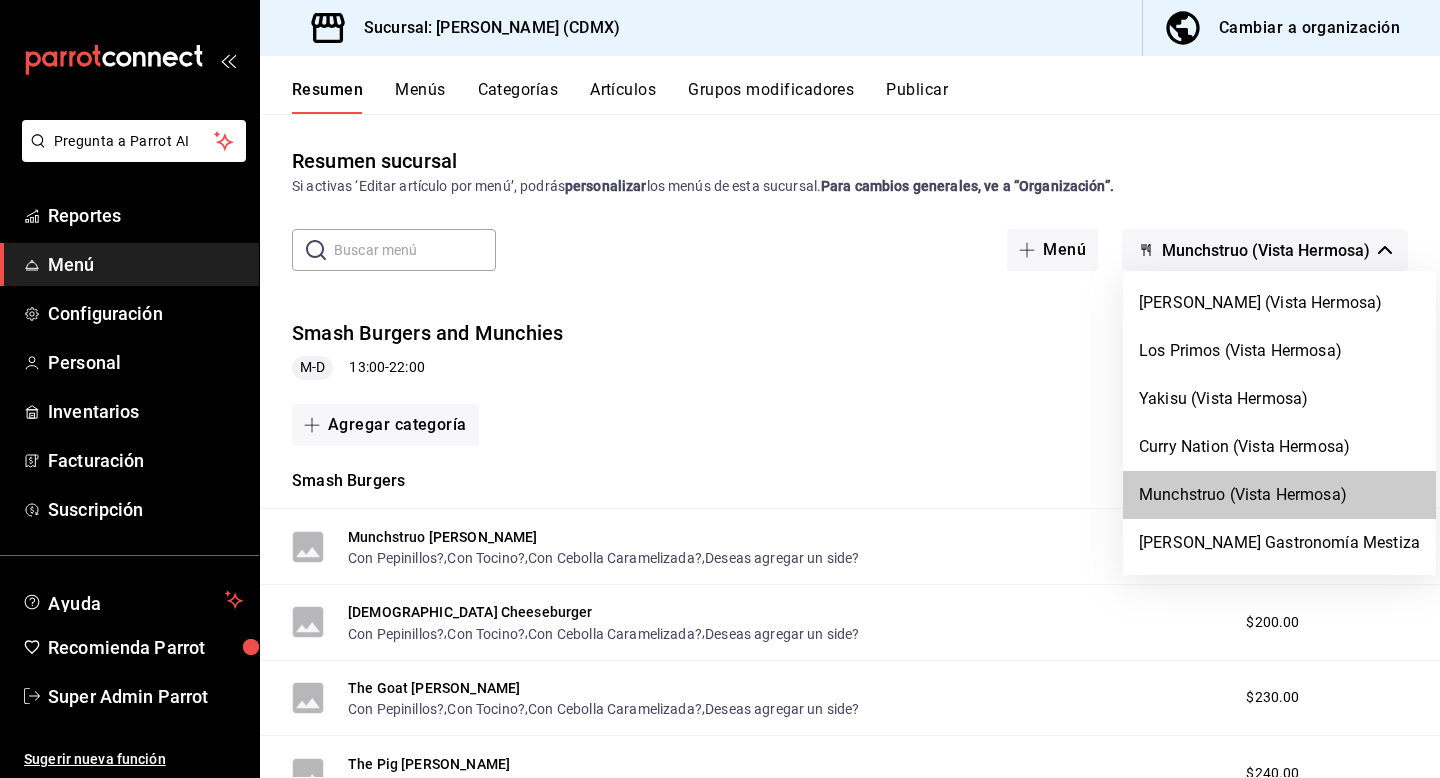 scroll, scrollTop: 0, scrollLeft: 0, axis: both 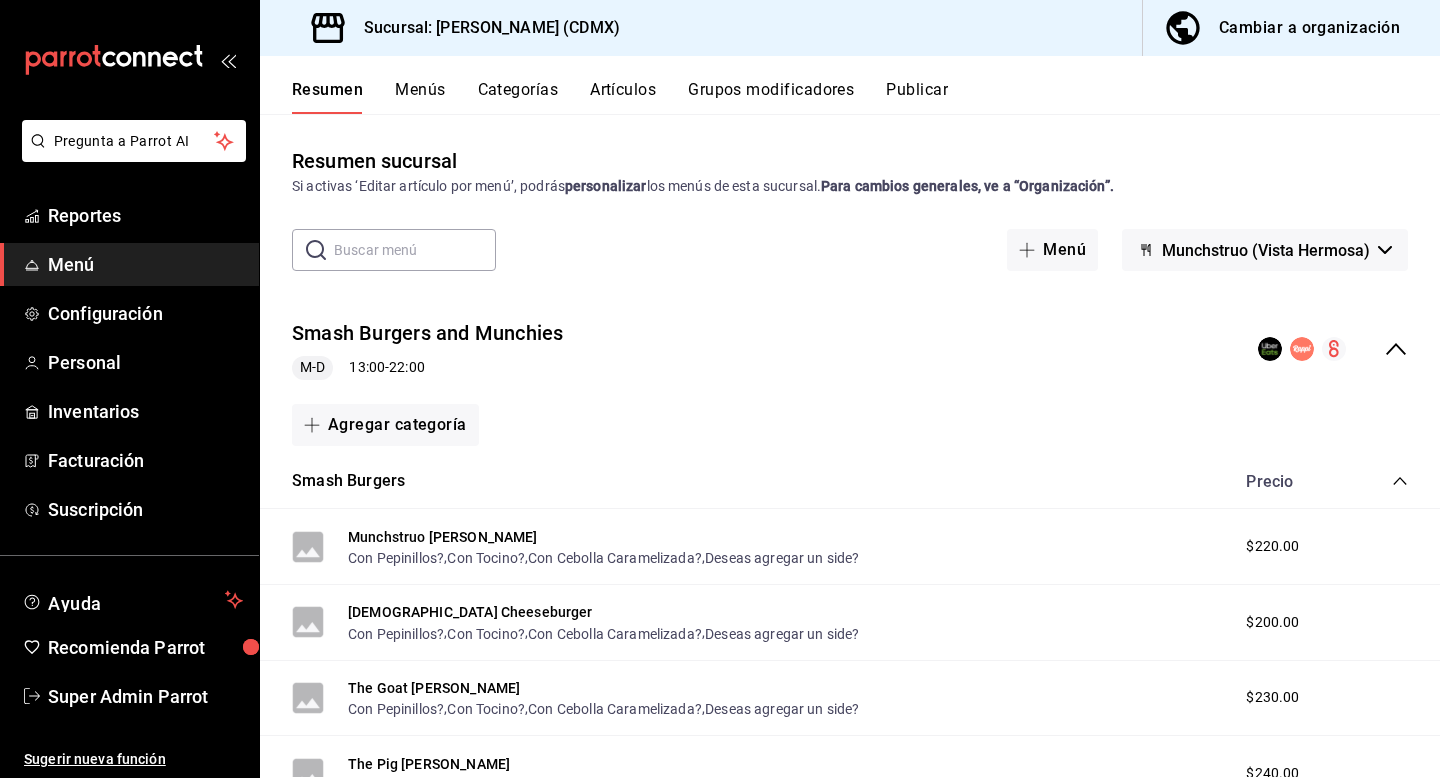 click on "Pregunta a Parrot AI Reportes   Menú   Configuración   Personal   Inventarios   Facturación   Suscripción   Ayuda Recomienda Parrot   Super Admin Parrot   Sugerir nueva función   Sucursal: Minamoto Ramen (CDMX) Cambiar a organización Resumen Menús Categorías Artículos Grupos modificadores Publicar Resumen sucursal Si activas ‘Editar artículo por menú’, podrás  personalizar  los menús de esta sucursal.  Para cambios generales, ve a “Organización”. ​ ​ Menú Munchstruo (Vista Hermosa) Smash Burgers and Munchies M-D 13:00  -  22:00 Agregar categoría Smash Burgers Precio Munchstruo [PERSON_NAME] Con Pepinillos? ,  Con Tocino? ,  Con Cebolla Caramelizada? ,  Deseas agregar un side? $220.00 American Cheeseburger Con Pepinillos? ,  Con Tocino? ,  Con Cebolla Caramelizada? ,  Deseas agregar un side? $200.00 The Goat [PERSON_NAME] Con Pepinillos? ,  Con Tocino? ,  Con Cebolla Caramelizada? ,  Deseas agregar un side? $230.00 The Pig [PERSON_NAME] Con Pepinillos? ,  Con Tocino? ,  Con Cebolla Caramelizada? ,  ," at bounding box center (720, 389) 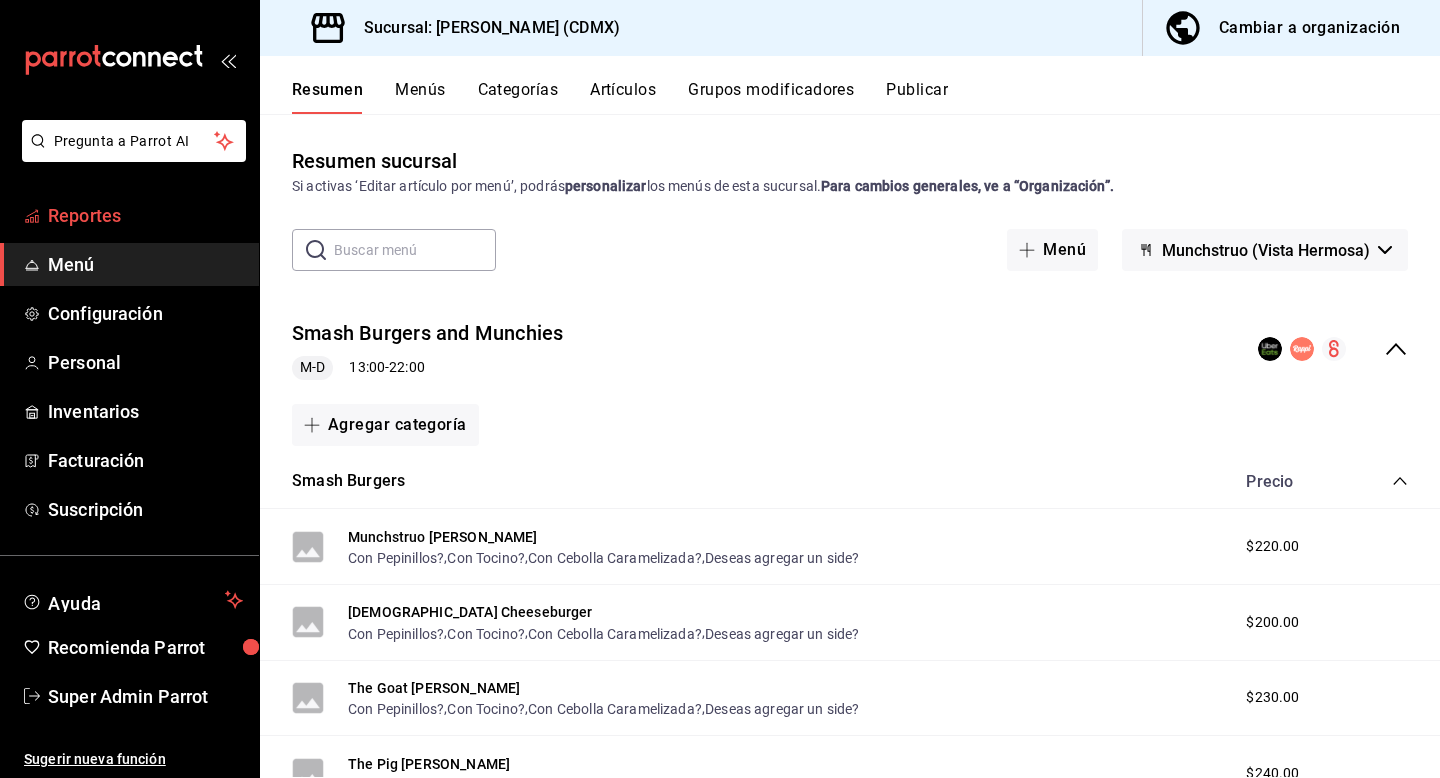 click on "Reportes" at bounding box center (145, 215) 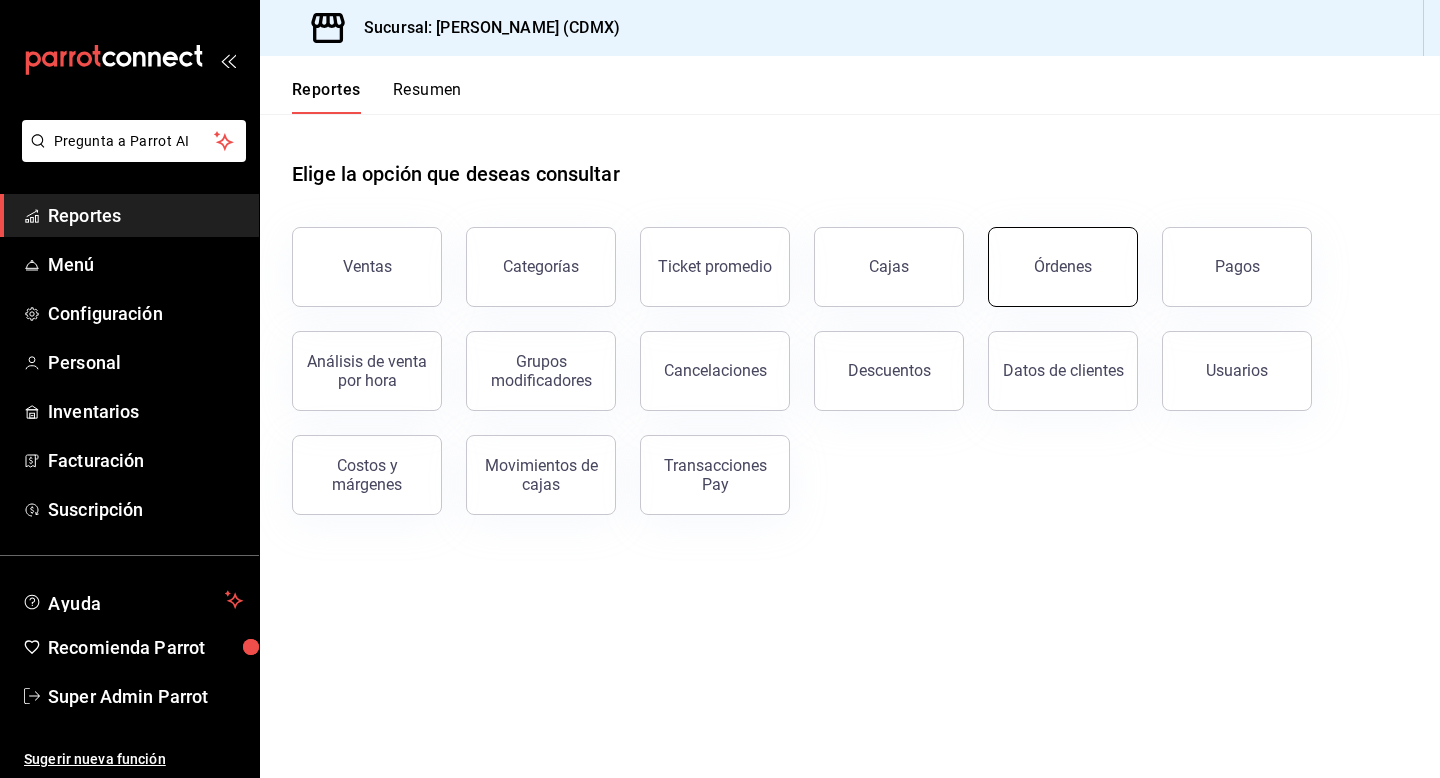 click on "Órdenes" at bounding box center (1063, 266) 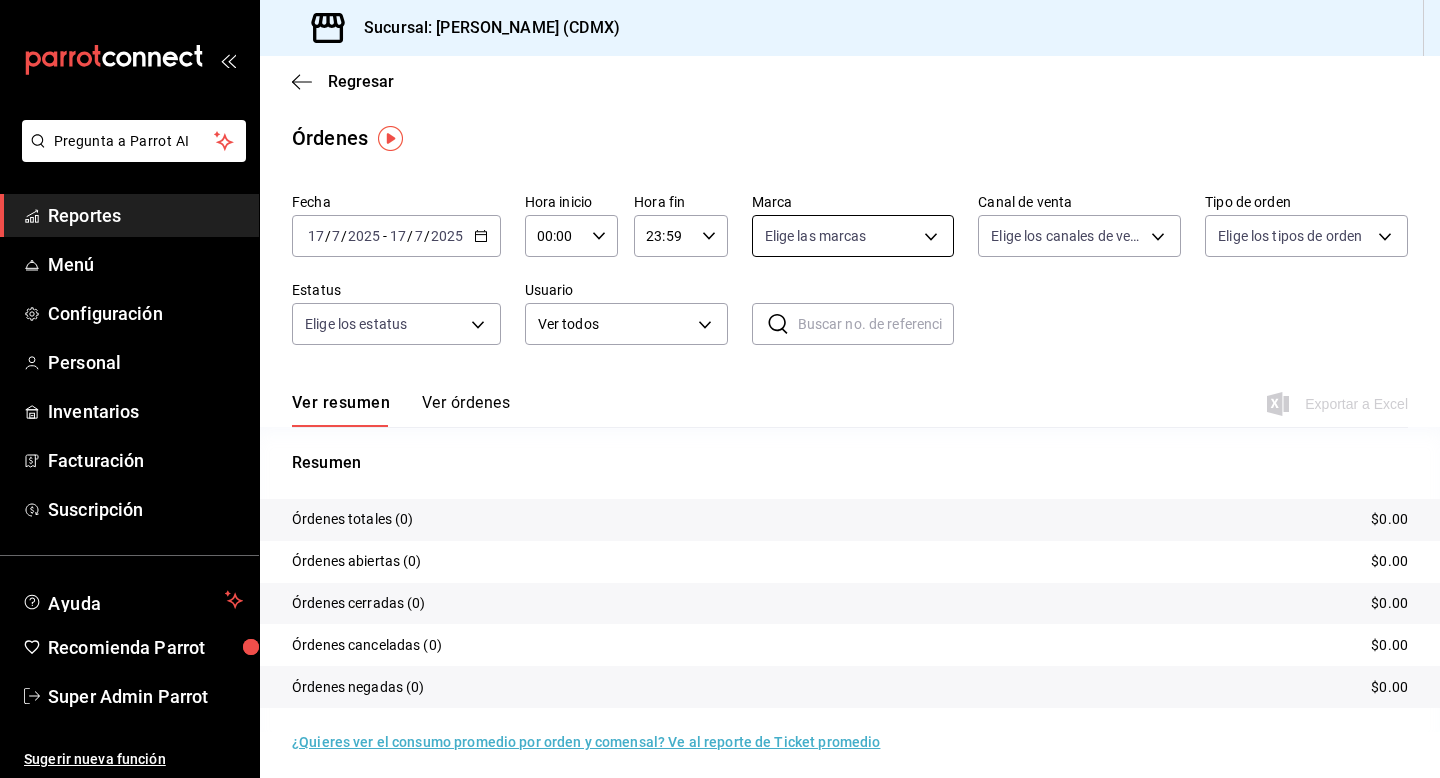 click on "Pregunta a Parrot AI Reportes   Menú   Configuración   Personal   Inventarios   Facturación   Suscripción   Ayuda Recomienda Parrot   Super Admin Parrot   Sugerir nueva función   Sucursal: Minamoto Ramen (CDMX) Regresar Órdenes Fecha [DATE] [DATE] - [DATE] [DATE] Hora inicio 00:00 Hora inicio Hora fin 23:59 Hora fin Marca Elige las marcas Canal de venta Elige los canales de venta Tipo de orden Elige los tipos de orden Estatus Elige los estatus Usuario Ver todos ALL ​ ​ Ver resumen Ver órdenes Exportar a Excel Resumen Órdenes totales (0) $0.00 Órdenes abiertas (0) $0.00 Órdenes cerradas (0) $0.00 Órdenes canceladas (0) $0.00 Órdenes negadas (0) $0.00 ¿Quieres ver el consumo promedio por orden y comensal? Ve al reporte de Ticket promedio GANA 1 MES GRATIS EN TU SUSCRIPCIÓN AQUÍ Ver video tutorial Ir a video Pregunta a Parrot AI Reportes   Menú   Configuración   Personal   Inventarios   Facturación   Suscripción   Ayuda Recomienda Parrot   Super Admin Parrot" at bounding box center (720, 389) 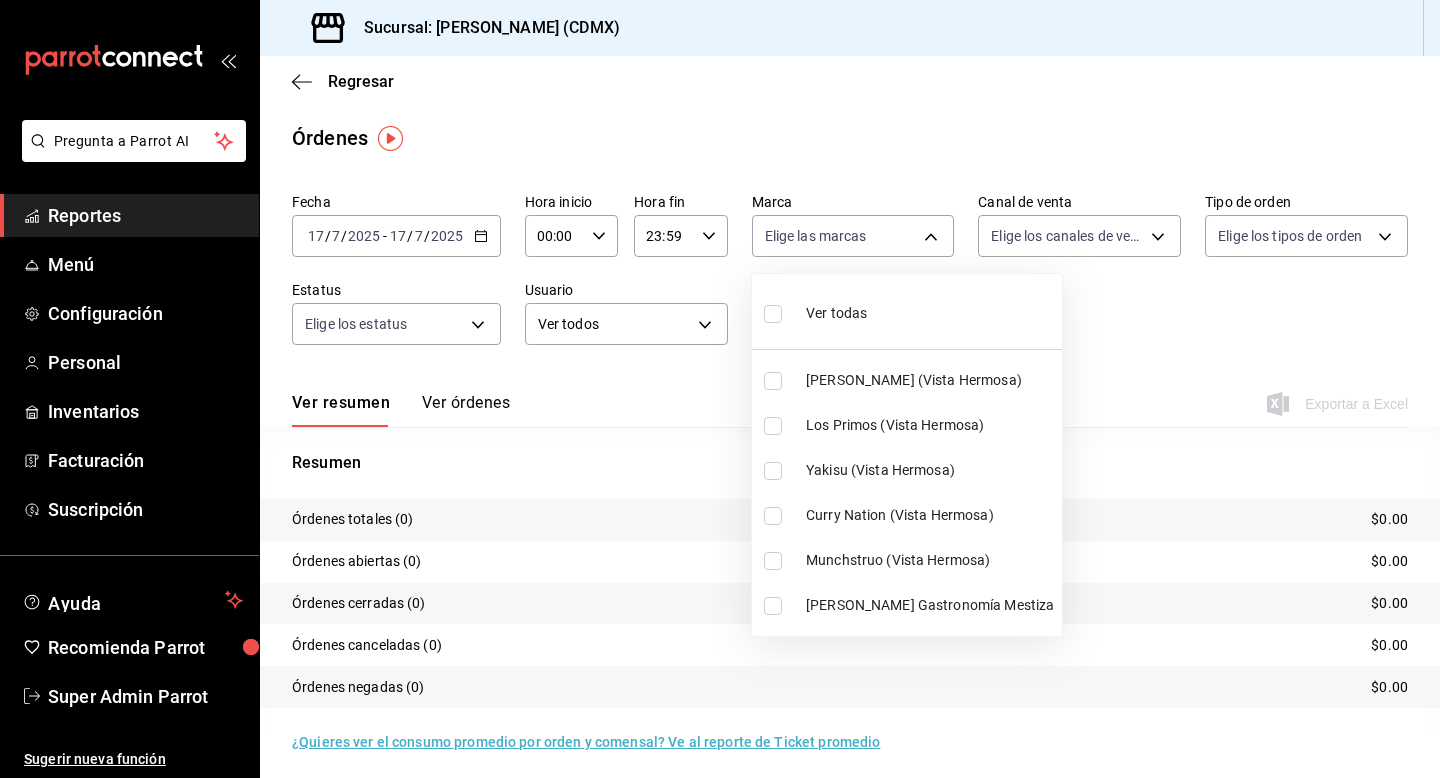 click at bounding box center [773, 561] 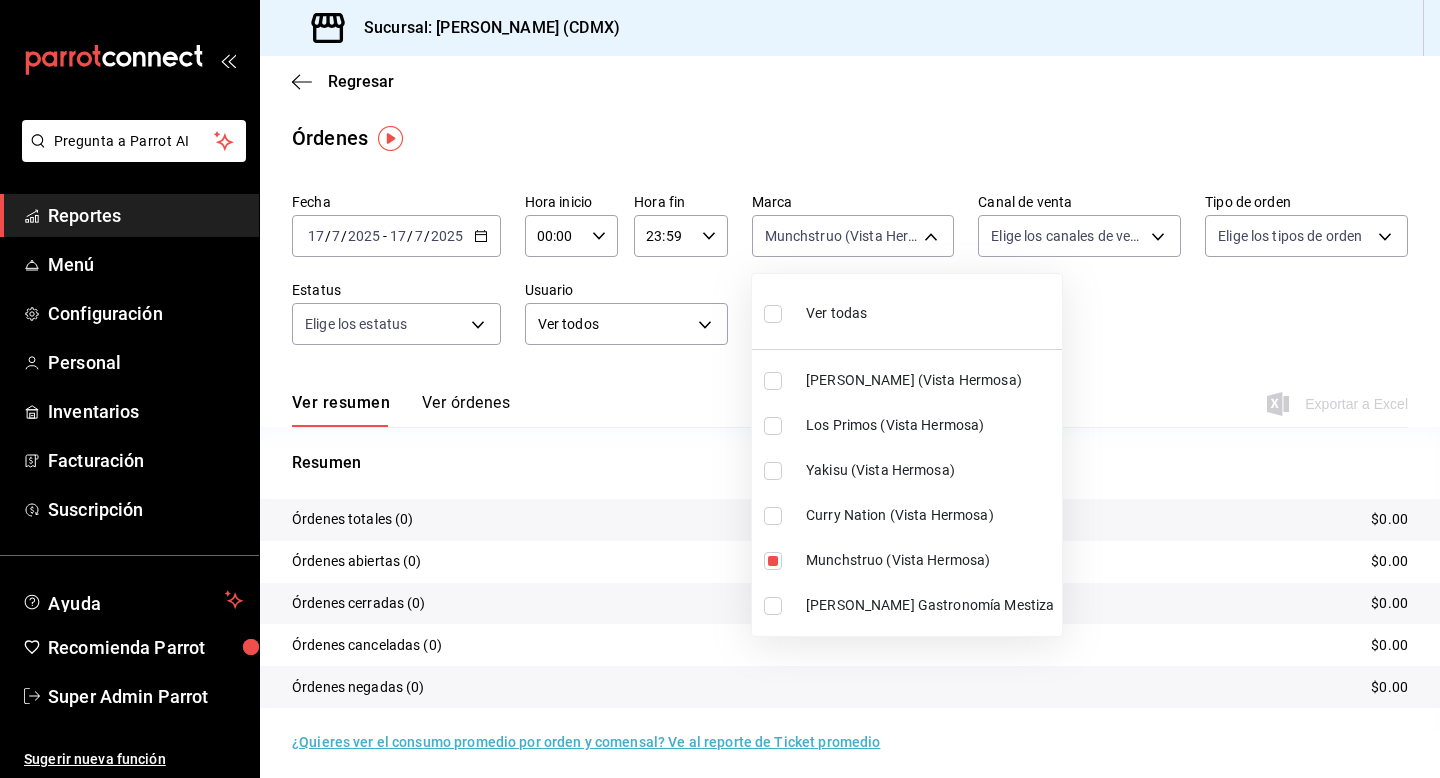 click at bounding box center [720, 389] 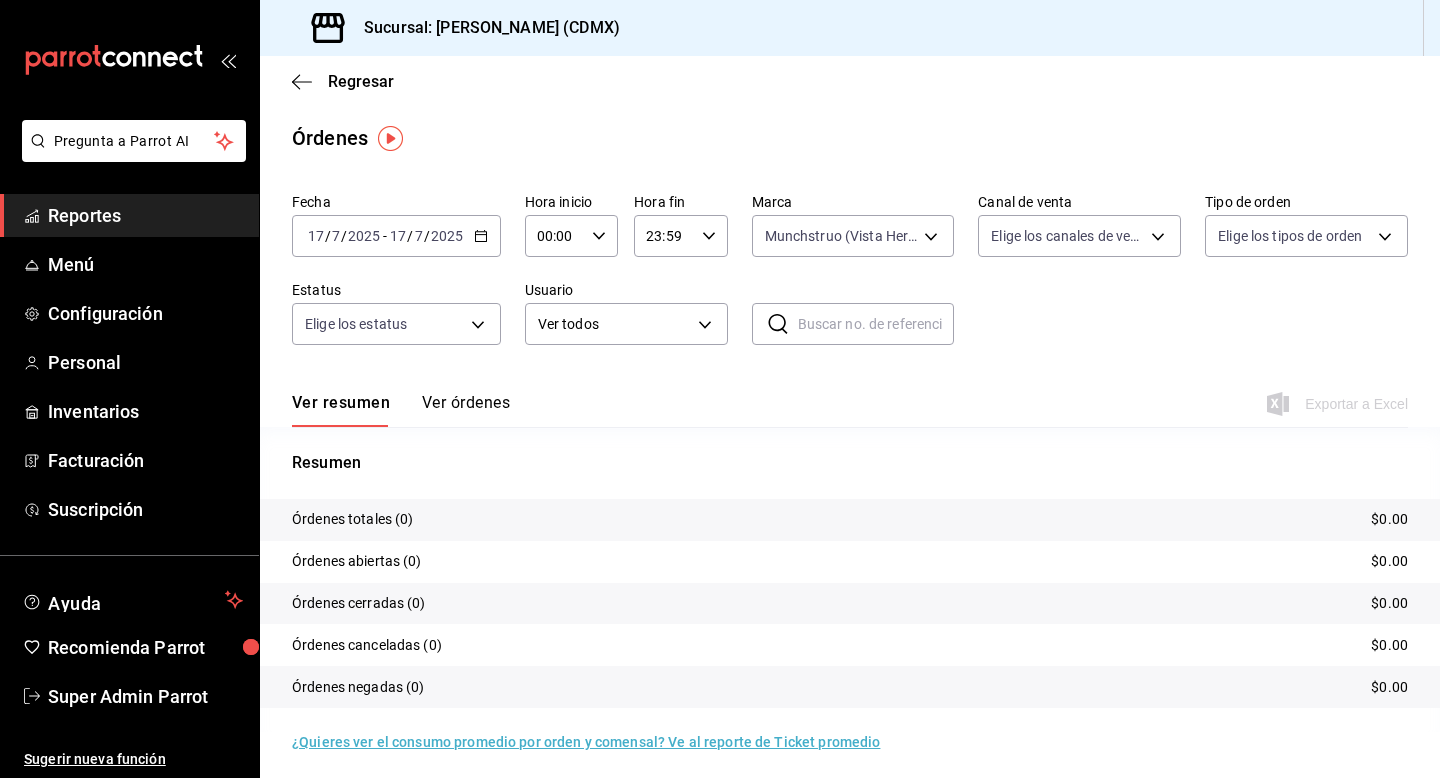 click on "[DATE] [DATE] - [DATE] [DATE]" at bounding box center [396, 236] 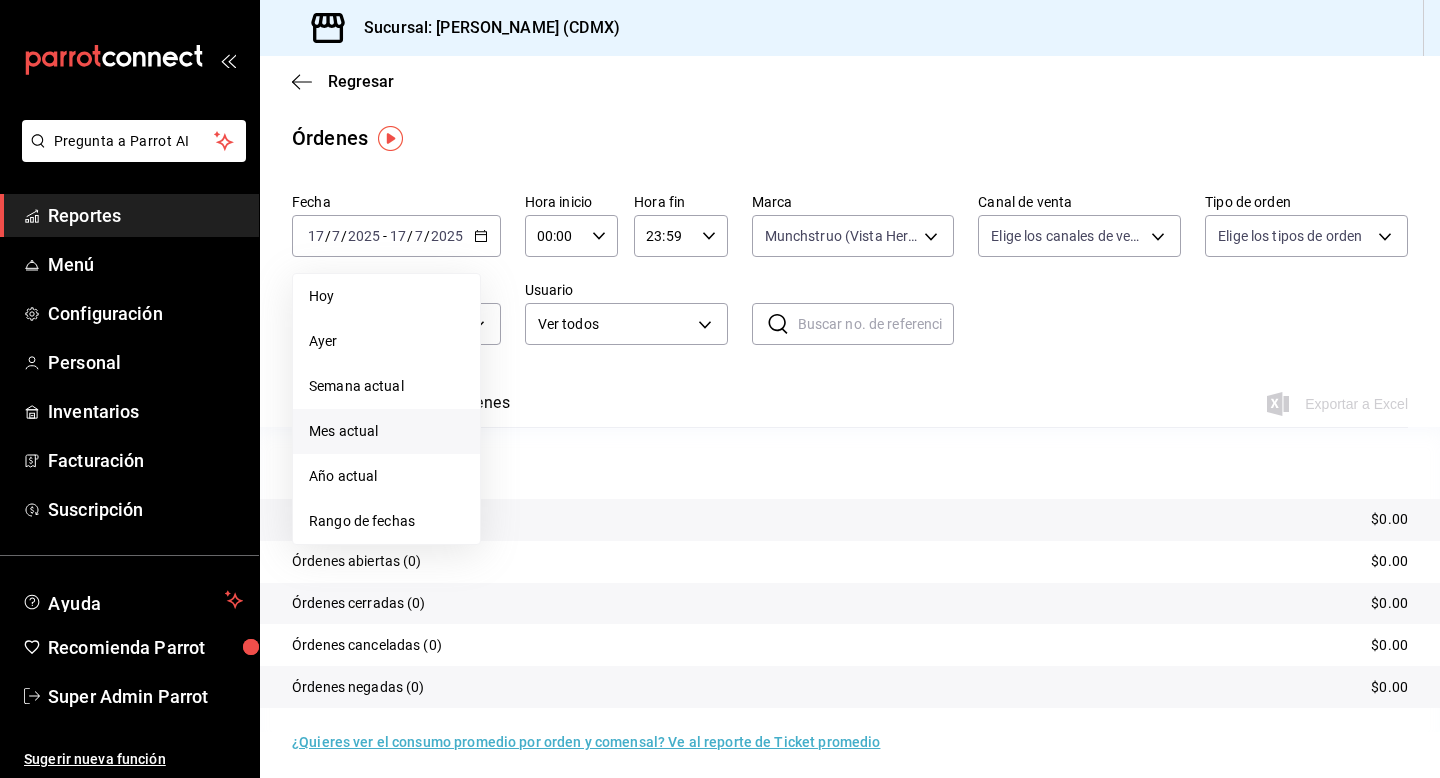 click on "Mes actual" at bounding box center [386, 431] 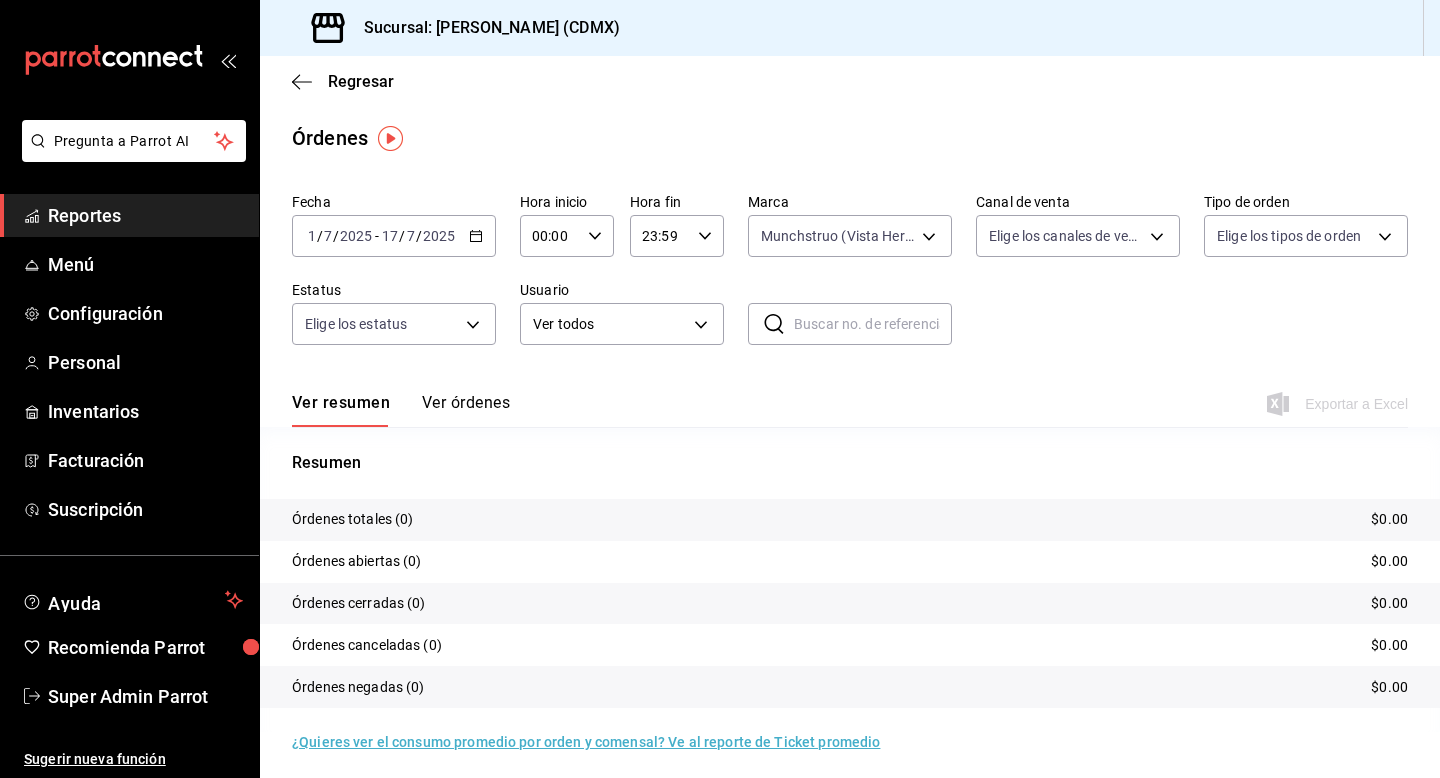 click 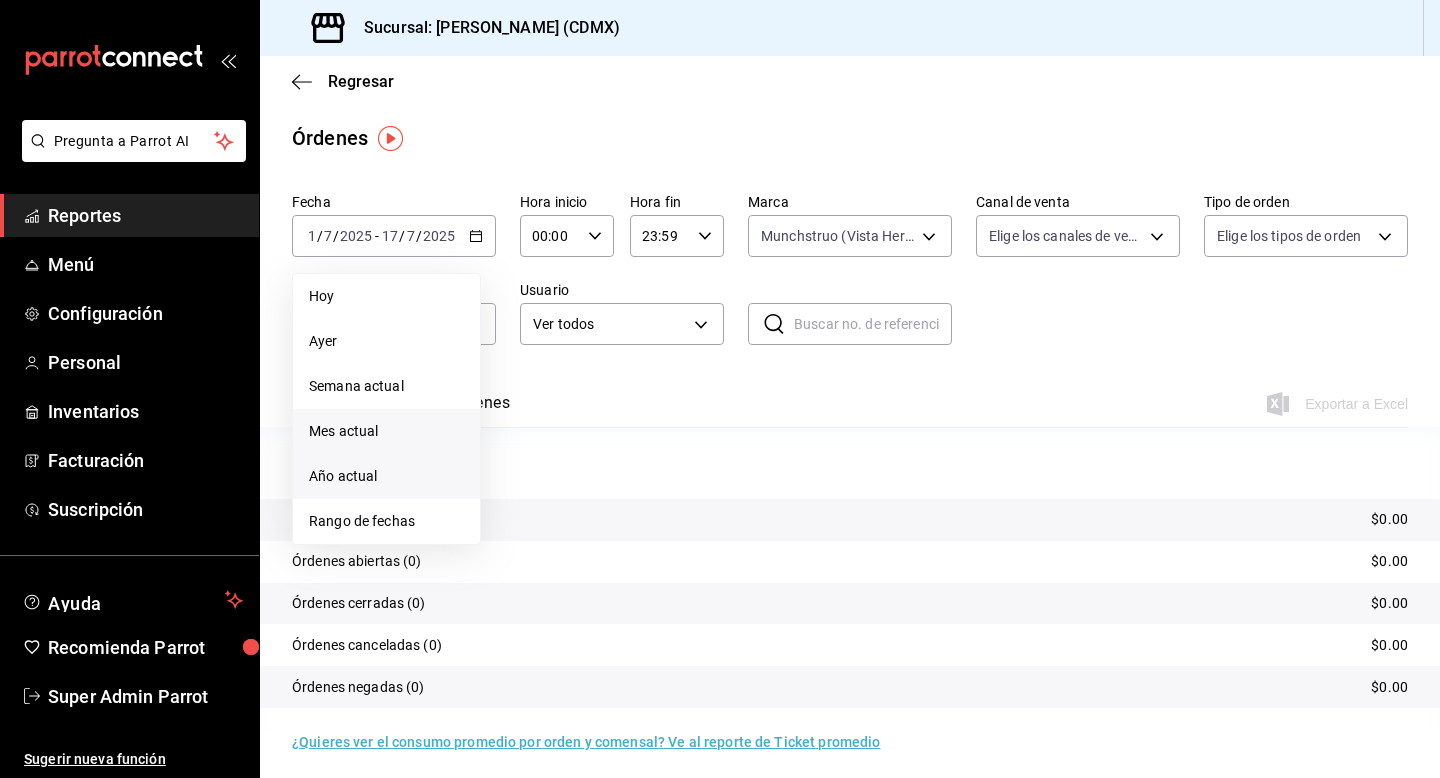 click on "Año actual" at bounding box center [386, 476] 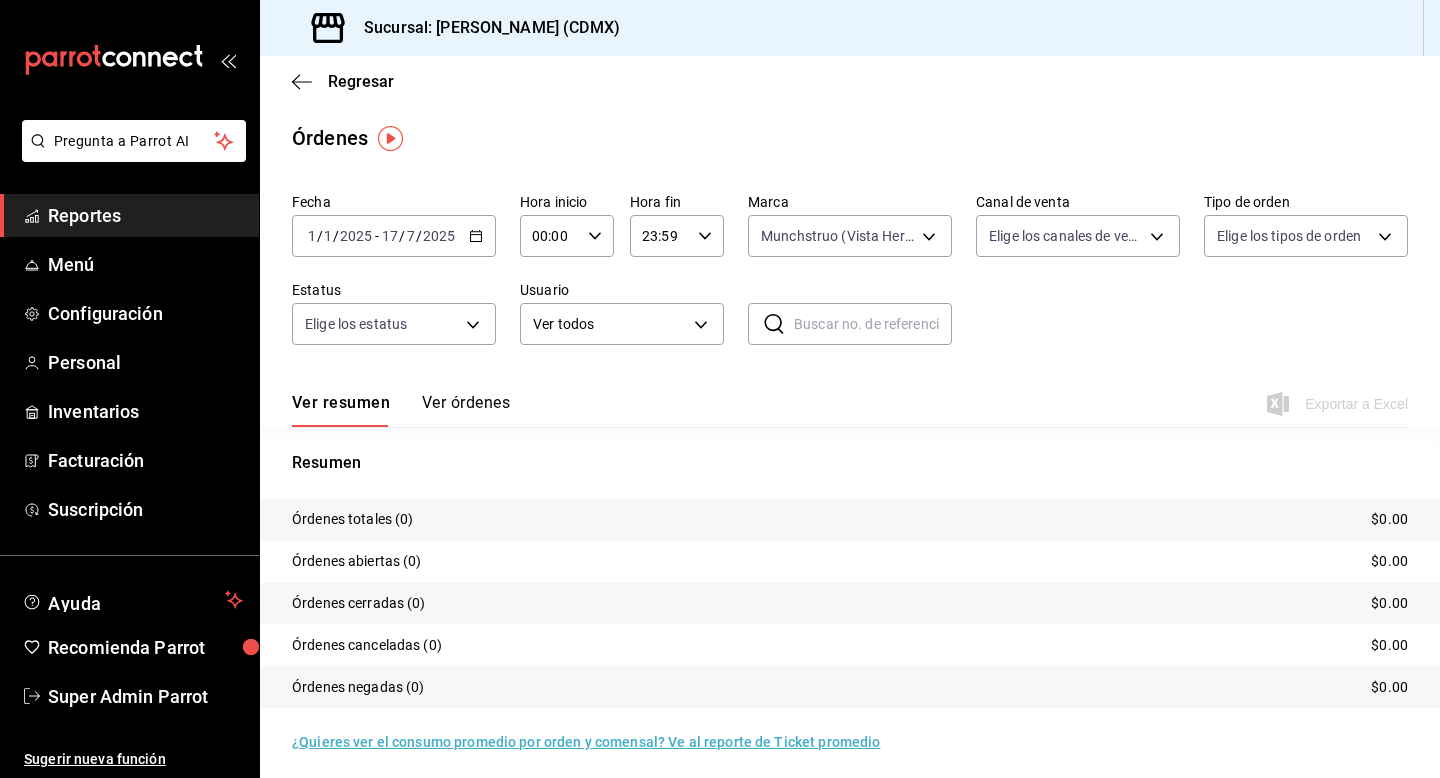click 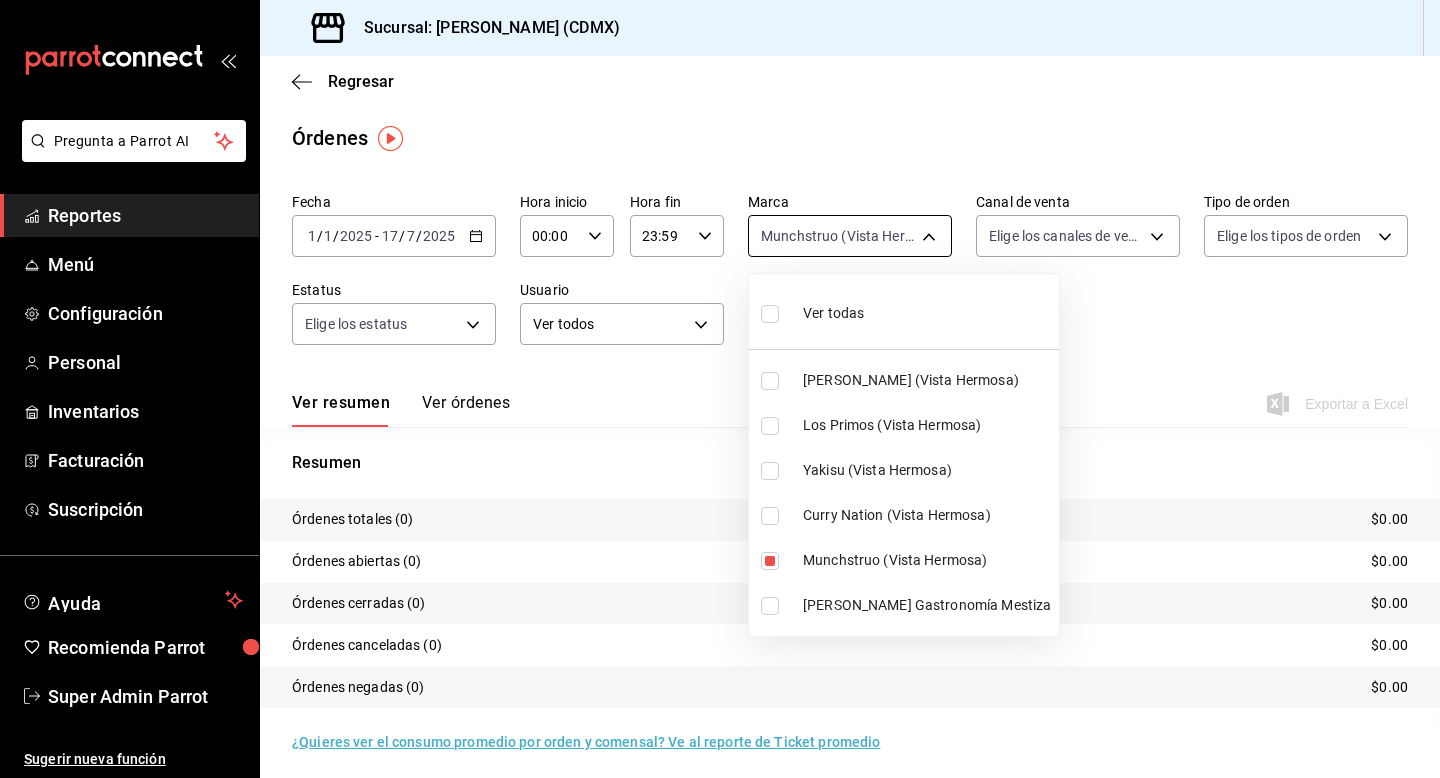 click on "Pregunta a Parrot AI Reportes   Menú   Configuración   Personal   Inventarios   Facturación   Suscripción   Ayuda Recomienda Parrot   Super Admin Parrot   Sugerir nueva función   Sucursal: [PERSON_NAME] (CDMX) Regresar Órdenes Fecha [DATE] [DATE] - [DATE] [DATE] Hora inicio 00:00 Hora inicio Hora fin 23:59 Hora fin Marca Munchstruo ([GEOGRAPHIC_DATA]) 297a1780-f333-4a61-85f4-3f6e217bc0a0 Canal de venta Elige los canales de venta Tipo de orden Elige los tipos de orden Estatus Elige los estatus Usuario Ver todos ALL ​ ​ Ver resumen Ver órdenes Exportar a Excel Resumen Órdenes totales (0) $0.00 Órdenes abiertas (0) $0.00 Órdenes cerradas (0) $0.00 Órdenes canceladas (0) $0.00 Órdenes negadas (0) $0.00 ¿Quieres ver el consumo promedio por orden y comensal? Ve al reporte de Ticket promedio GANA 1 MES GRATIS EN TU SUSCRIPCIÓN AQUÍ Ver video tutorial Ir a video Pregunta a Parrot AI Reportes   Menú   Configuración   Personal   Inventarios   Facturación   Suscripción   [GEOGRAPHIC_DATA]" at bounding box center [720, 389] 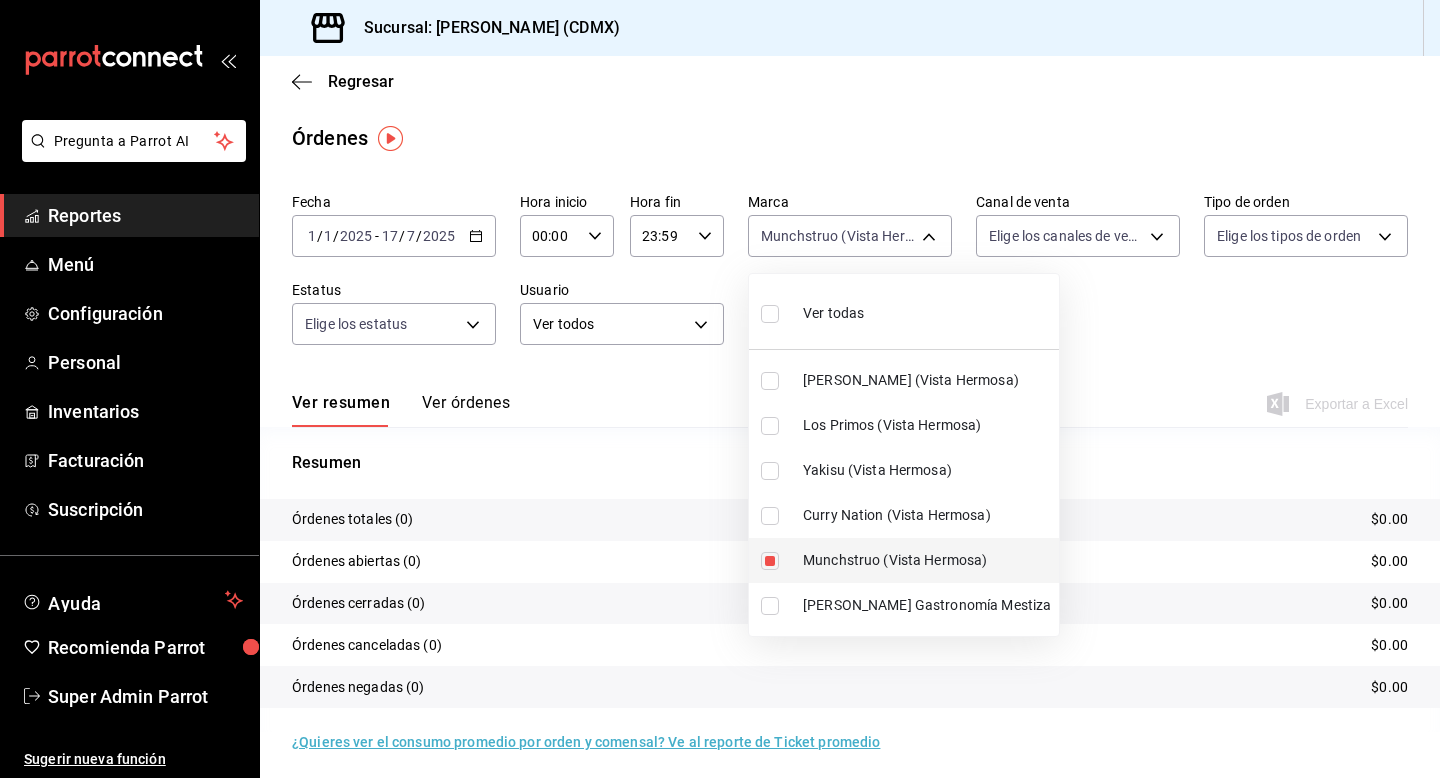 click at bounding box center [770, 561] 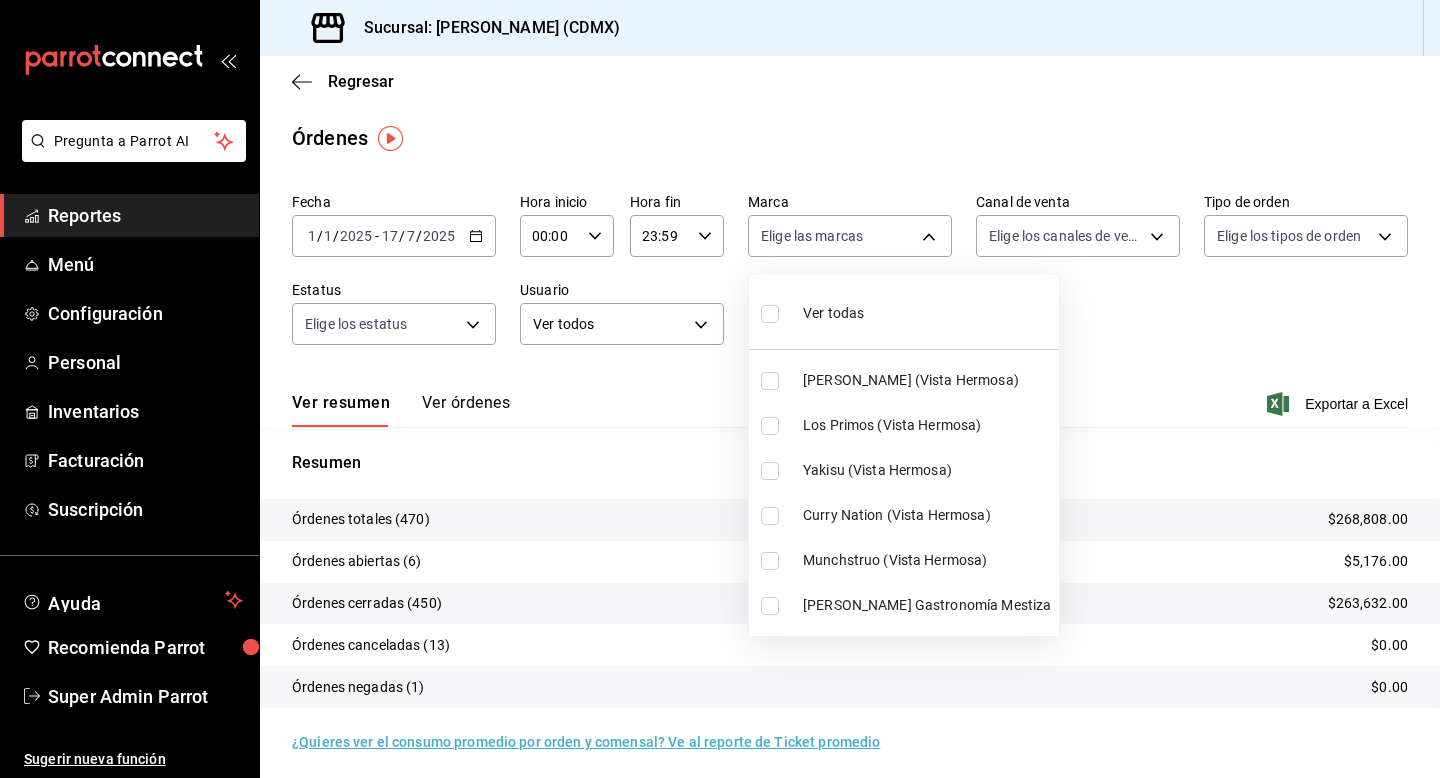 click at bounding box center [770, 426] 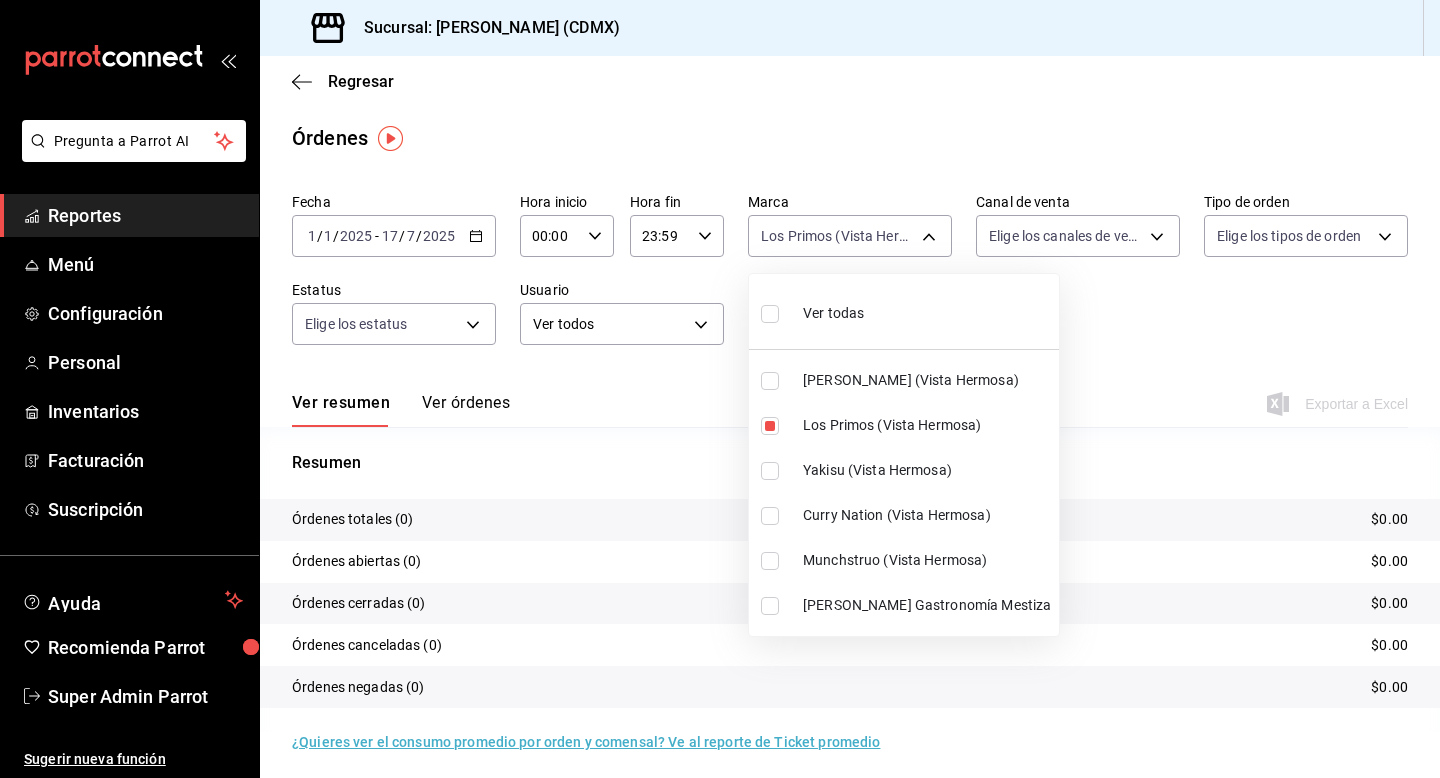 click at bounding box center [720, 389] 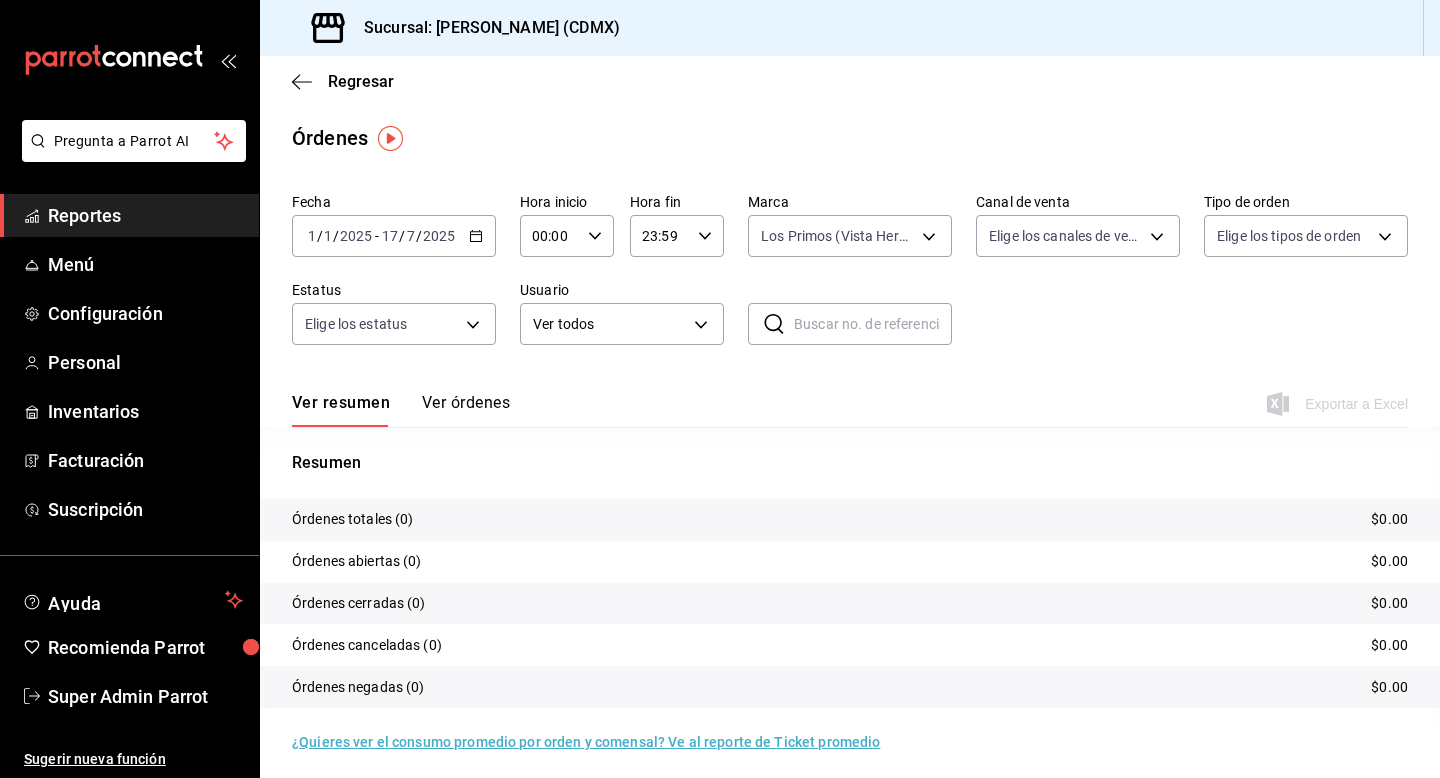 click on "[DATE] [DATE] - [DATE] [DATE]" at bounding box center [394, 236] 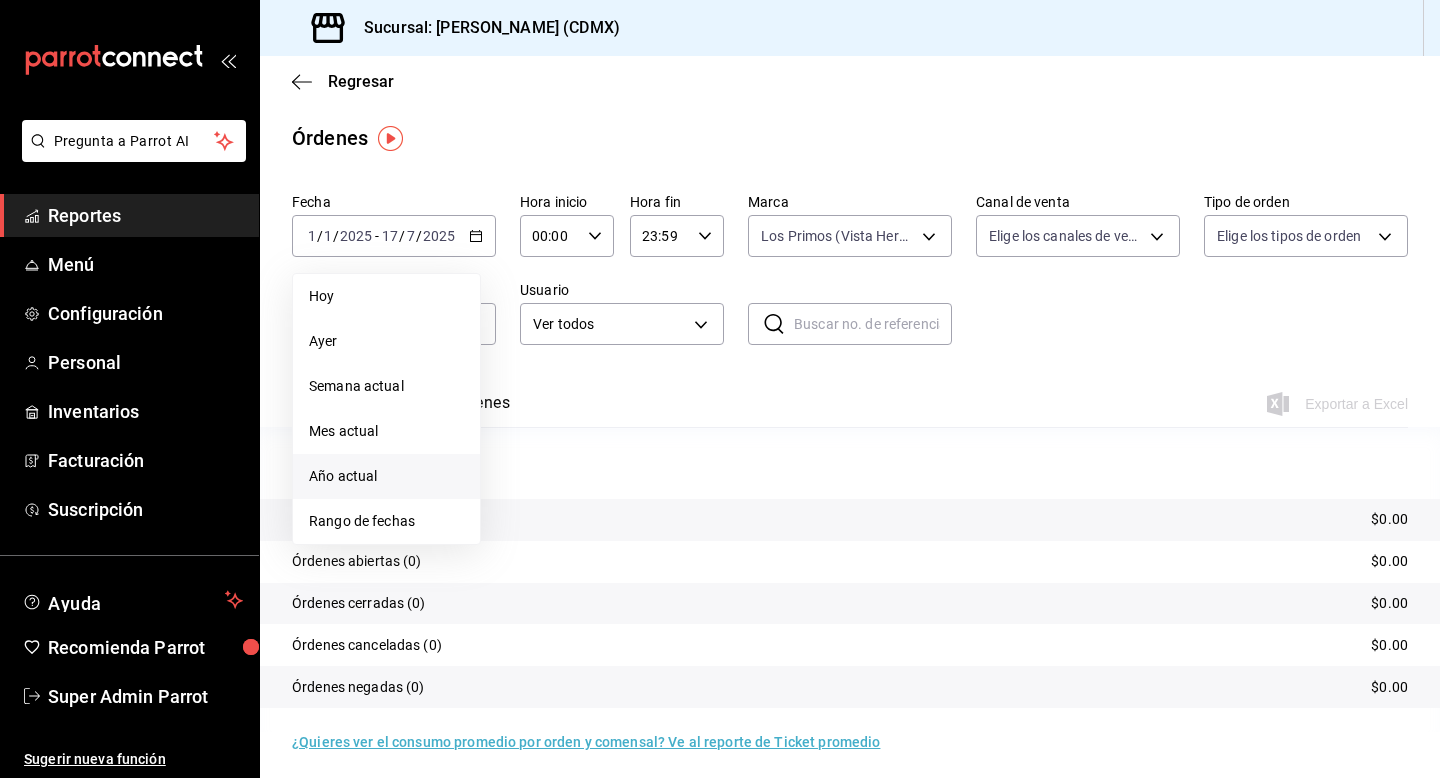 click on "Año actual" at bounding box center (386, 476) 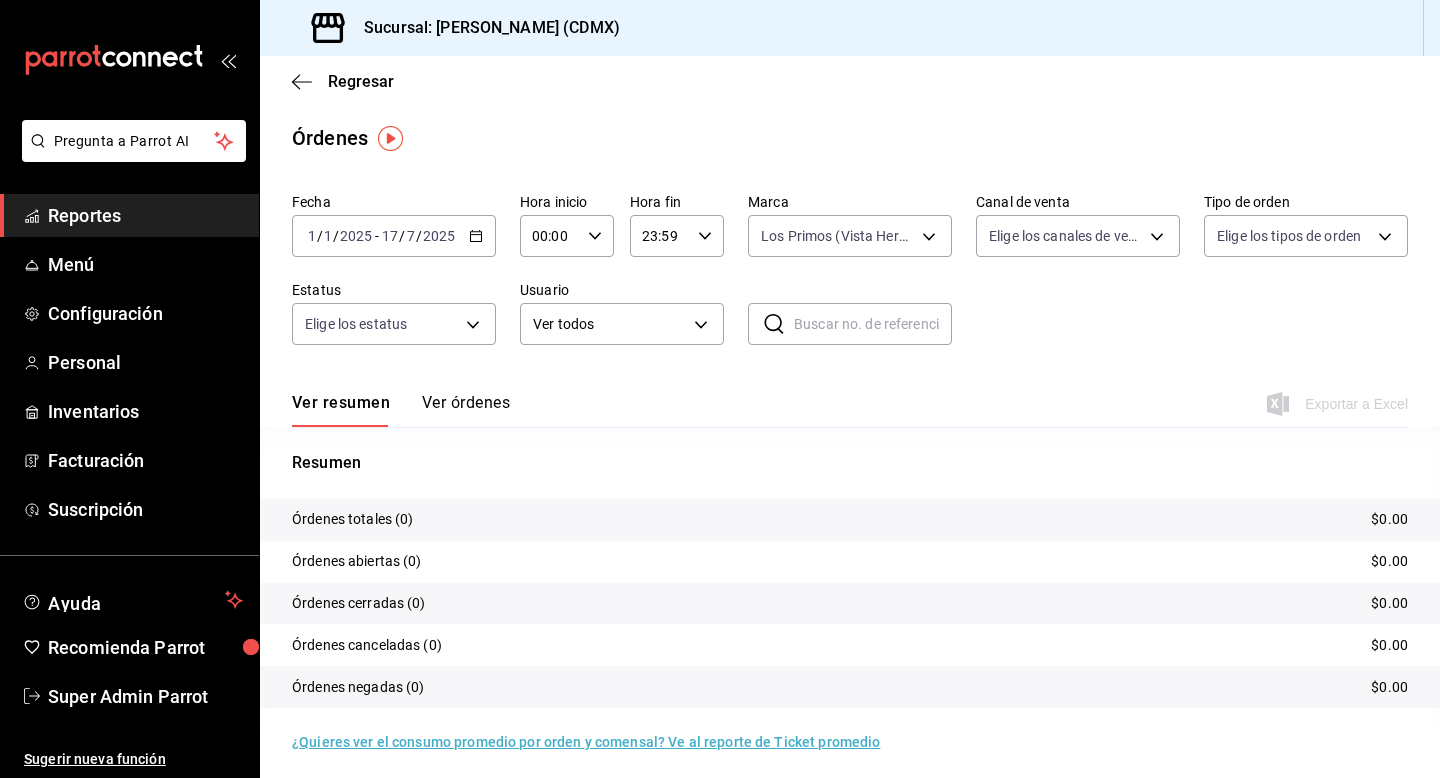 click 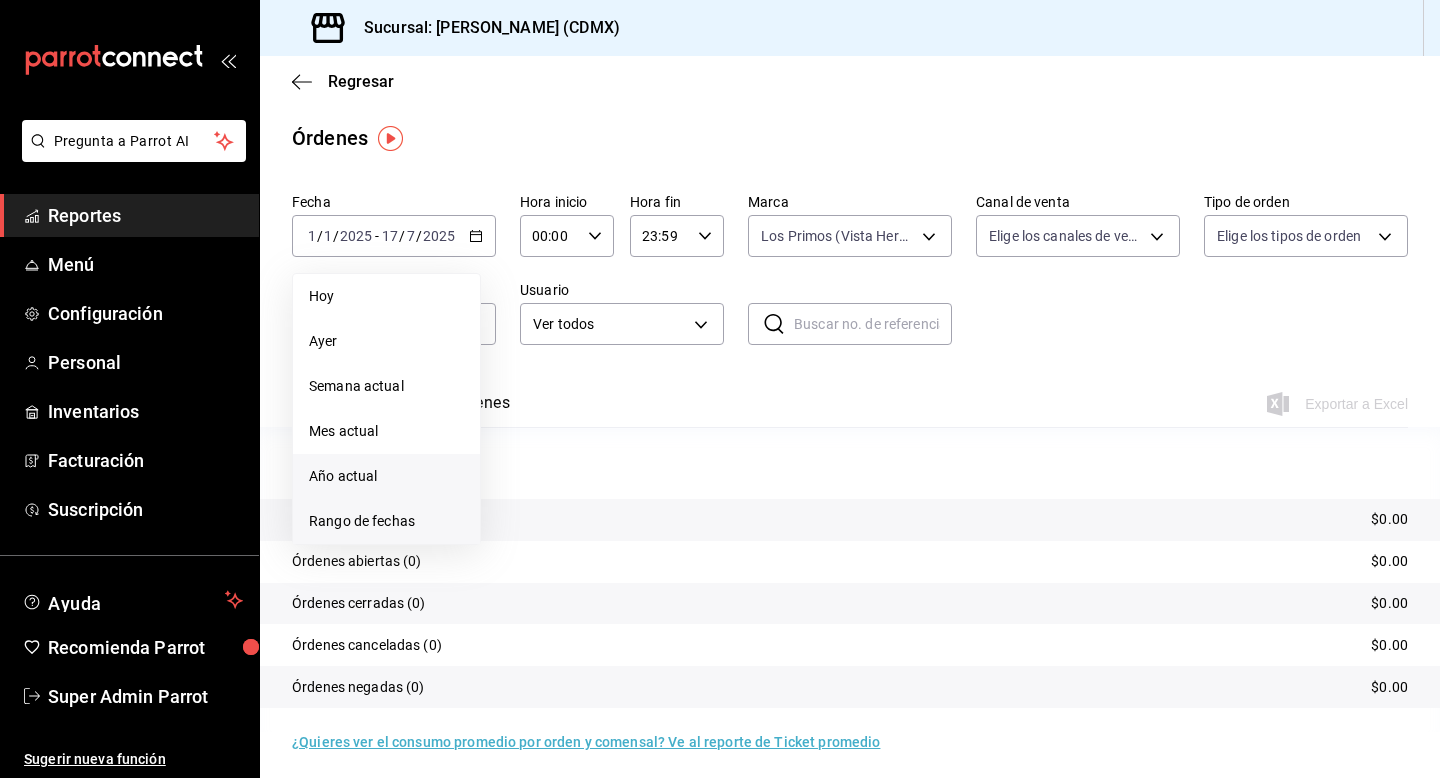 click on "Rango de fechas" at bounding box center [386, 521] 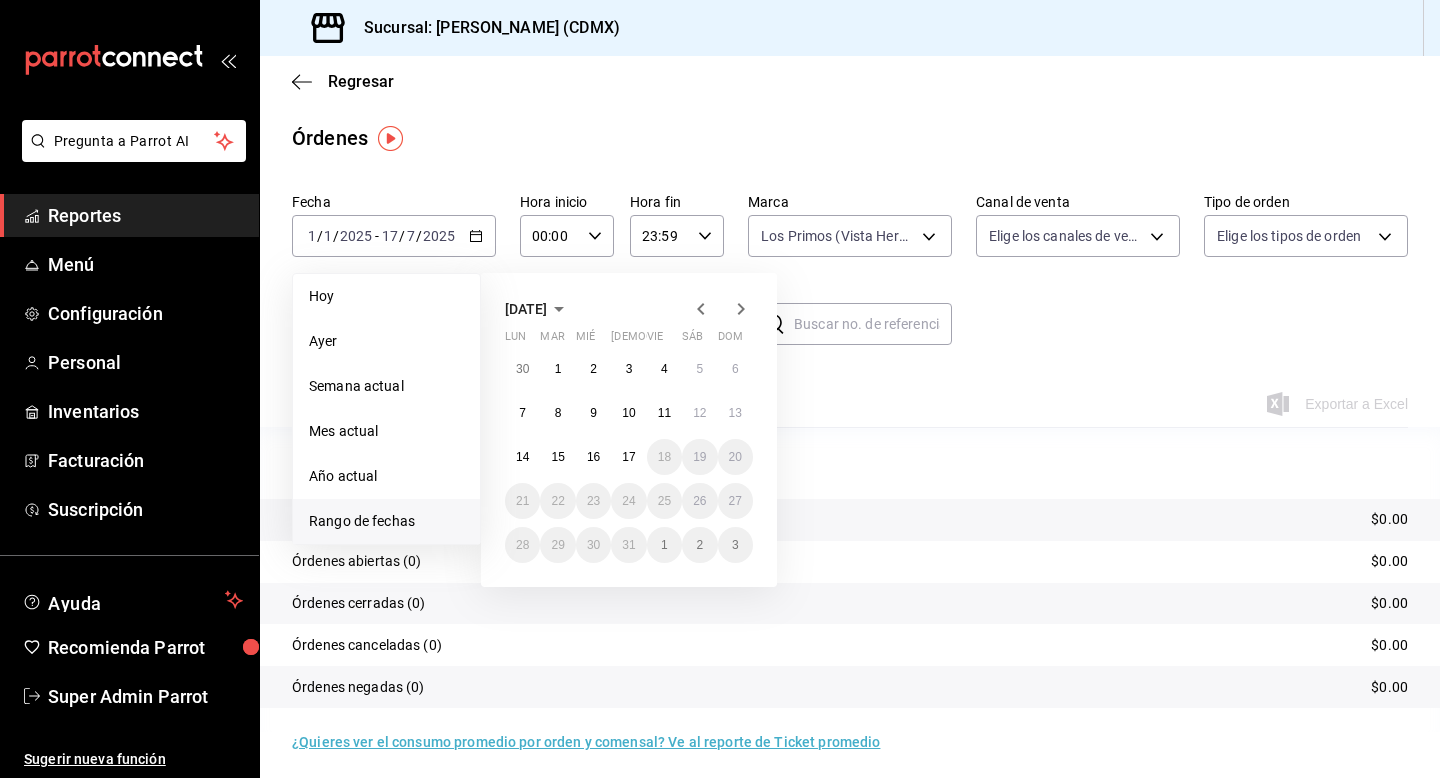 click 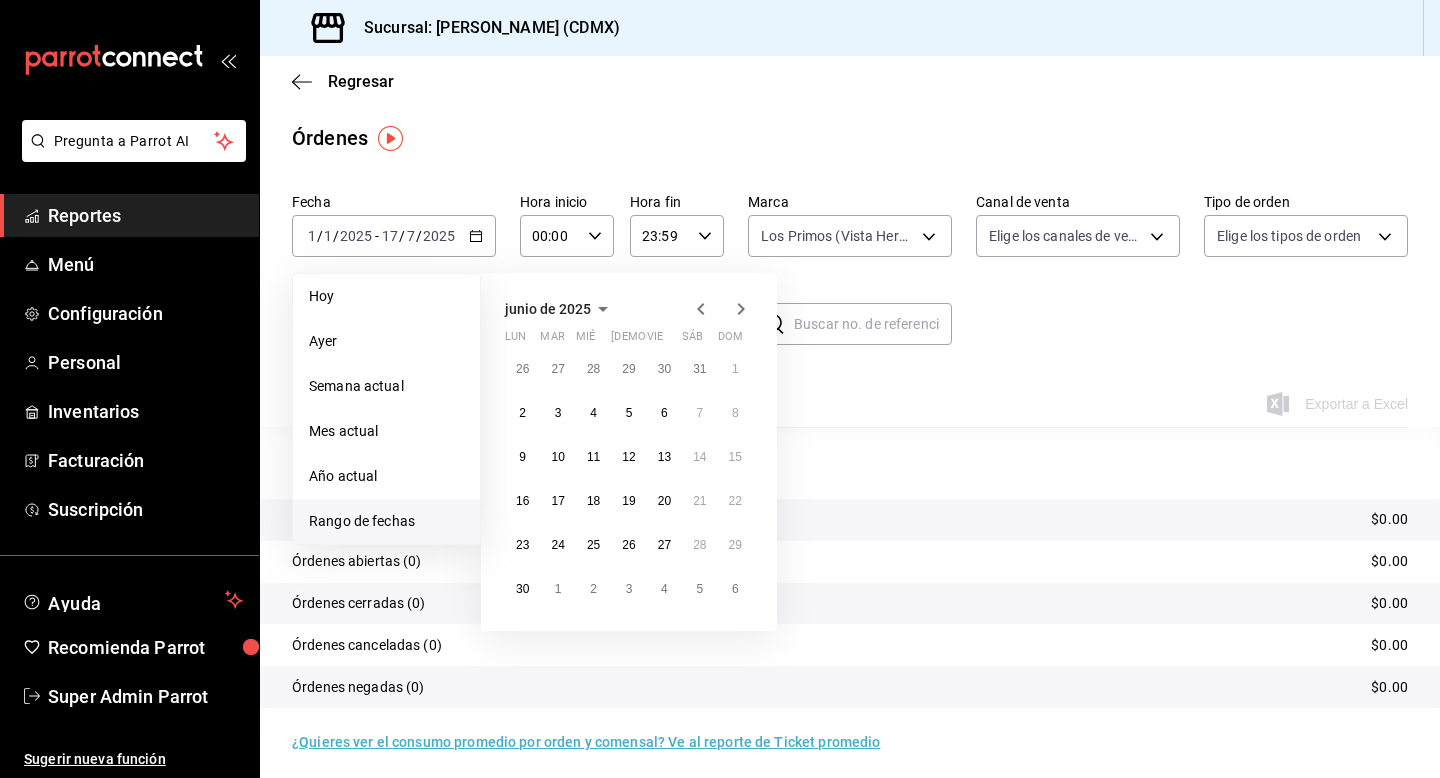 click 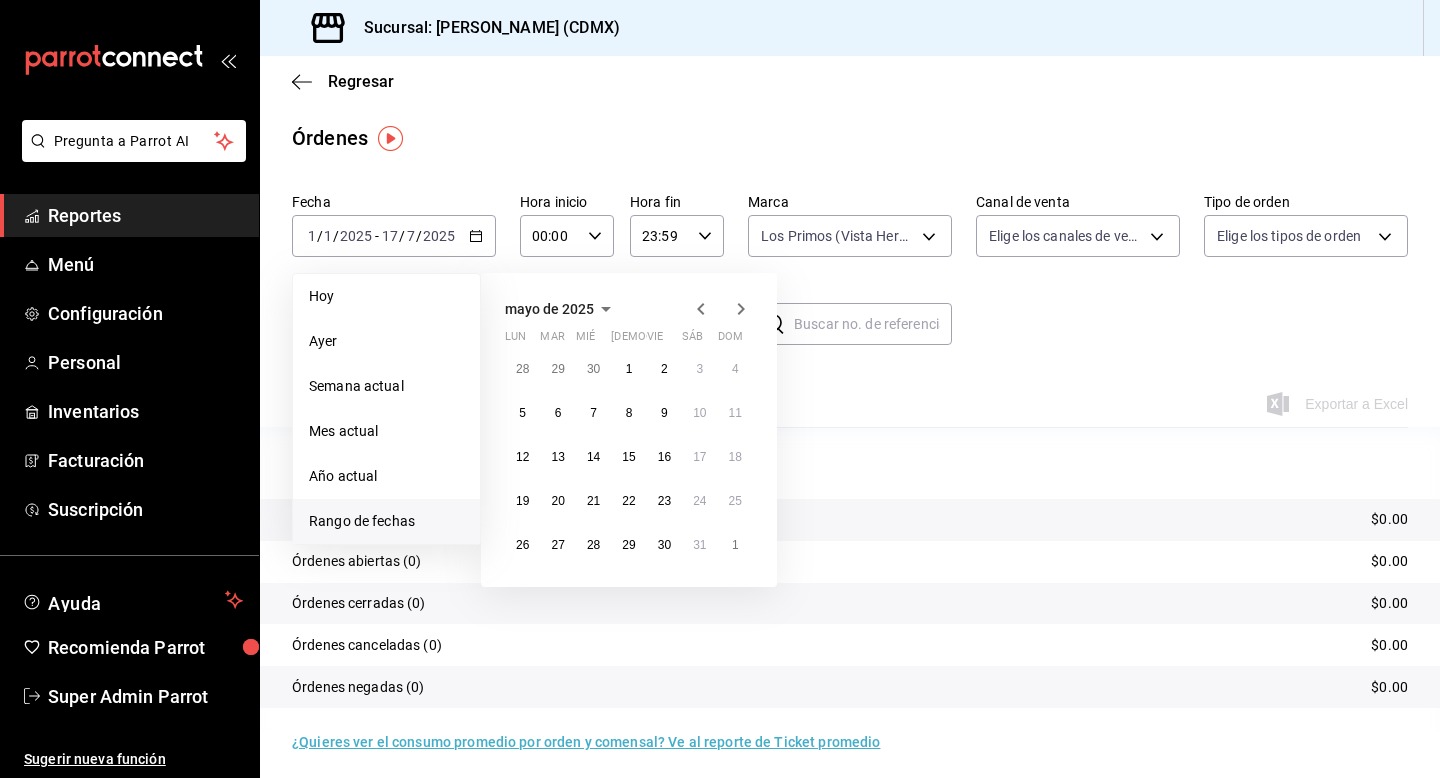 click 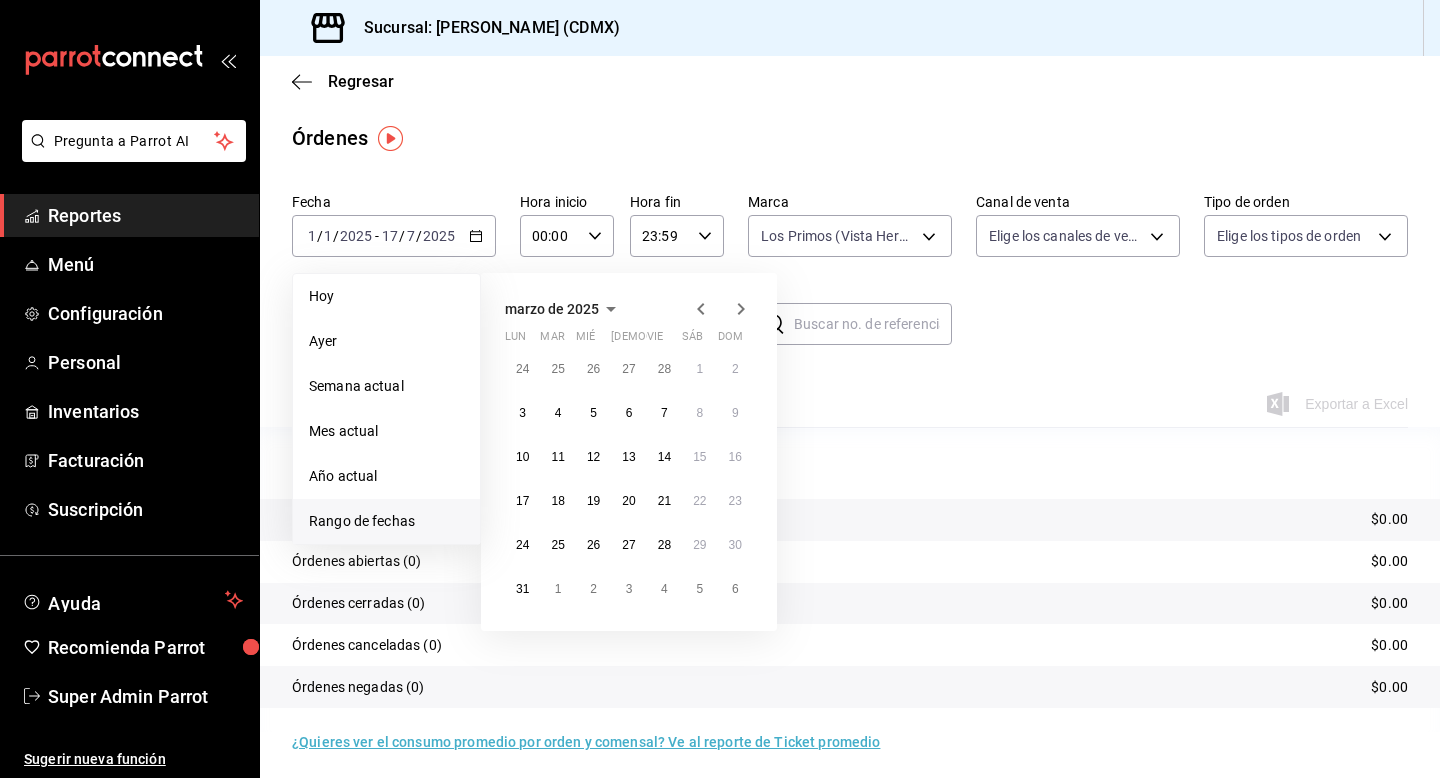 click 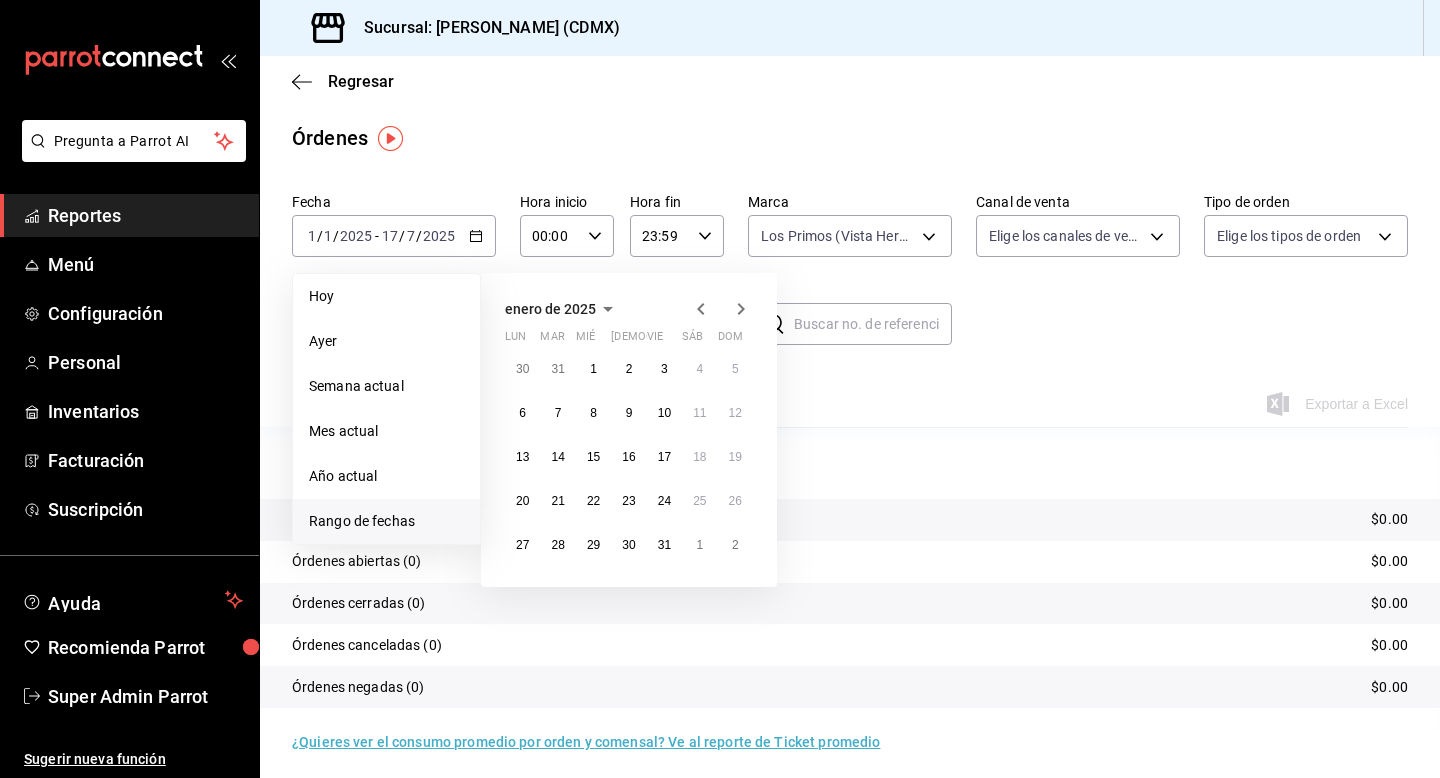 click 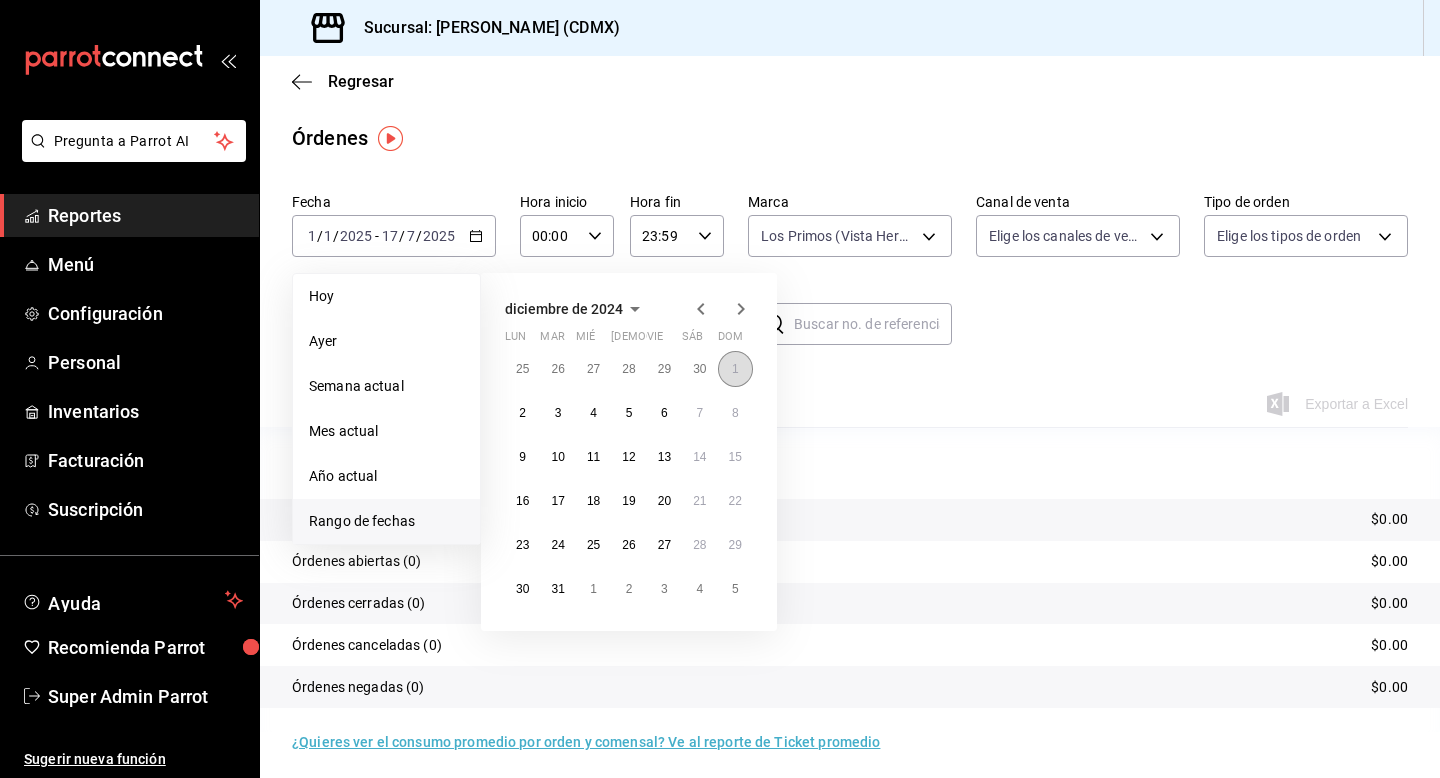 click on "1" at bounding box center (735, 369) 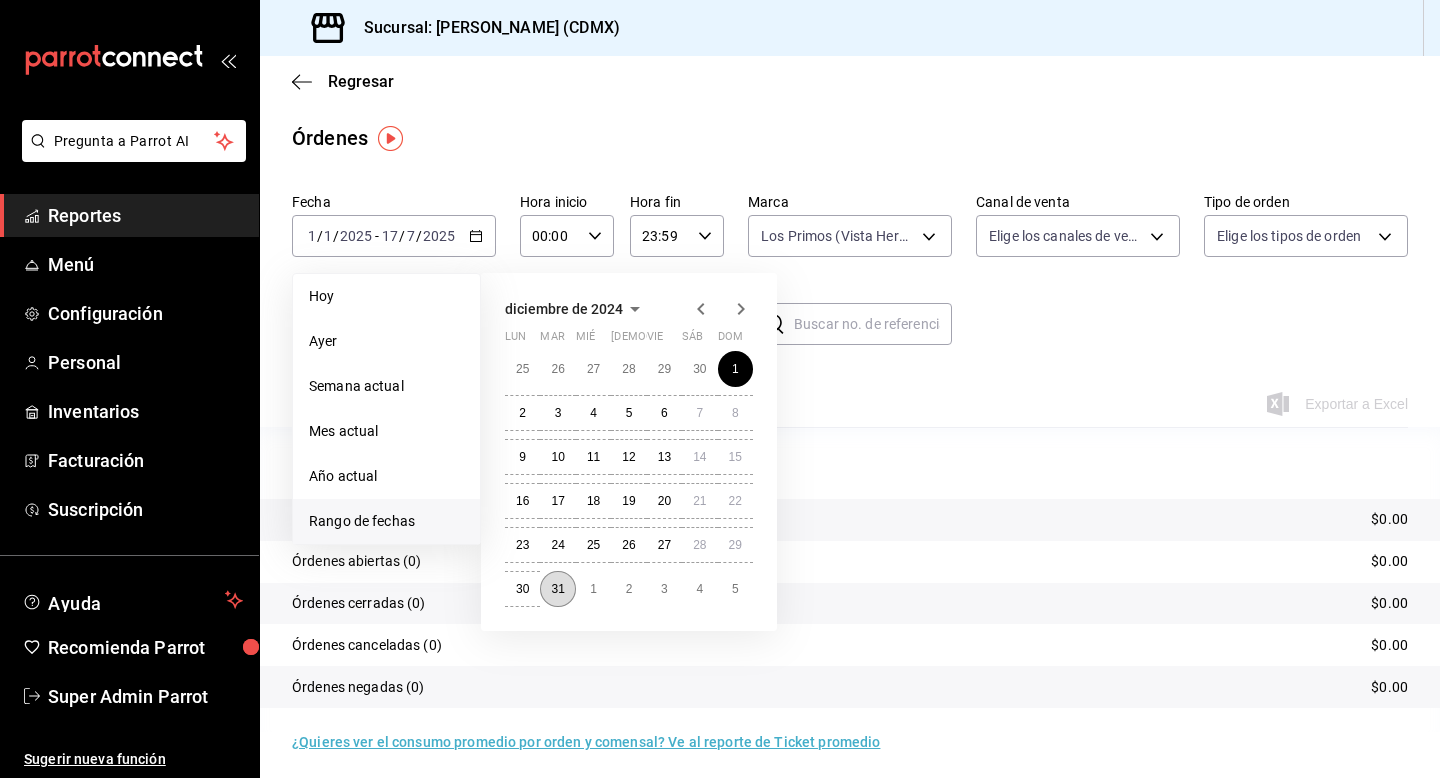 click on "31" at bounding box center [557, 589] 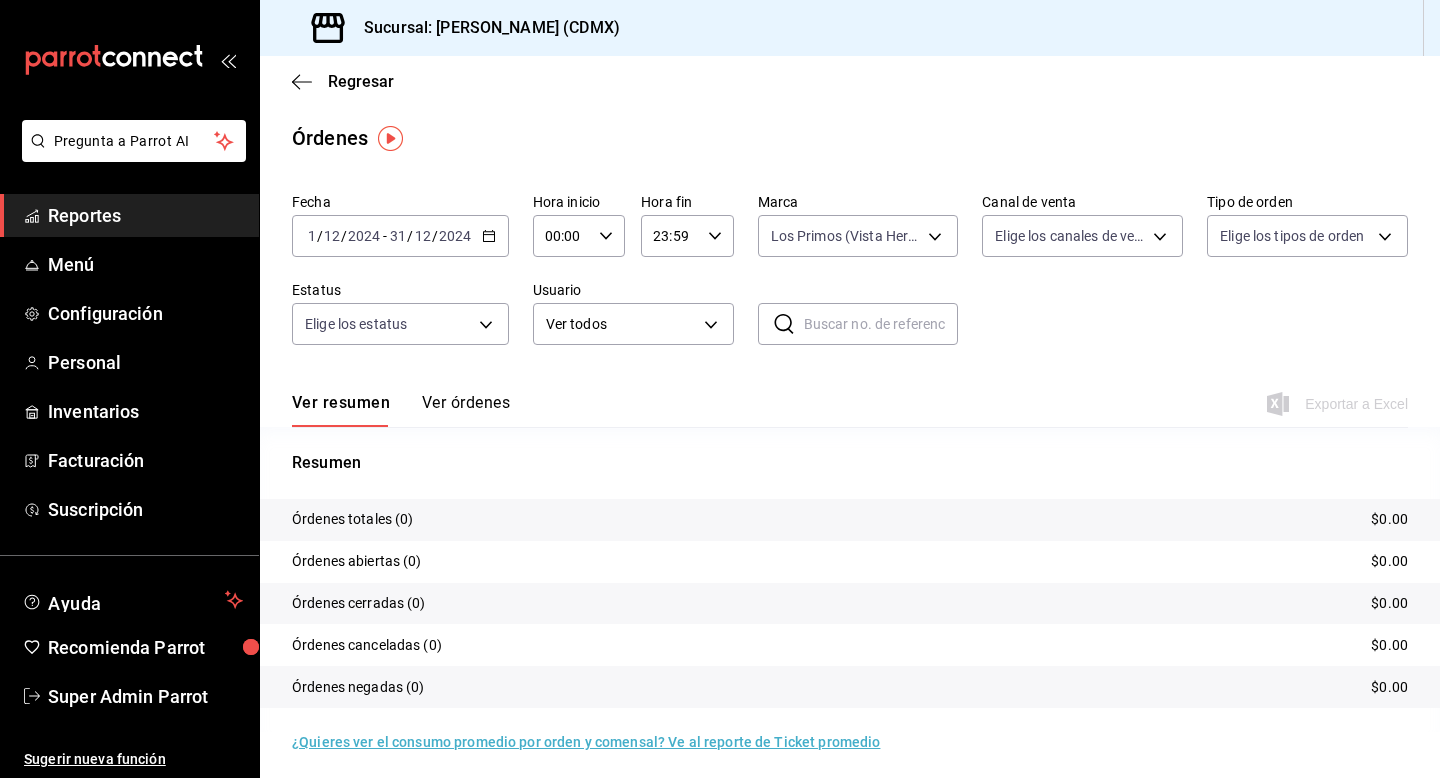 click 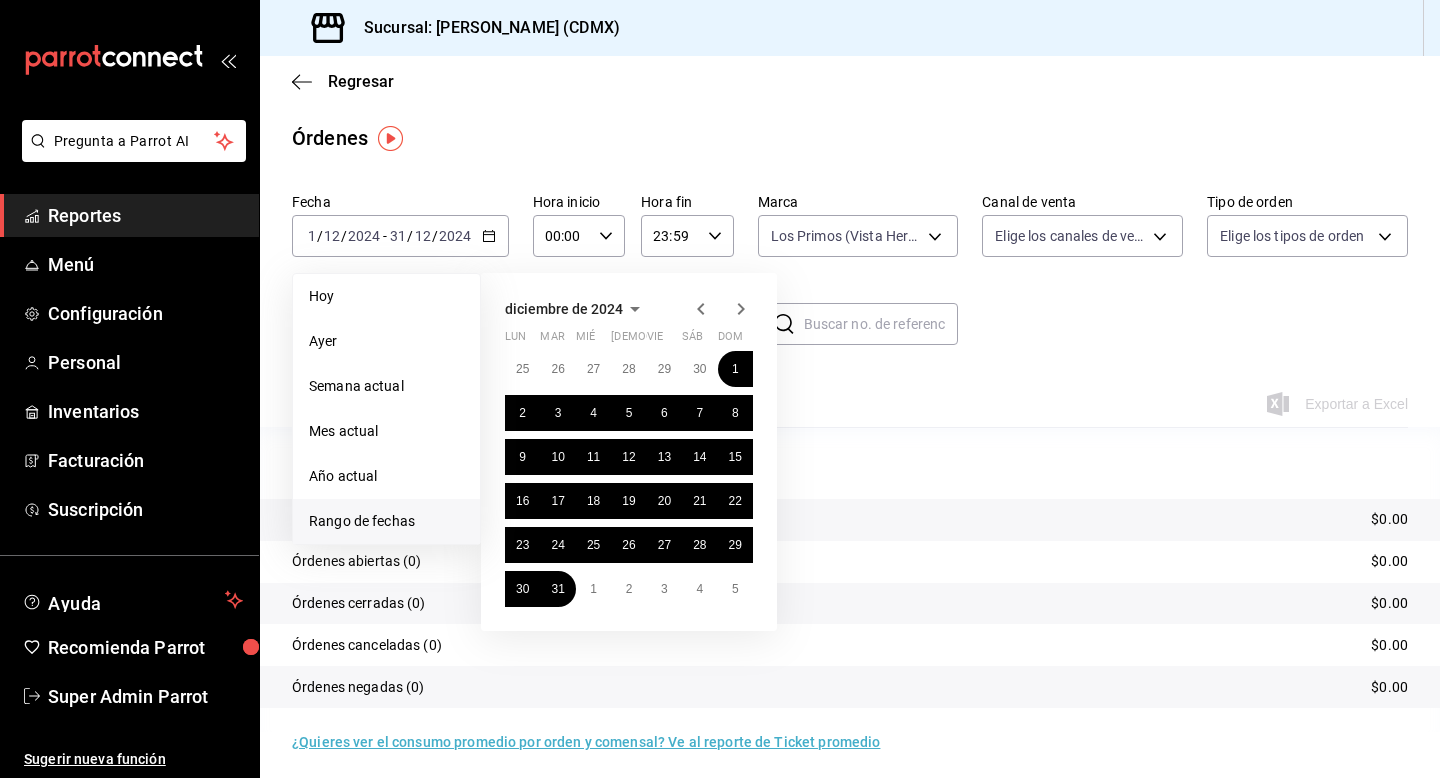 click 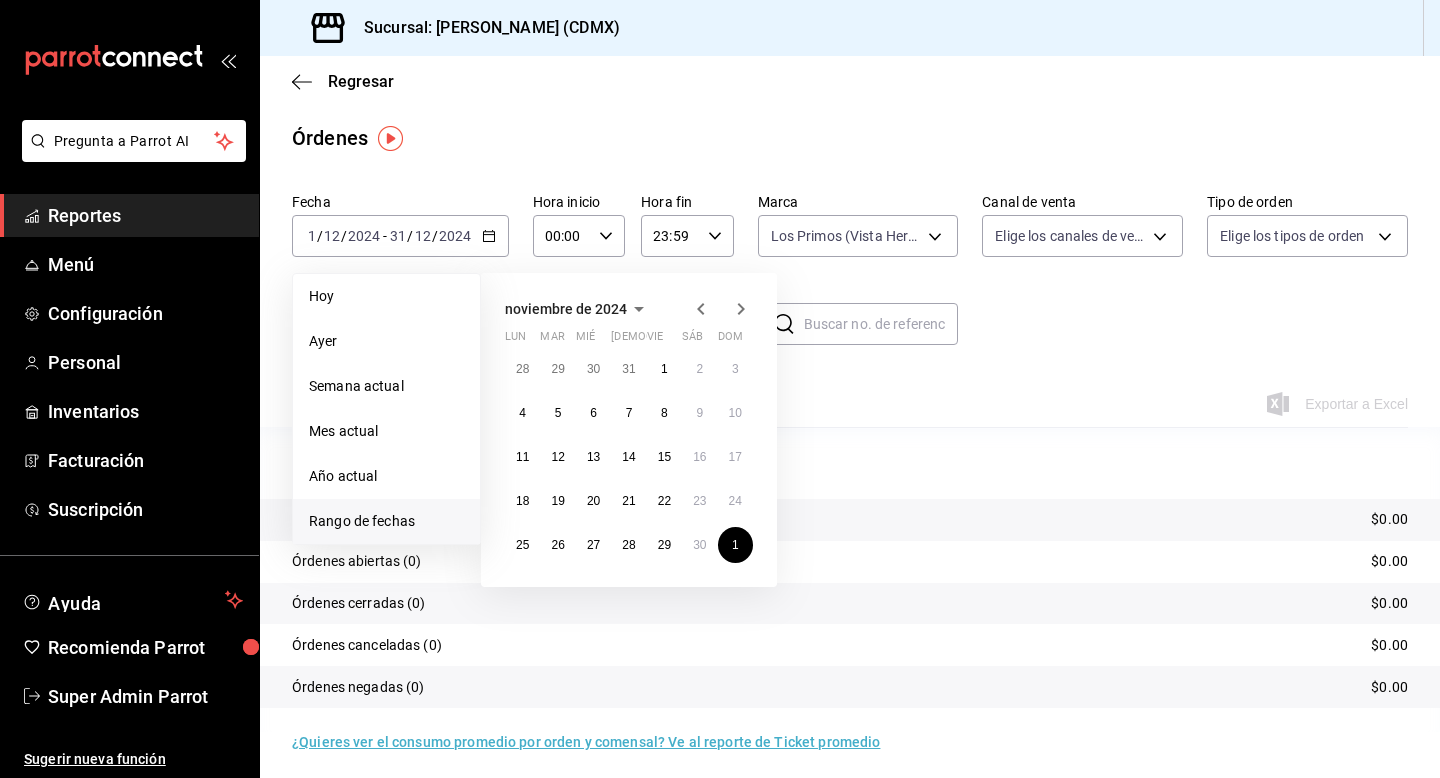 click 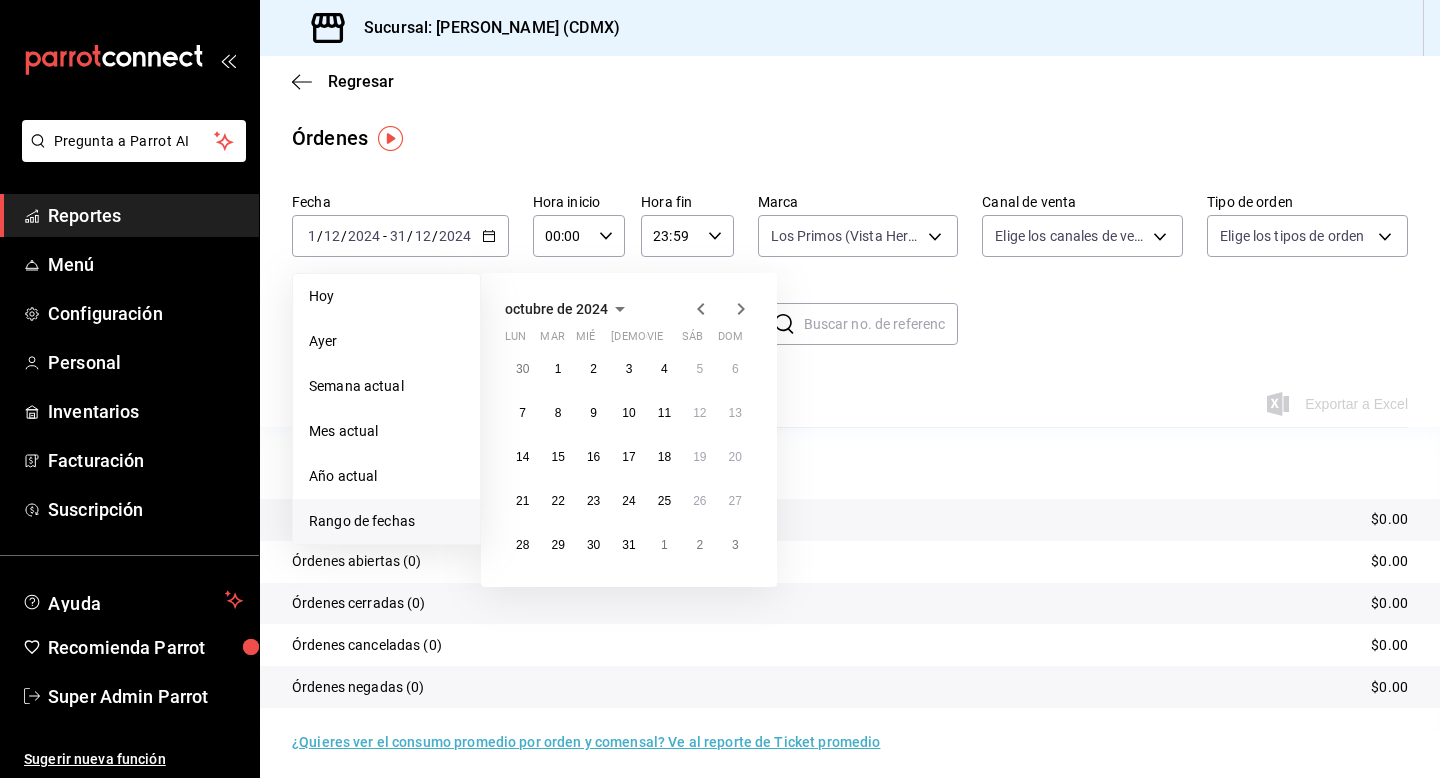 click 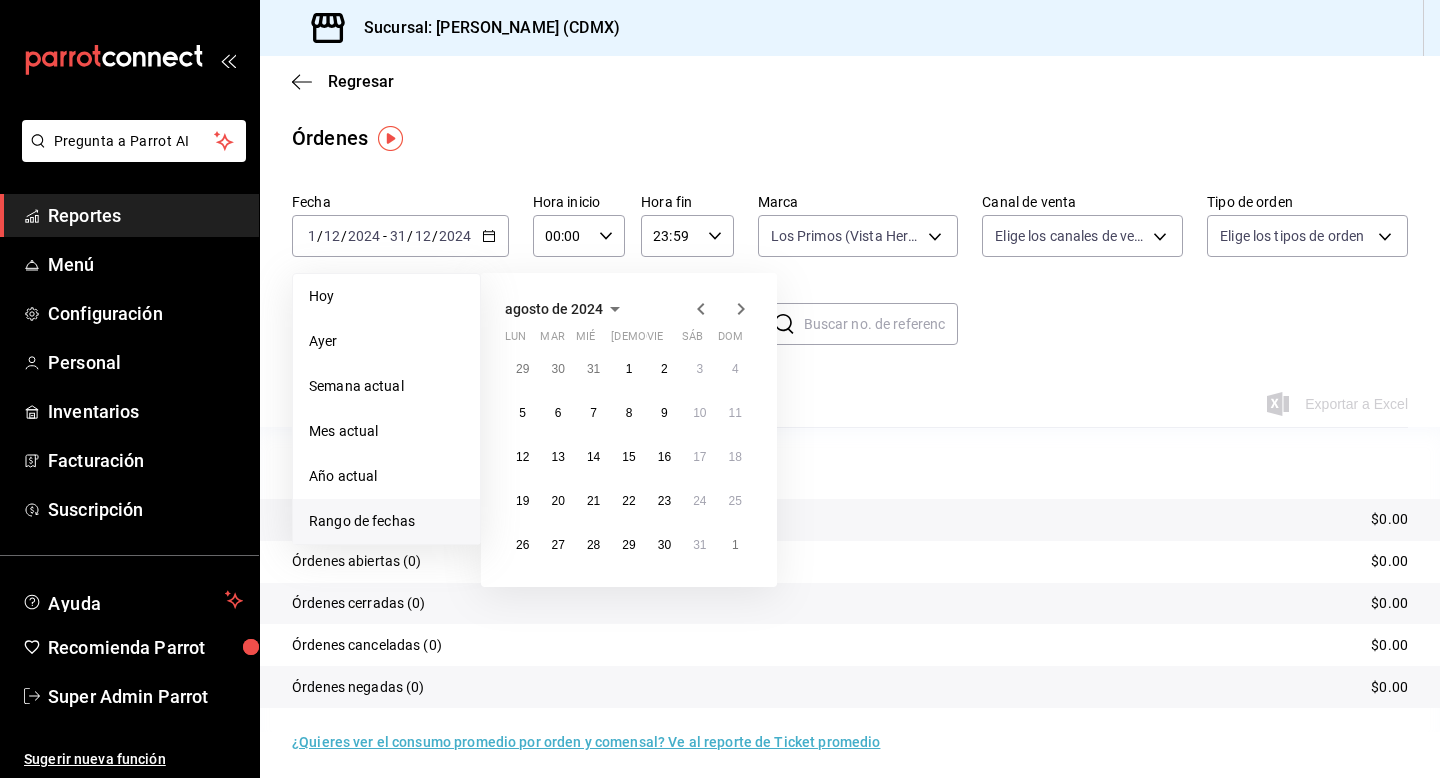 click 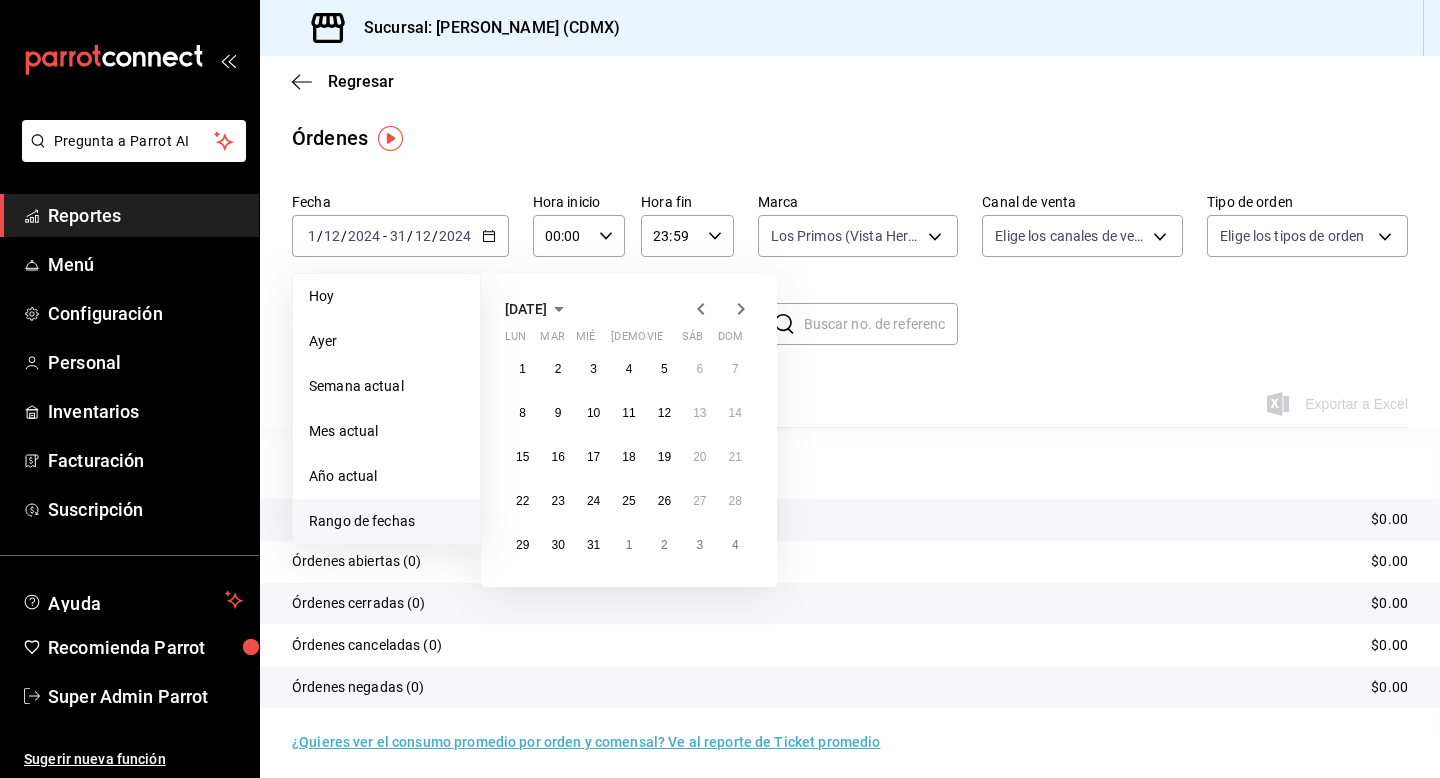 click 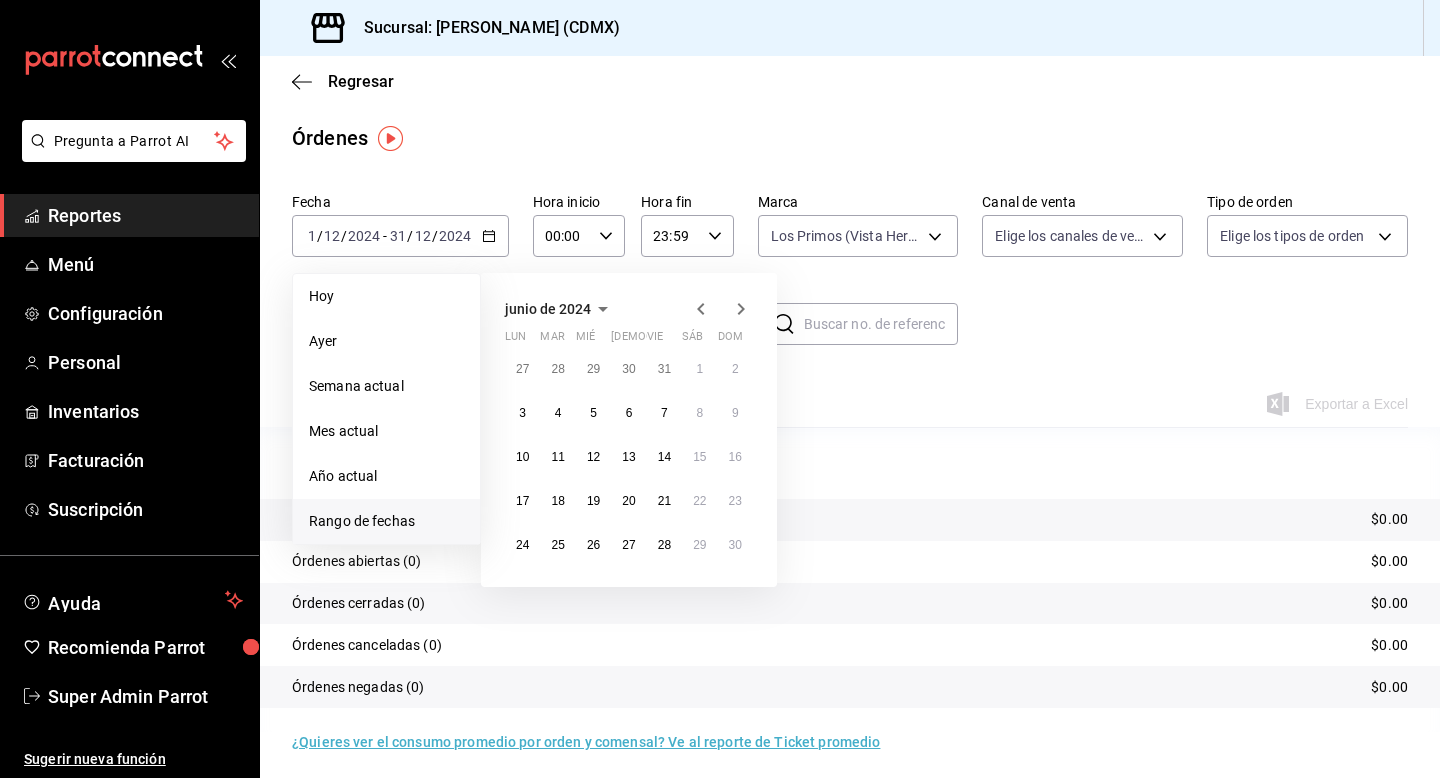 click 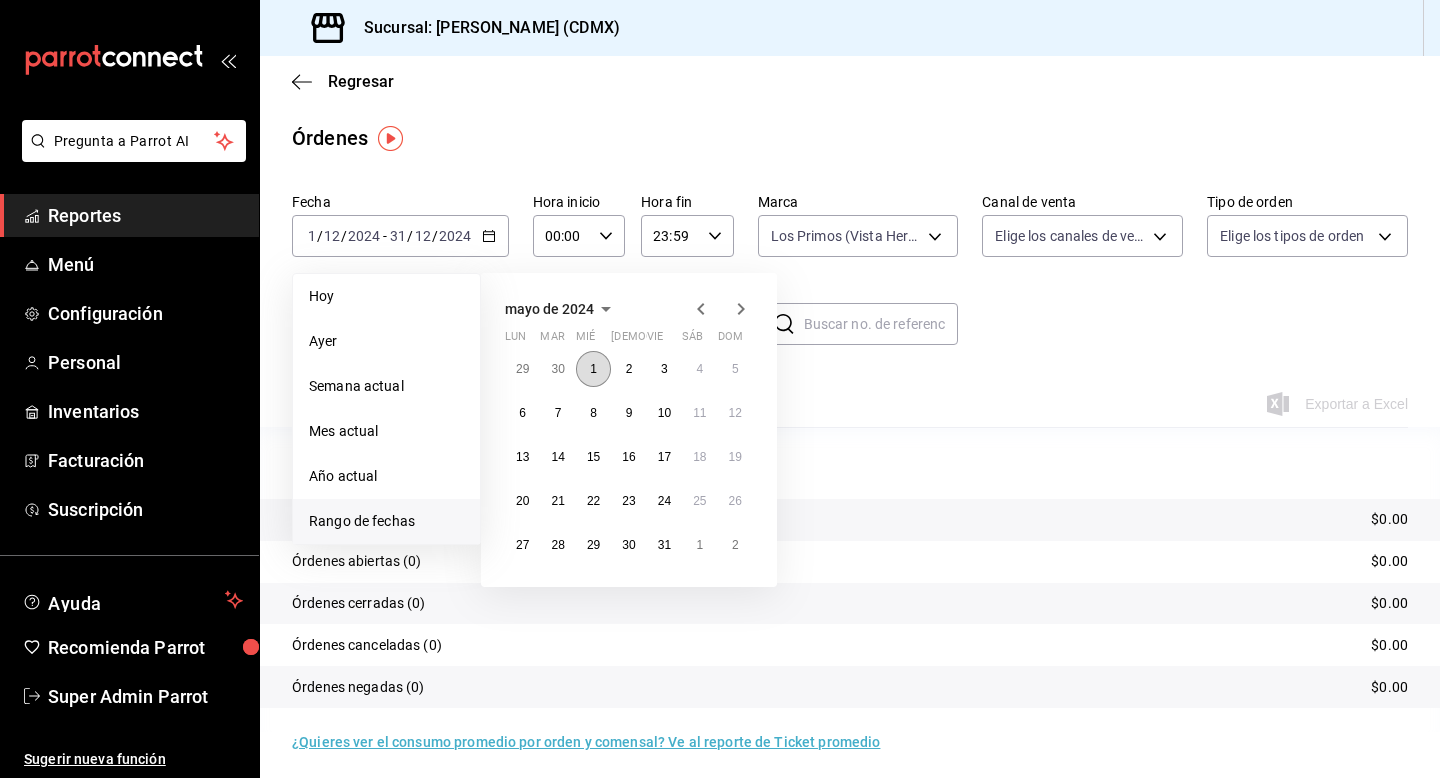 click on "1" at bounding box center (593, 369) 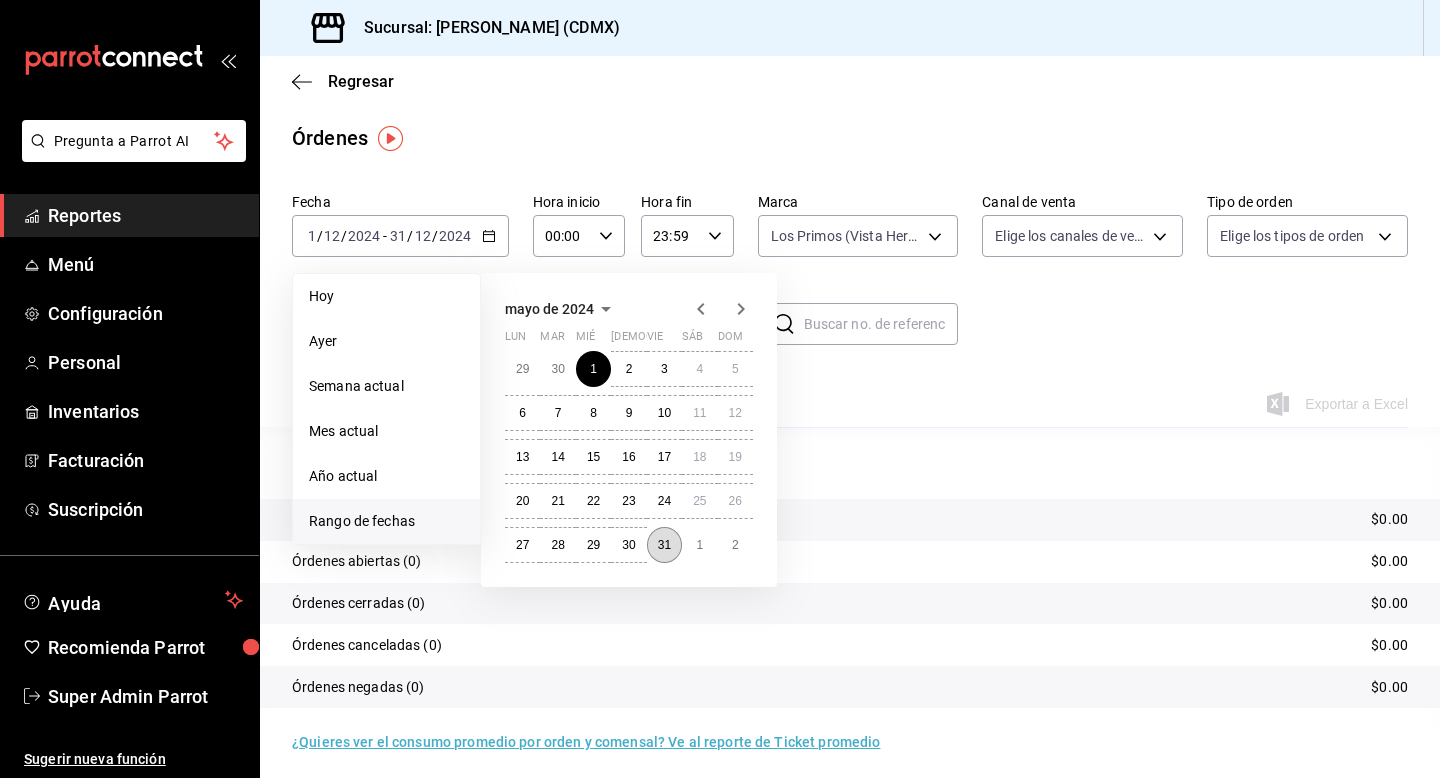 click on "31" at bounding box center (664, 545) 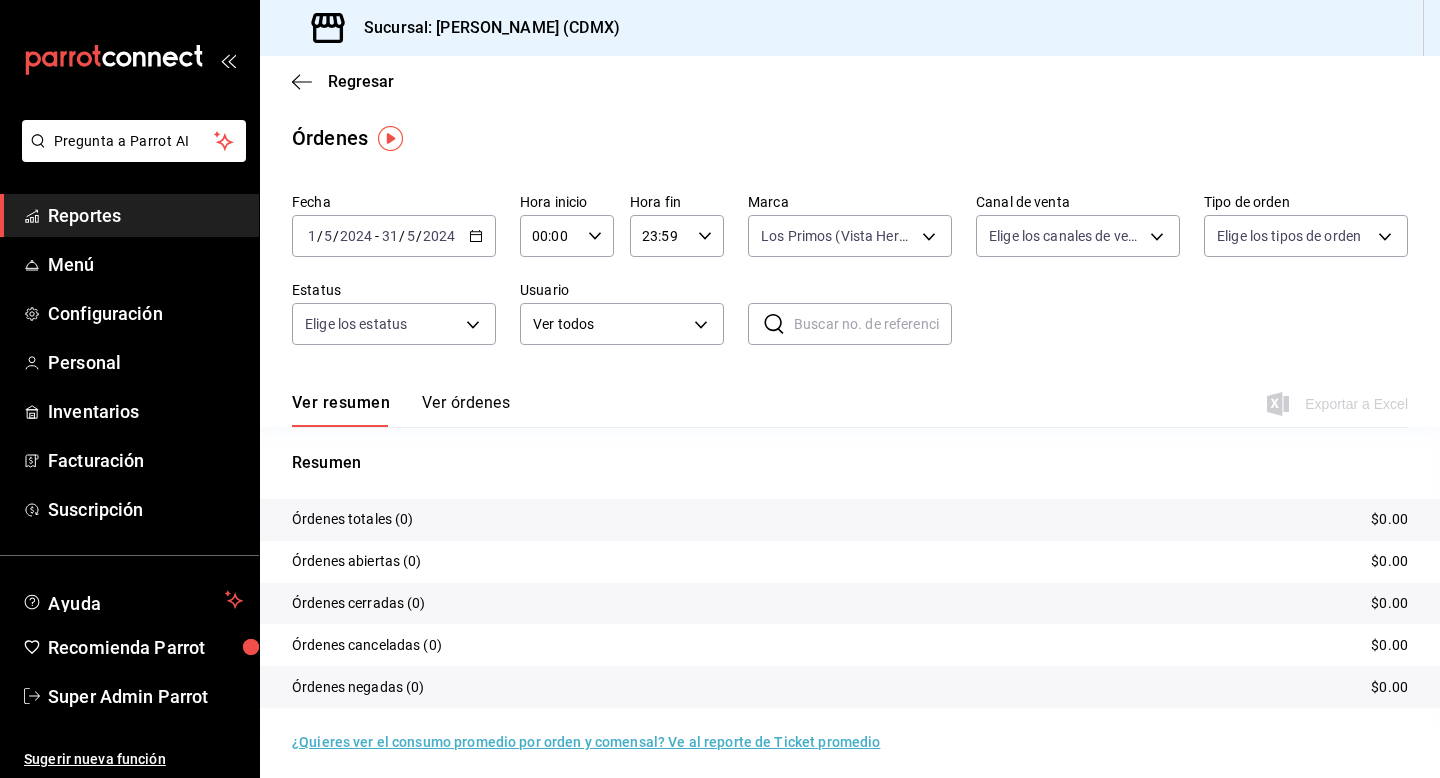 click 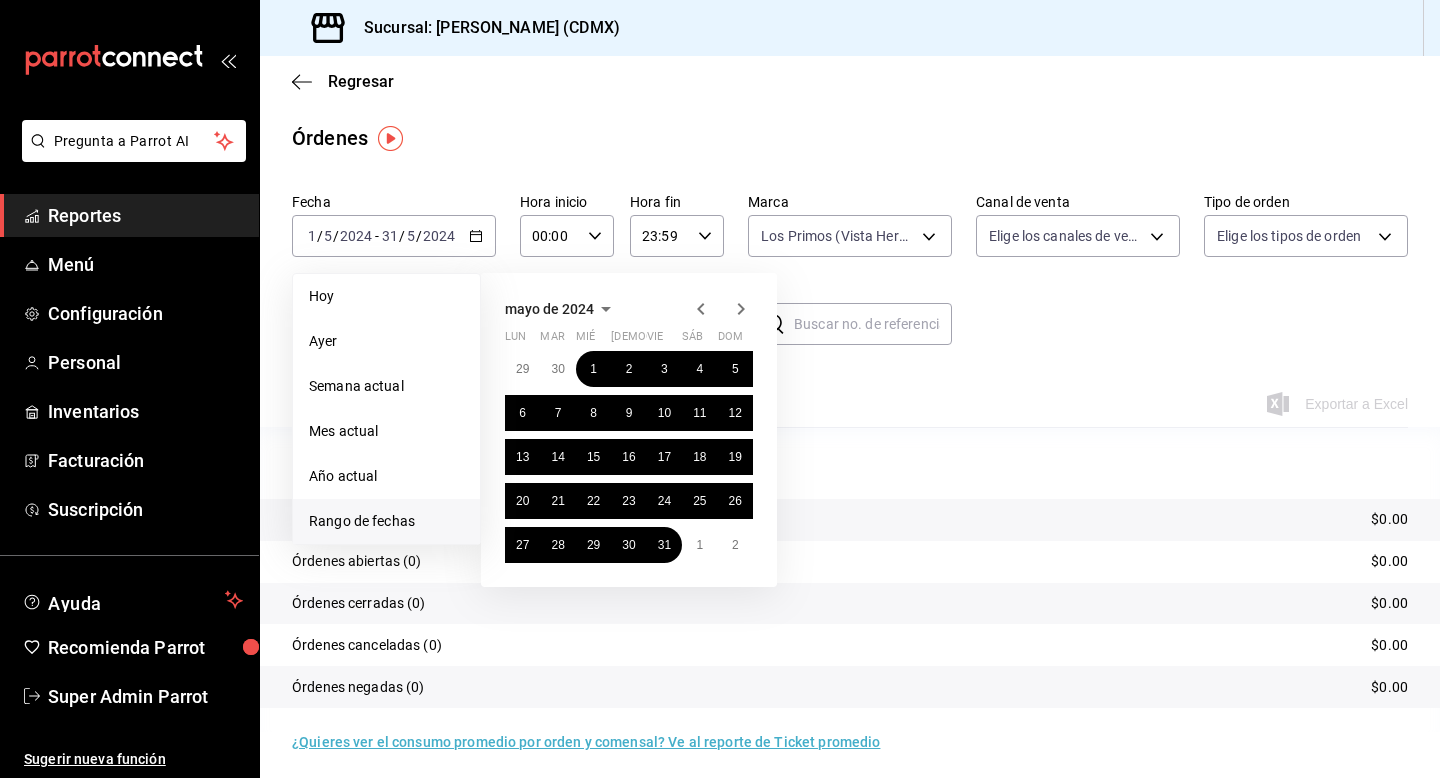 click 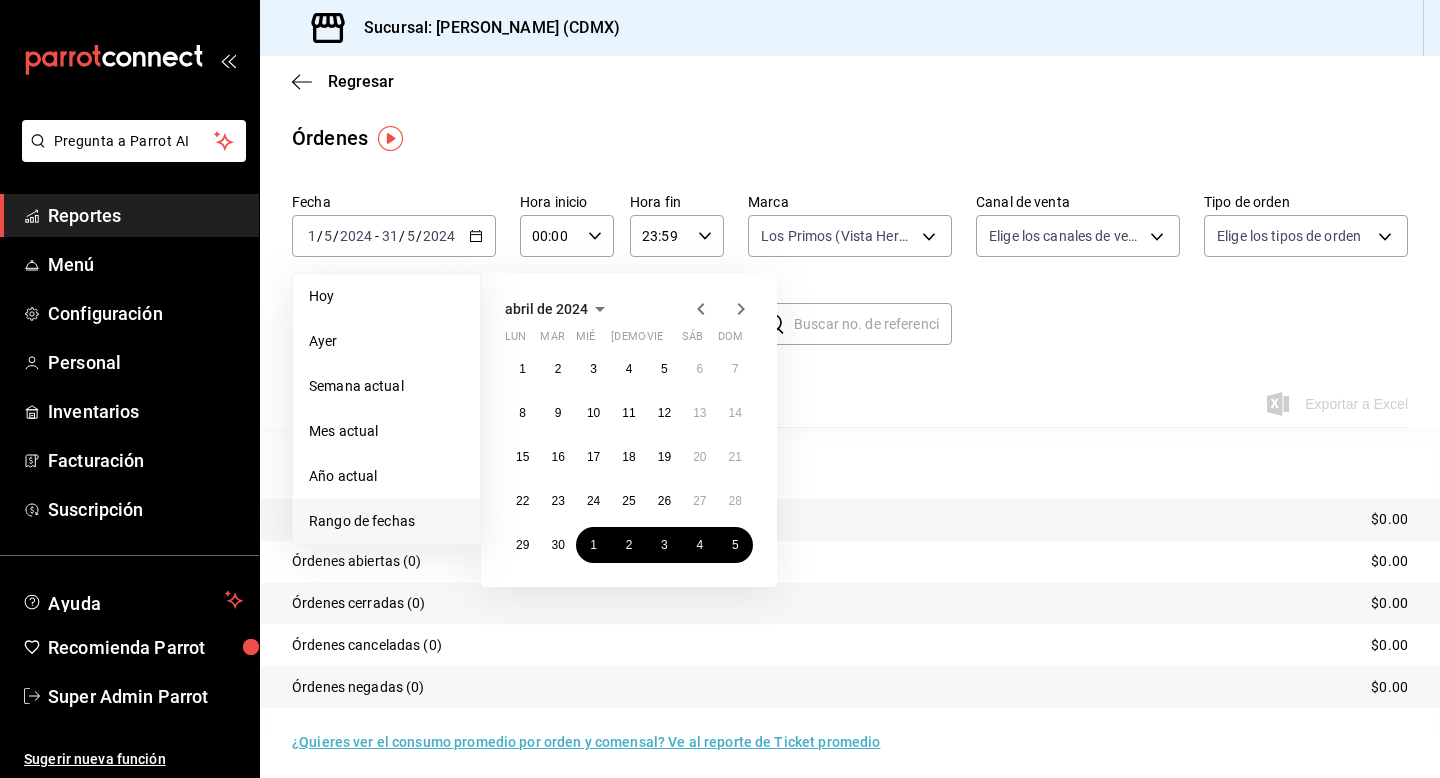 click 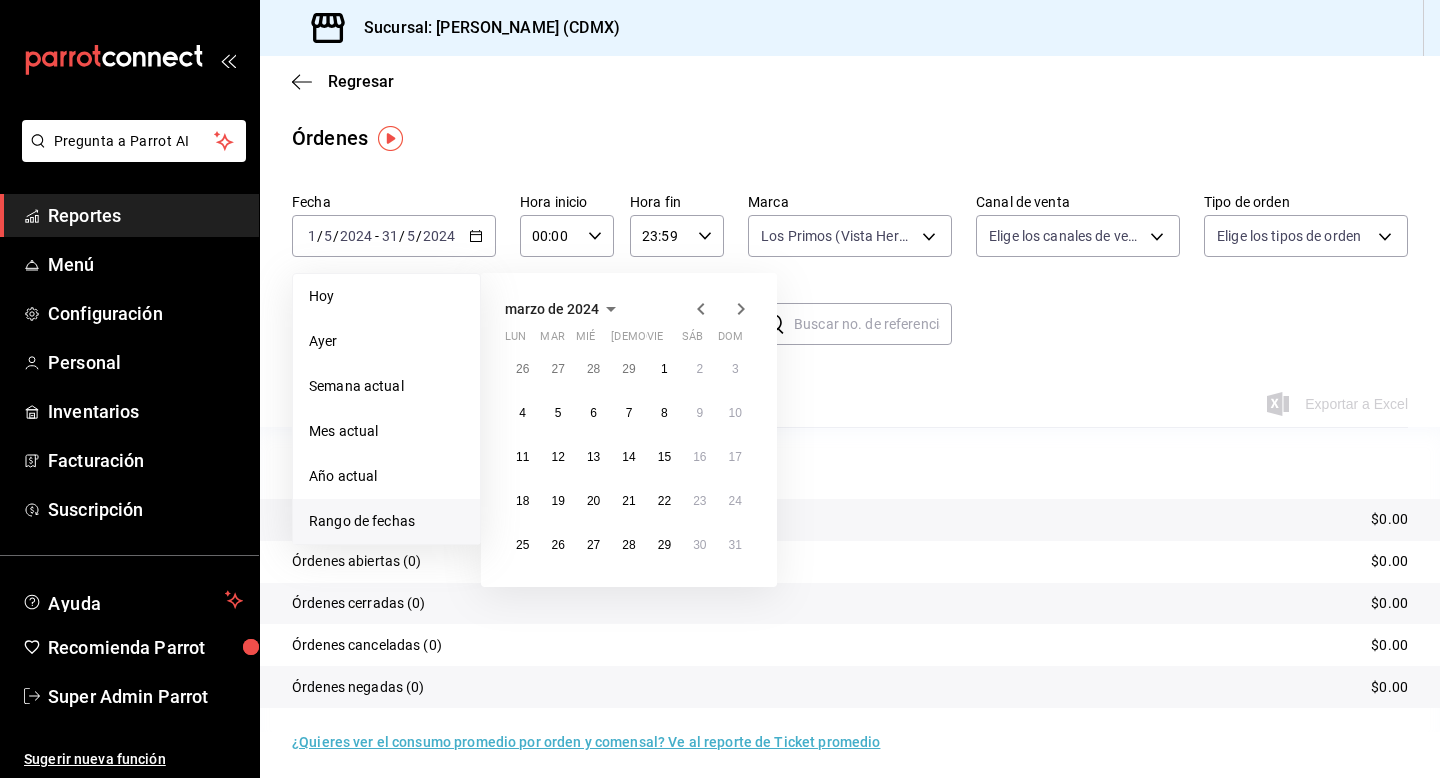 click 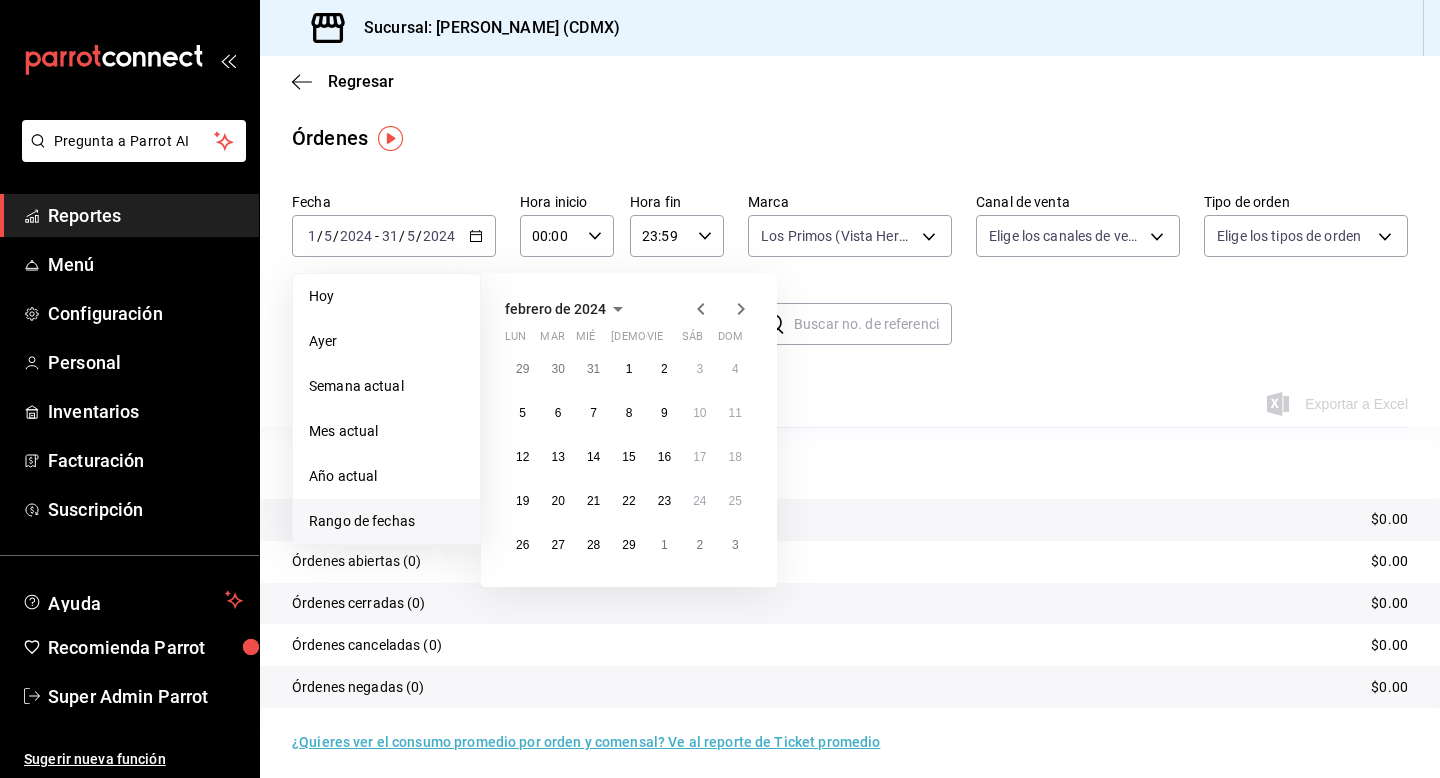 click 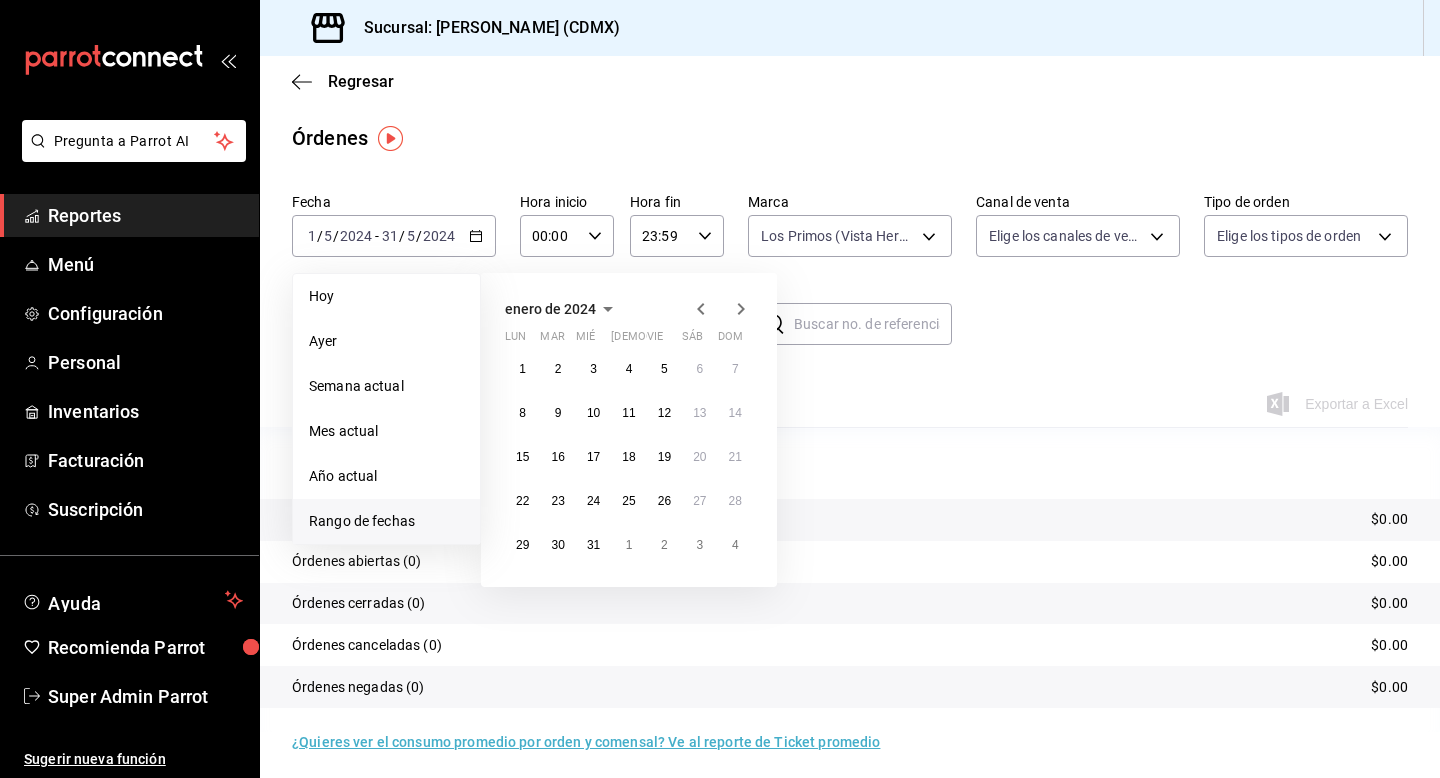 click 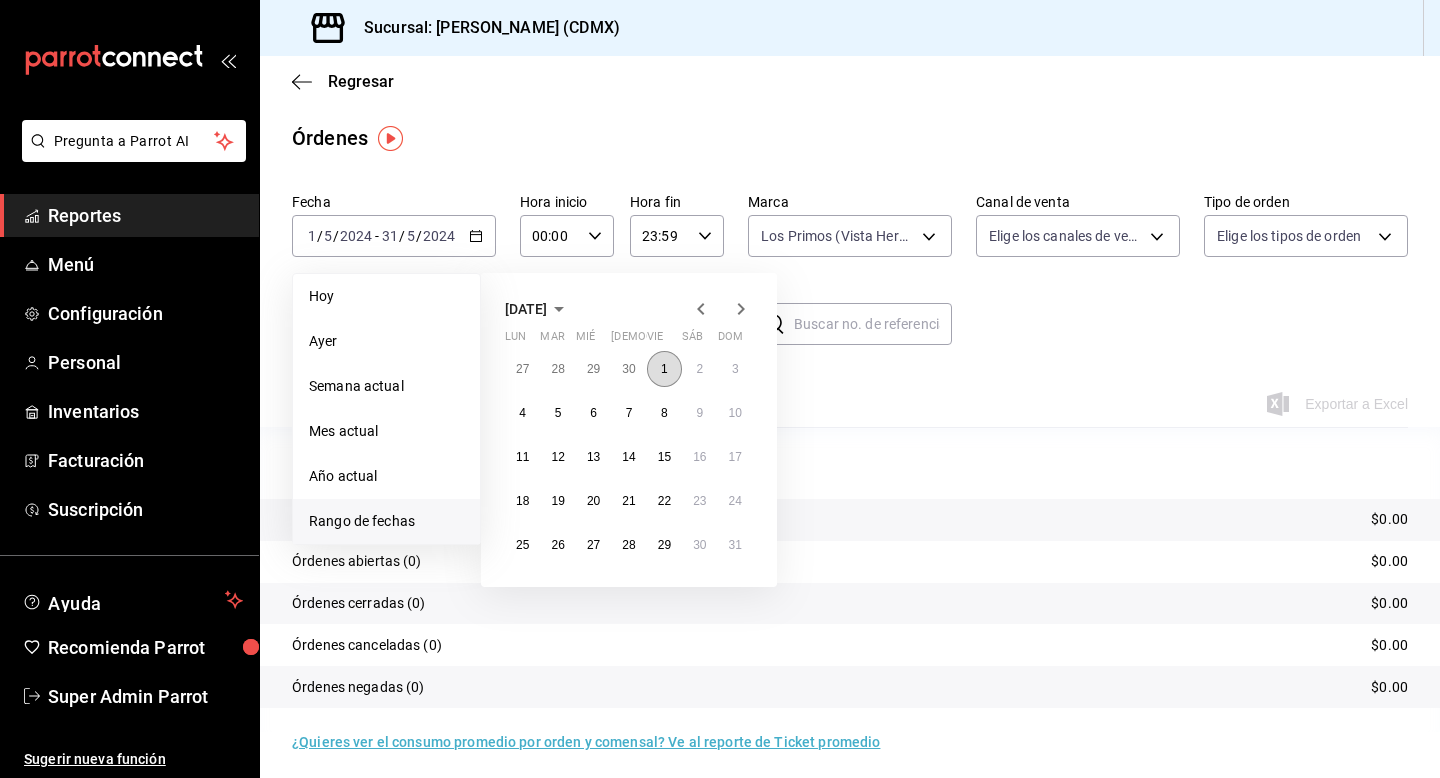 click on "1" at bounding box center [664, 369] 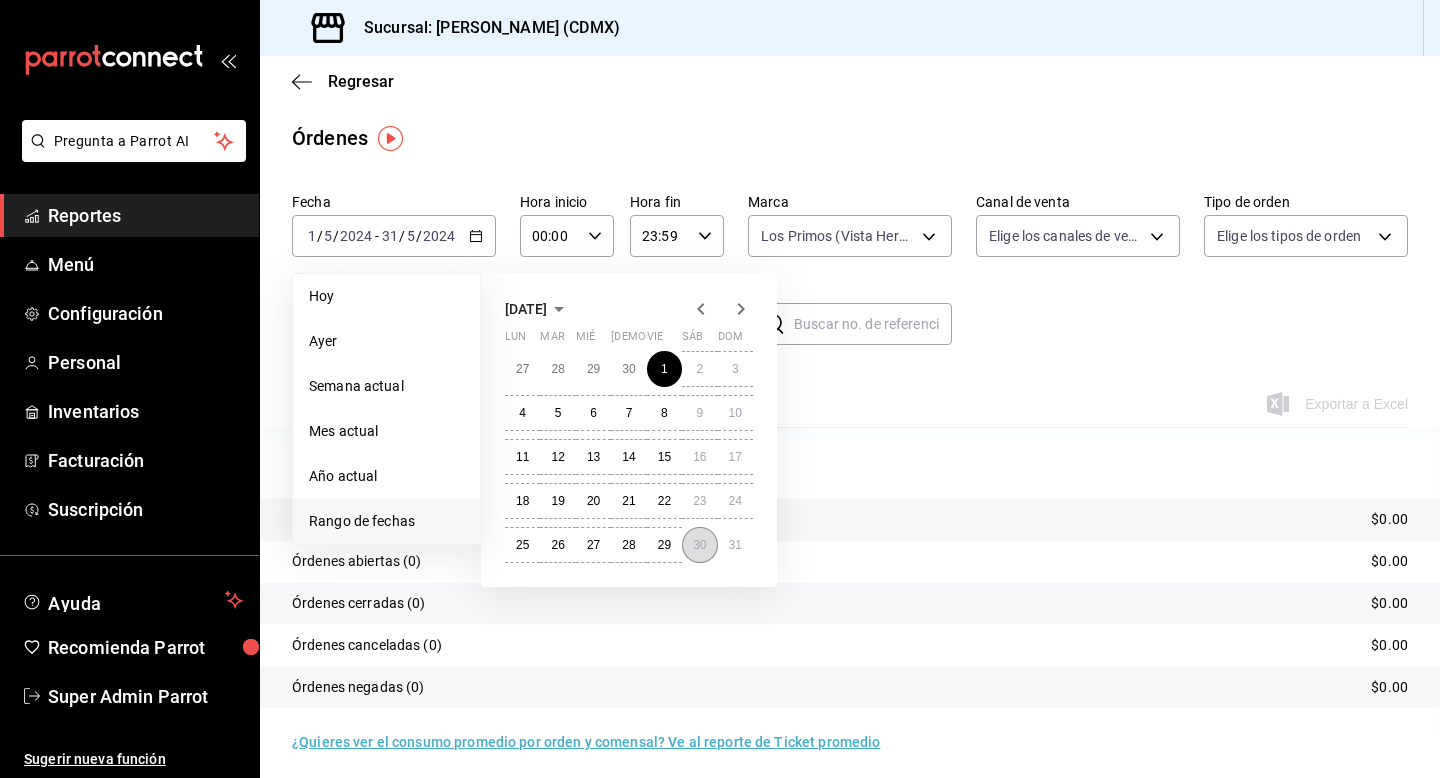 click on "30" at bounding box center [699, 545] 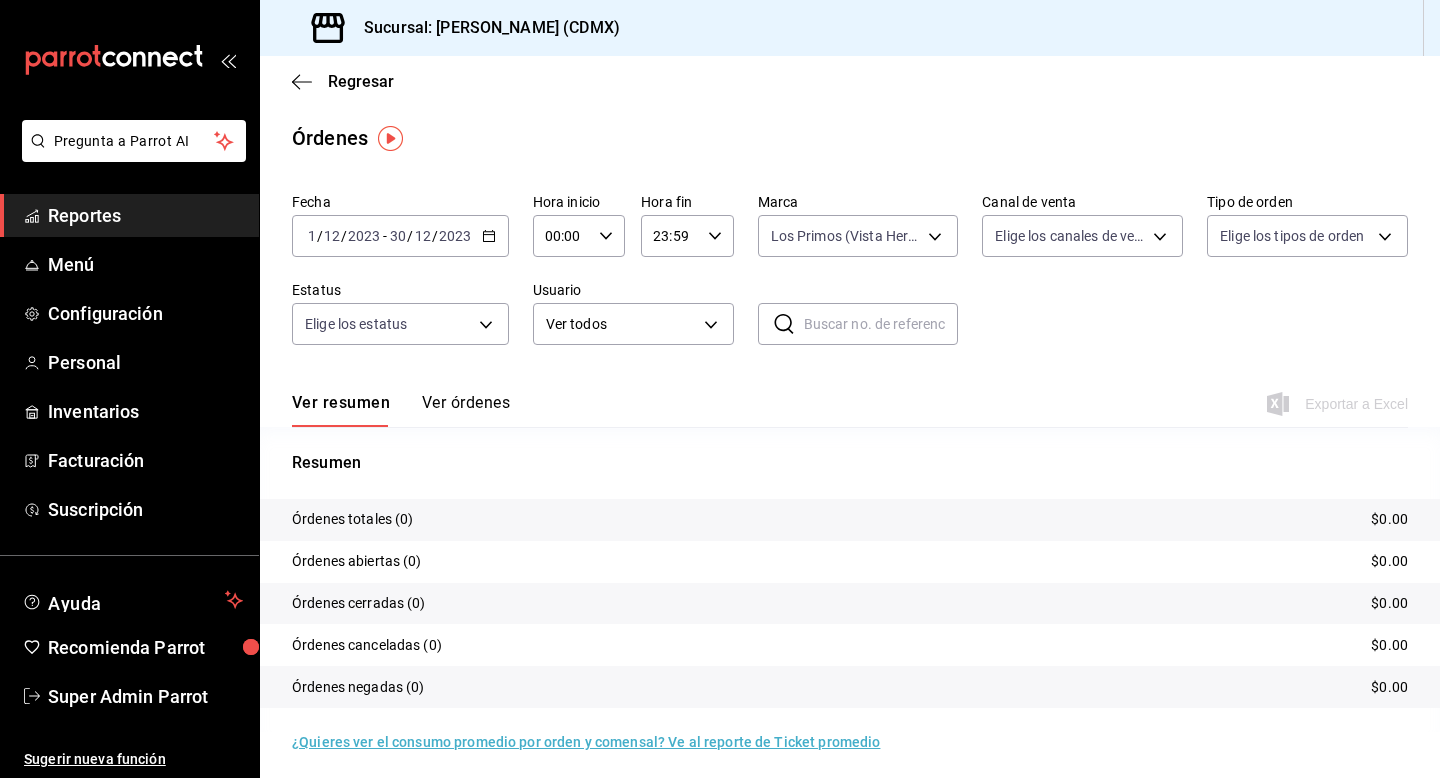 click 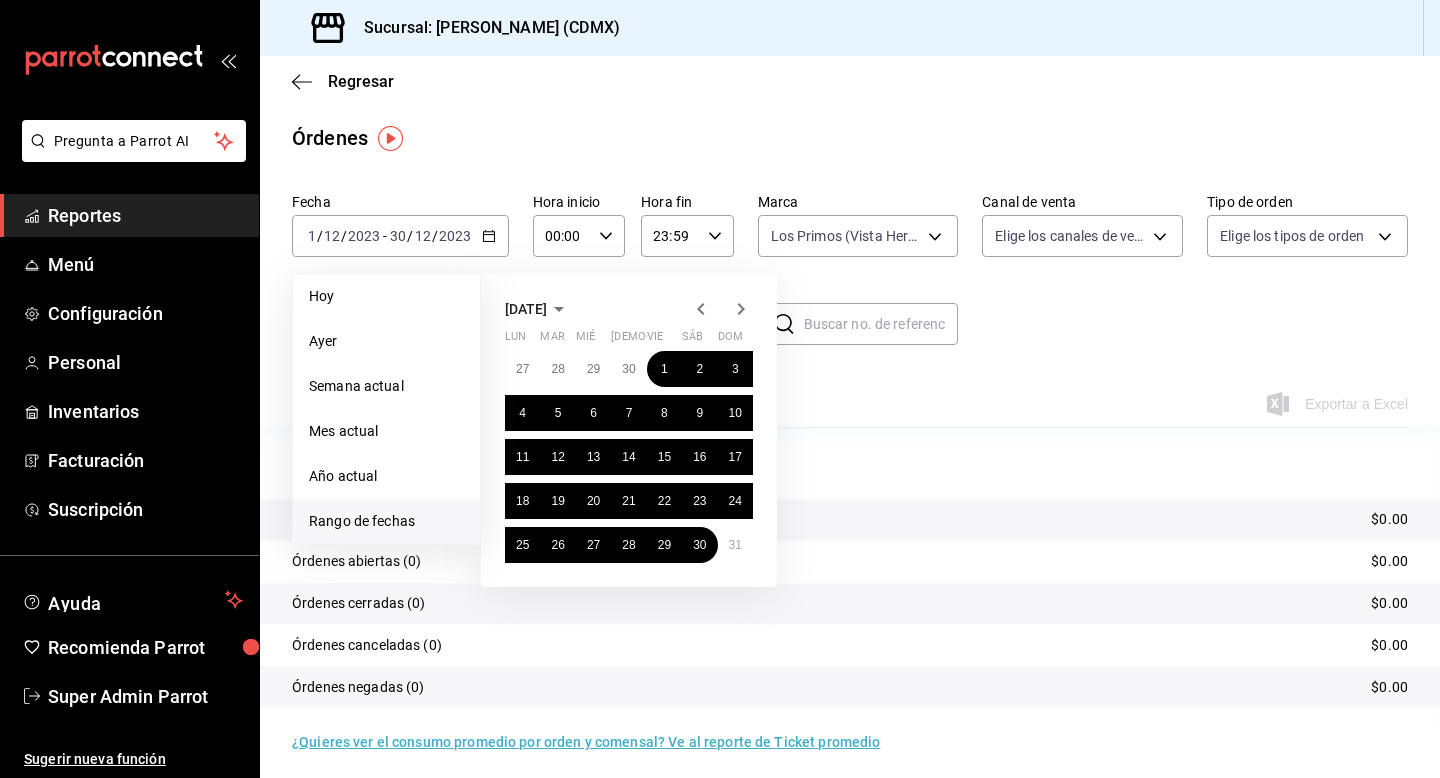 click 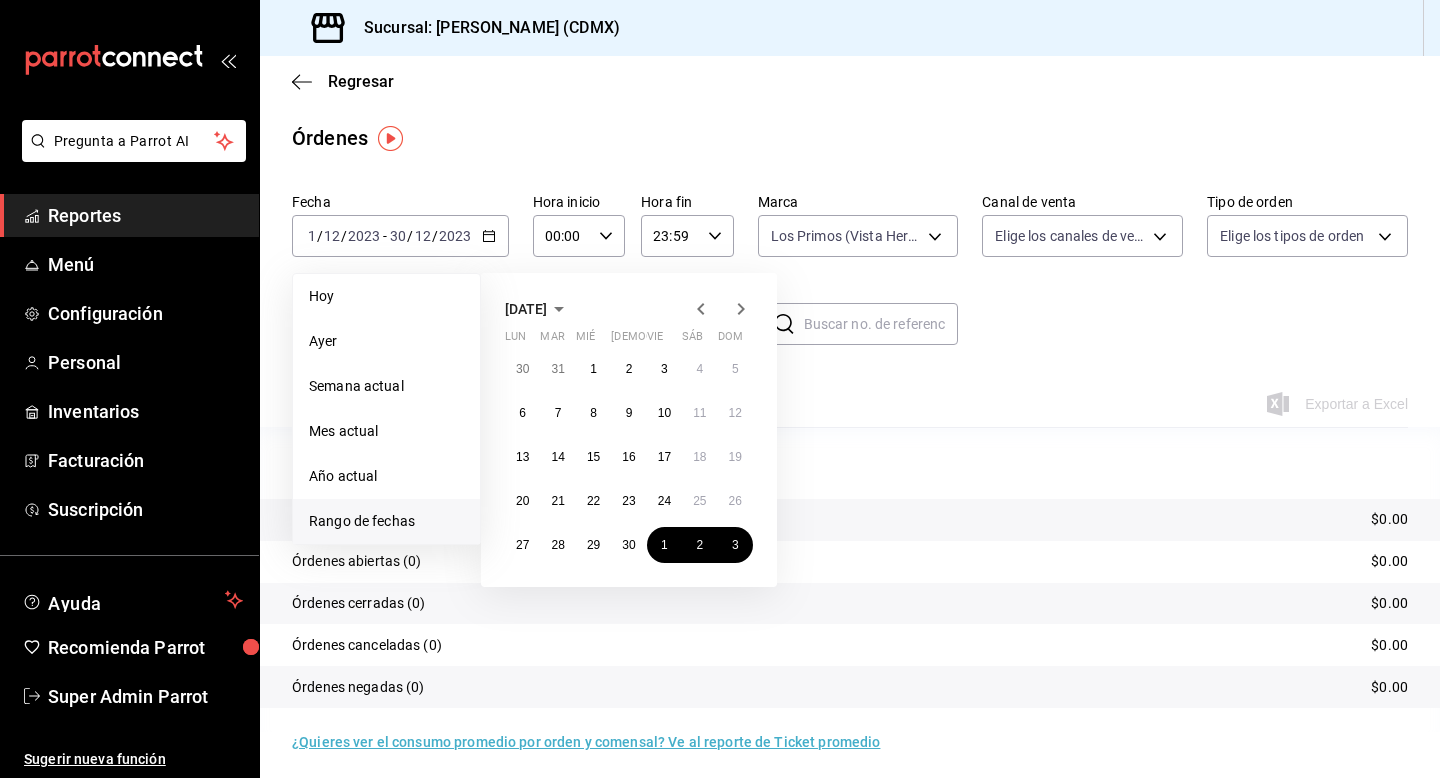 click 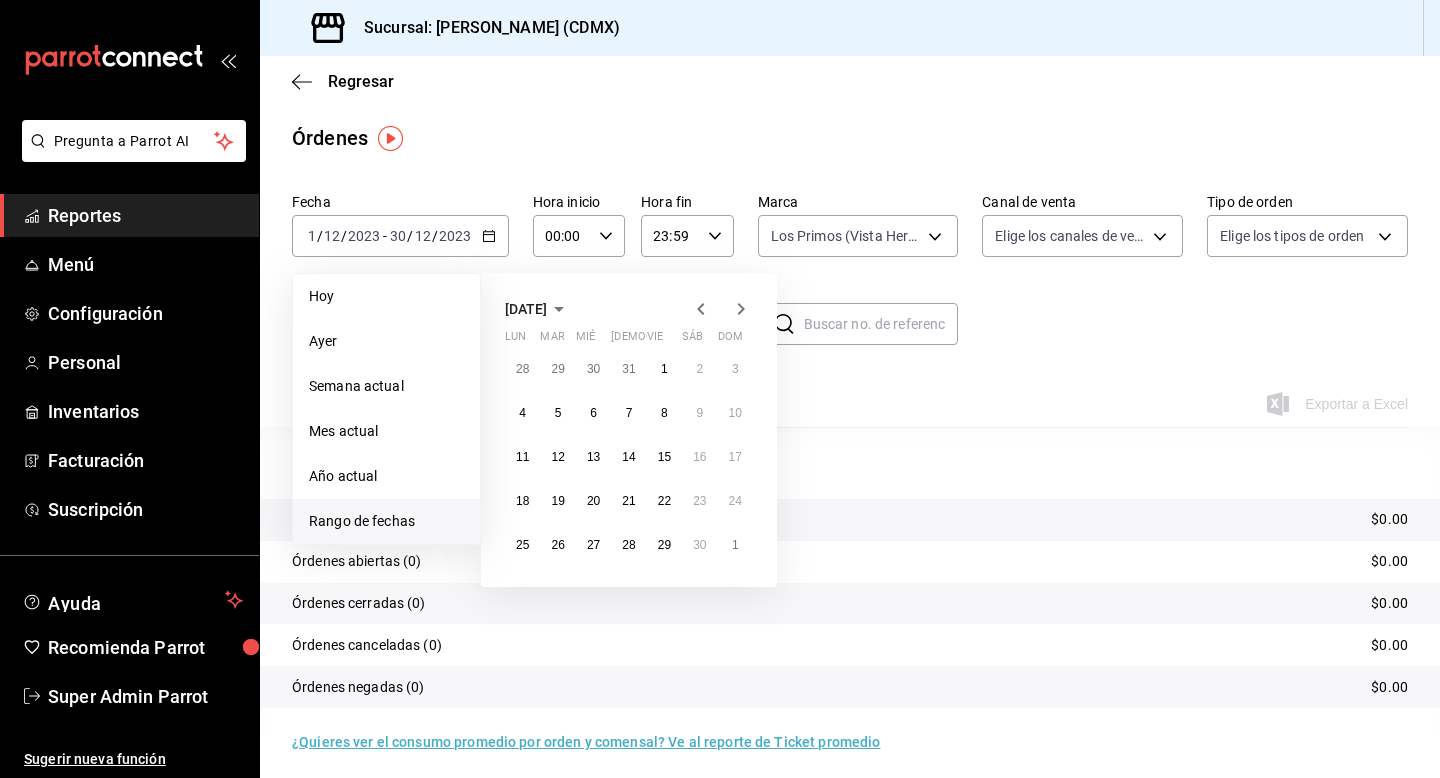 click 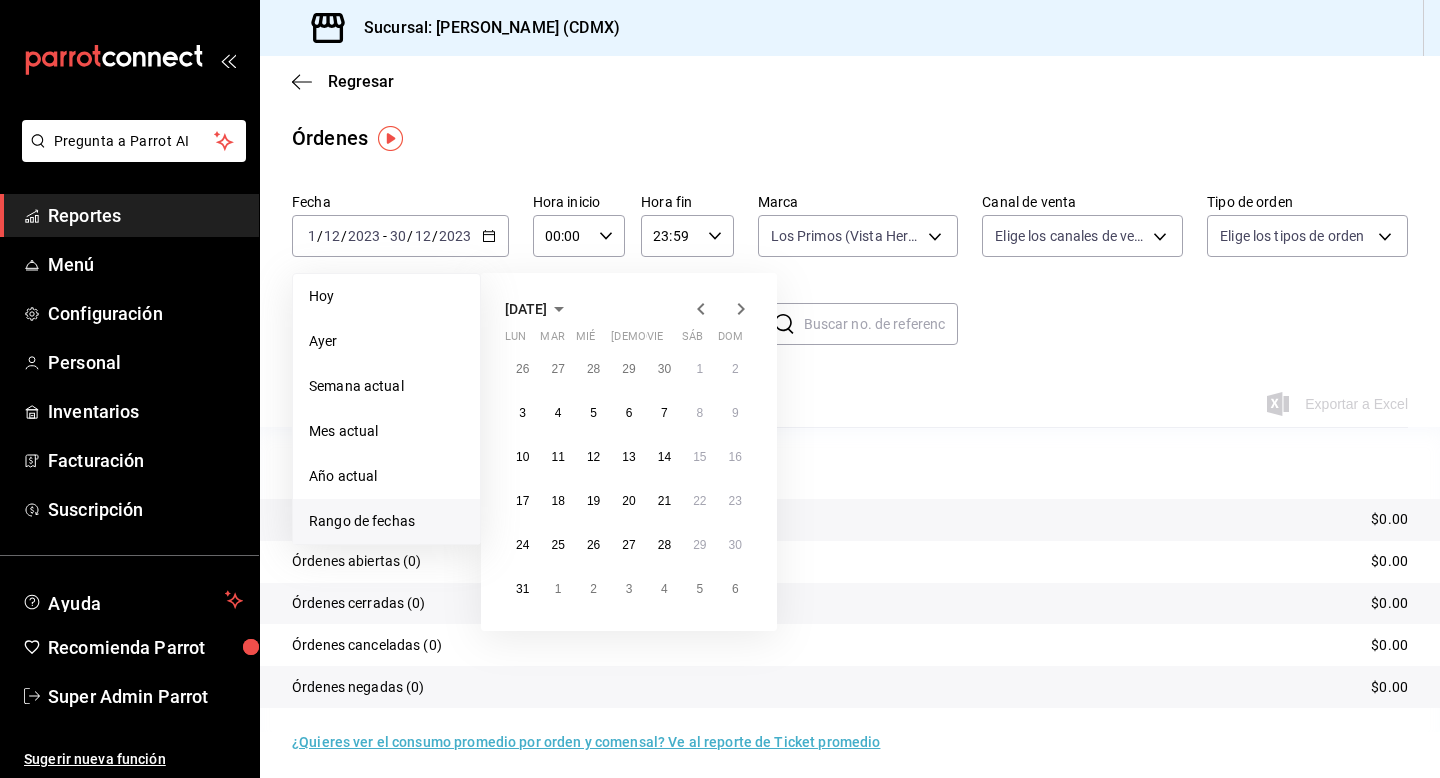 click 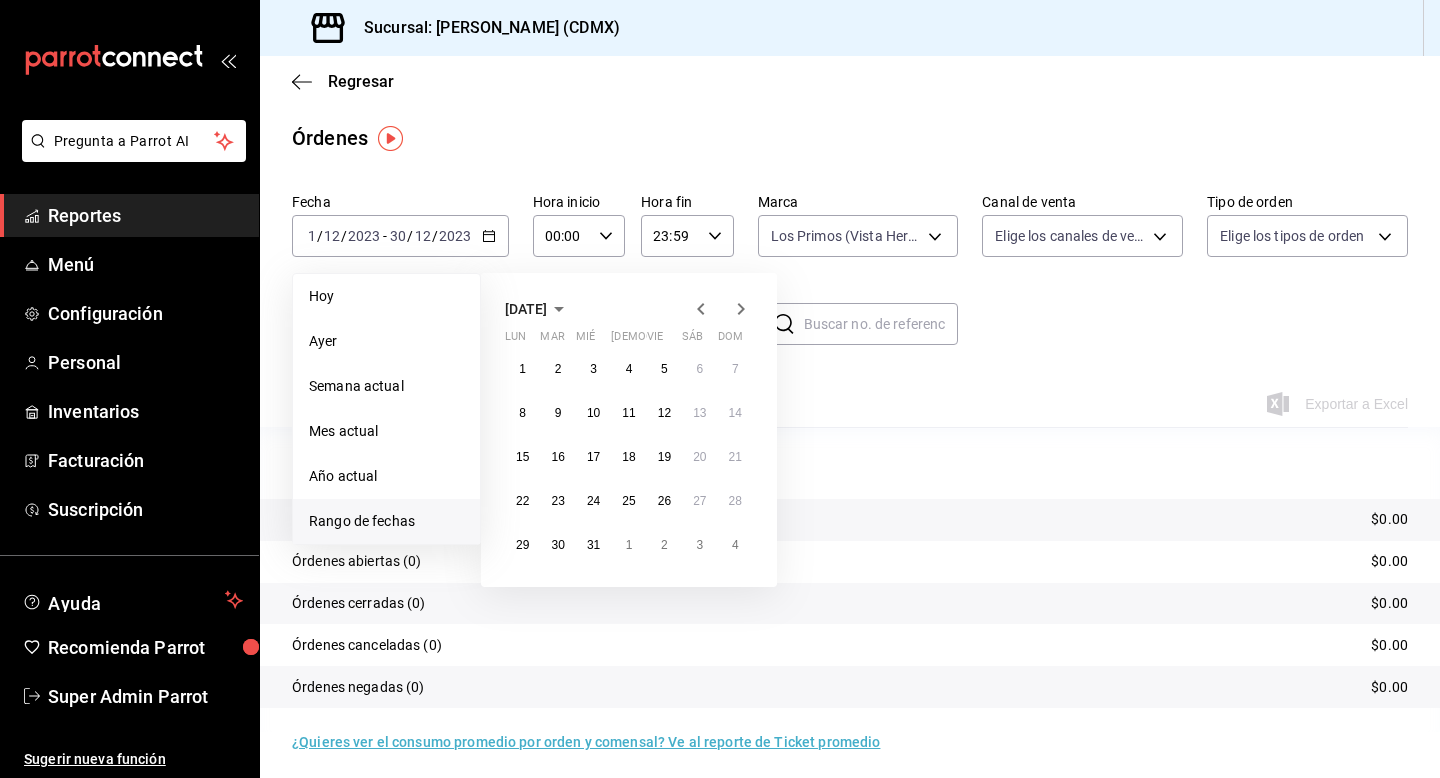 click 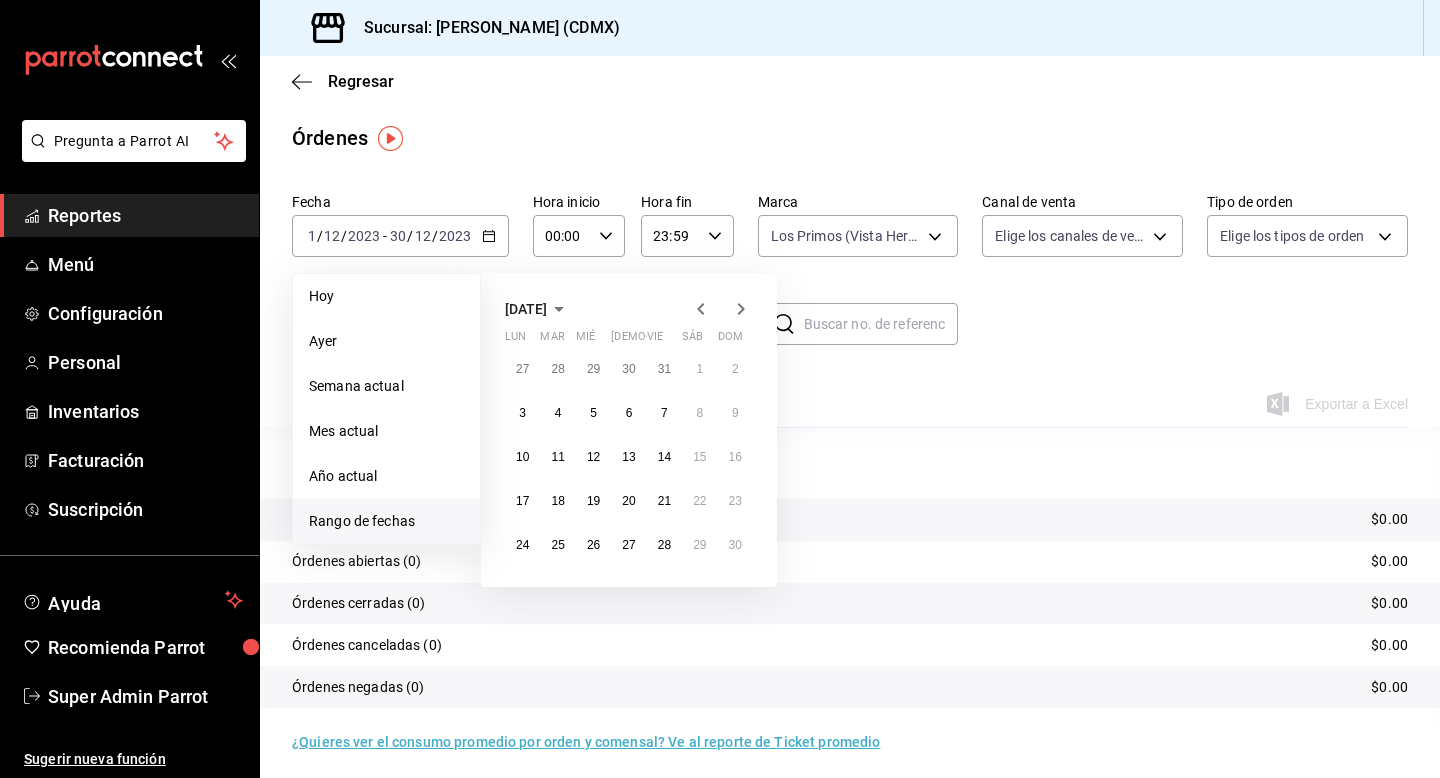 click 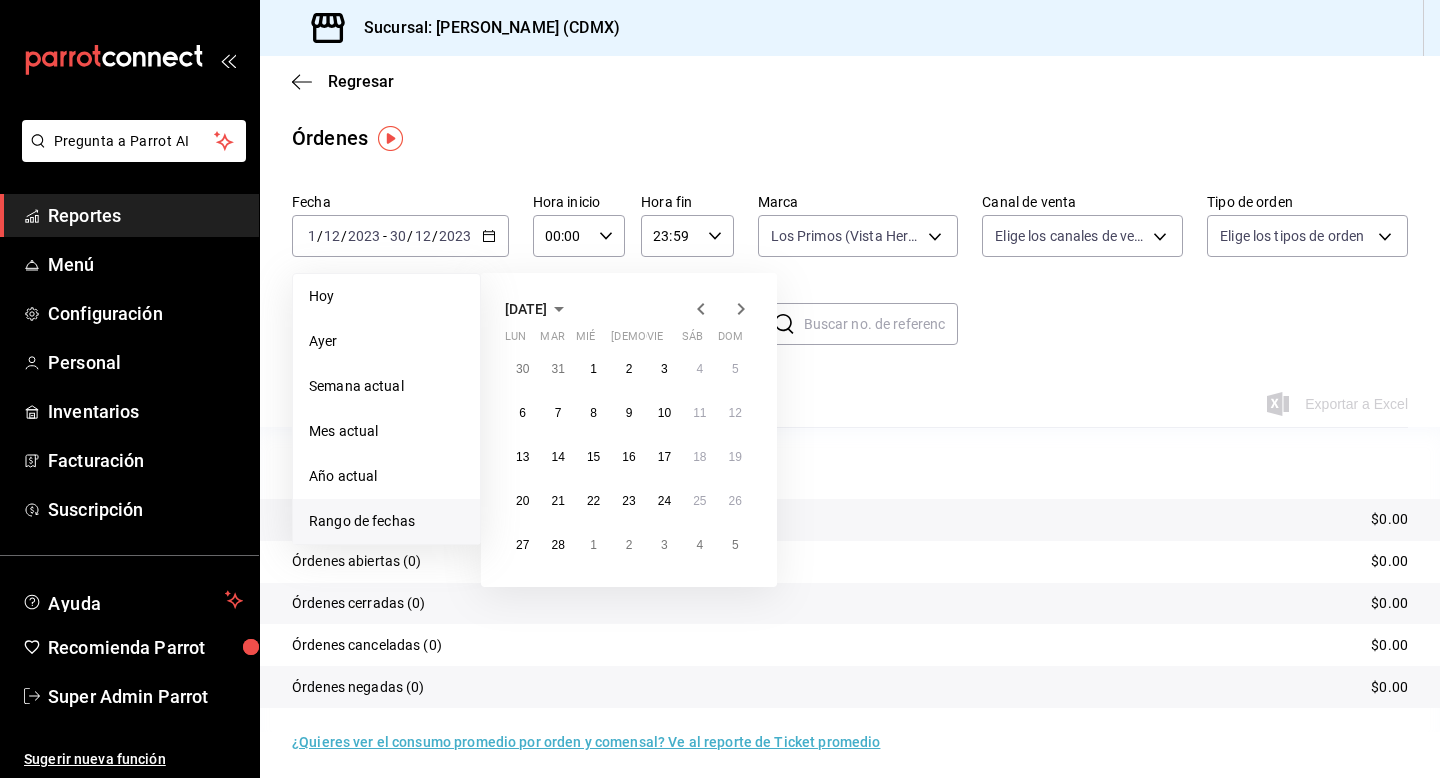 click 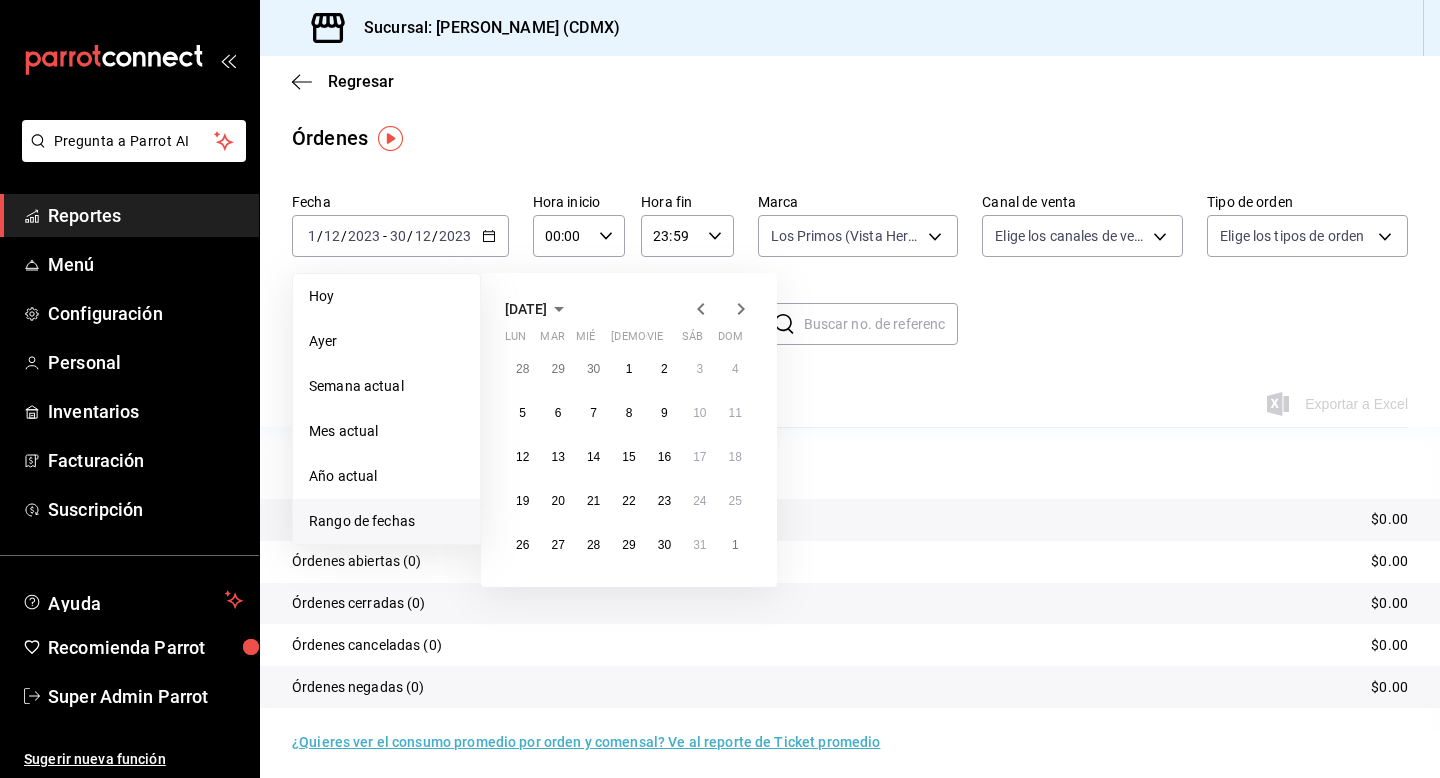 click 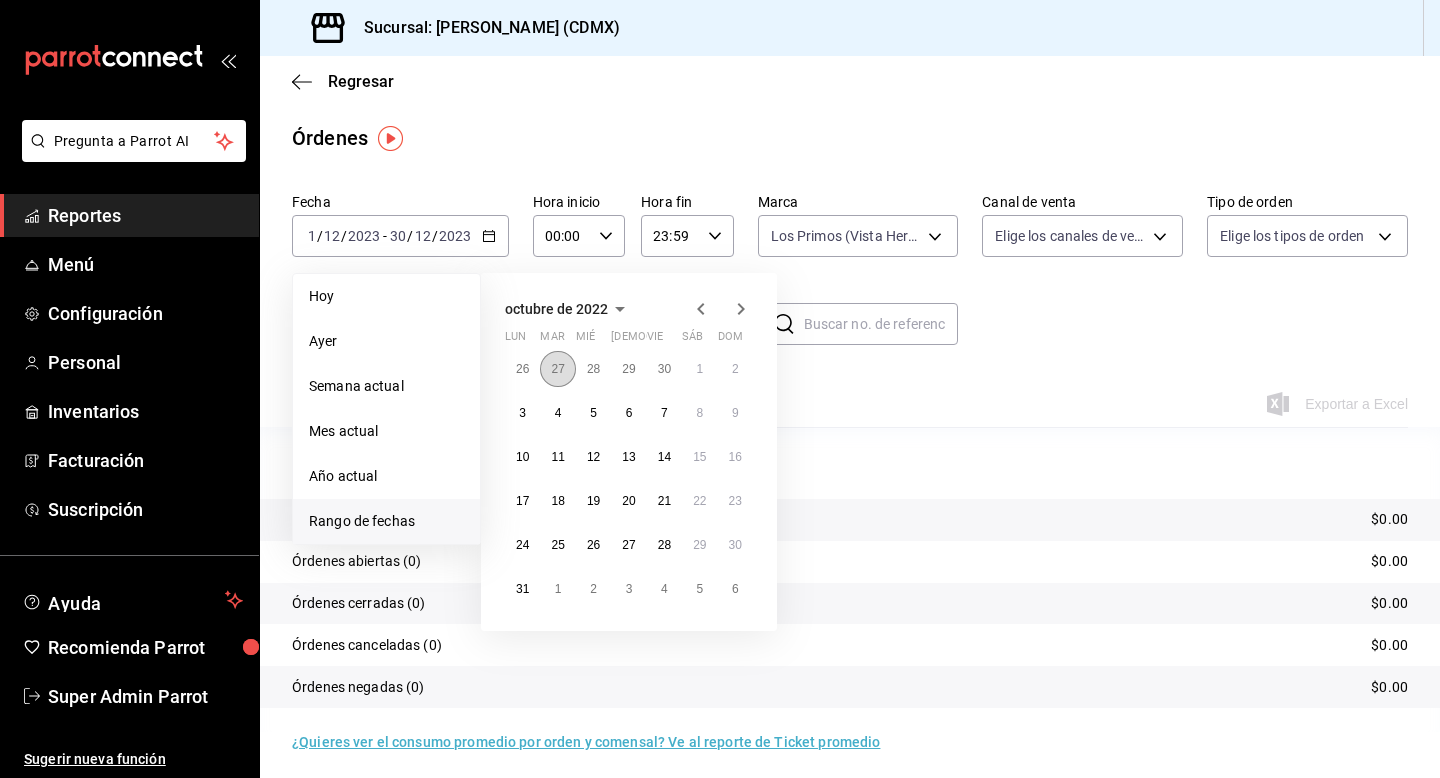 click on "27" at bounding box center [557, 369] 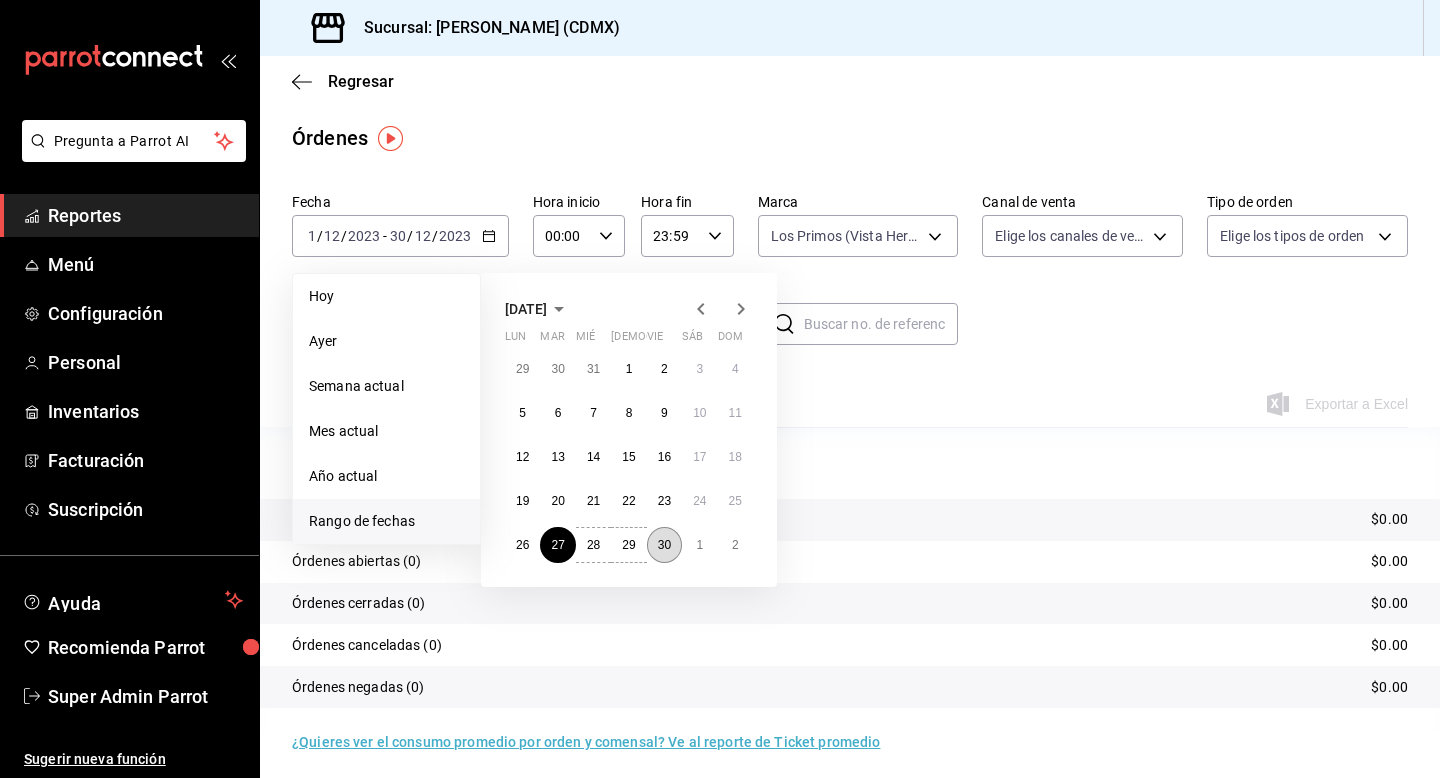 click on "30" at bounding box center (664, 545) 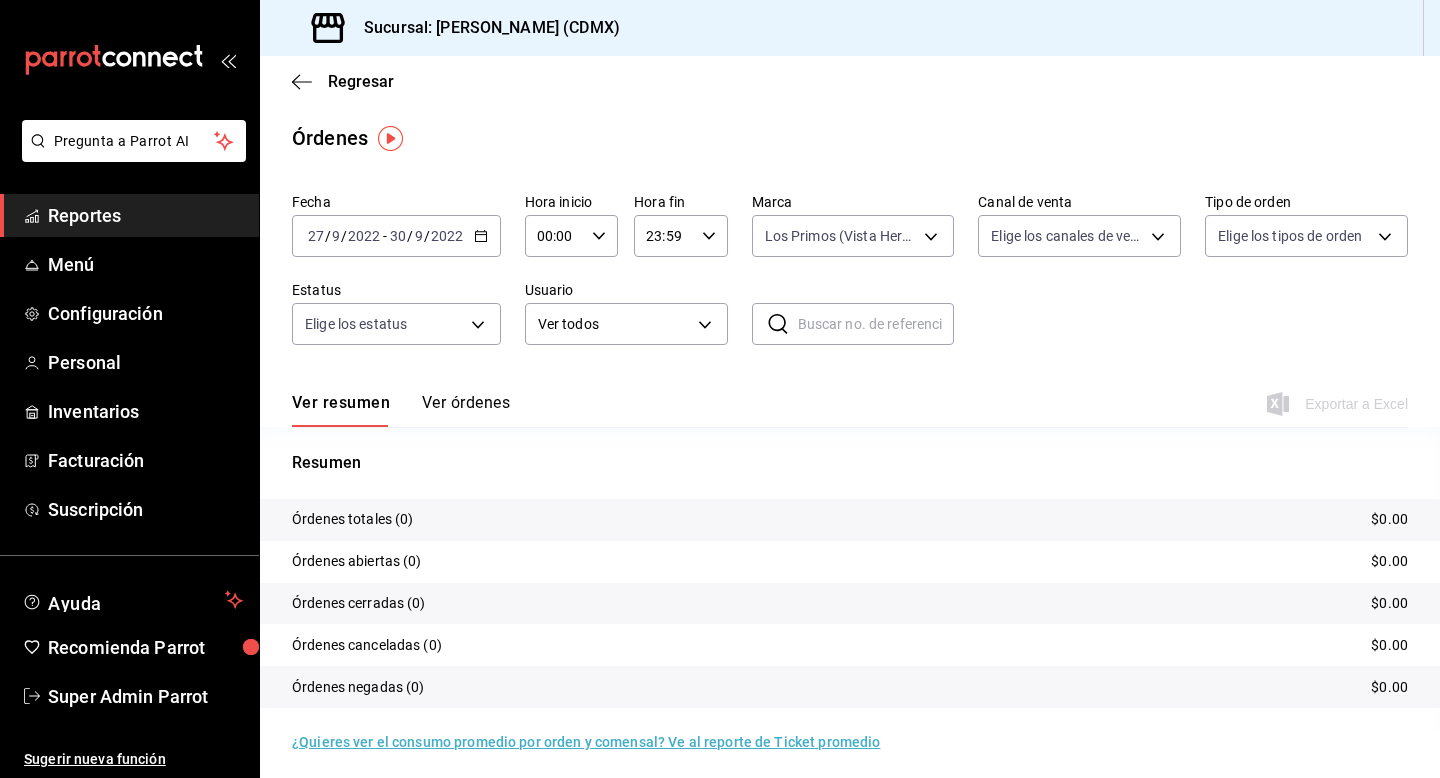 click on "[DATE] [DATE] - [DATE] [DATE]" at bounding box center [396, 236] 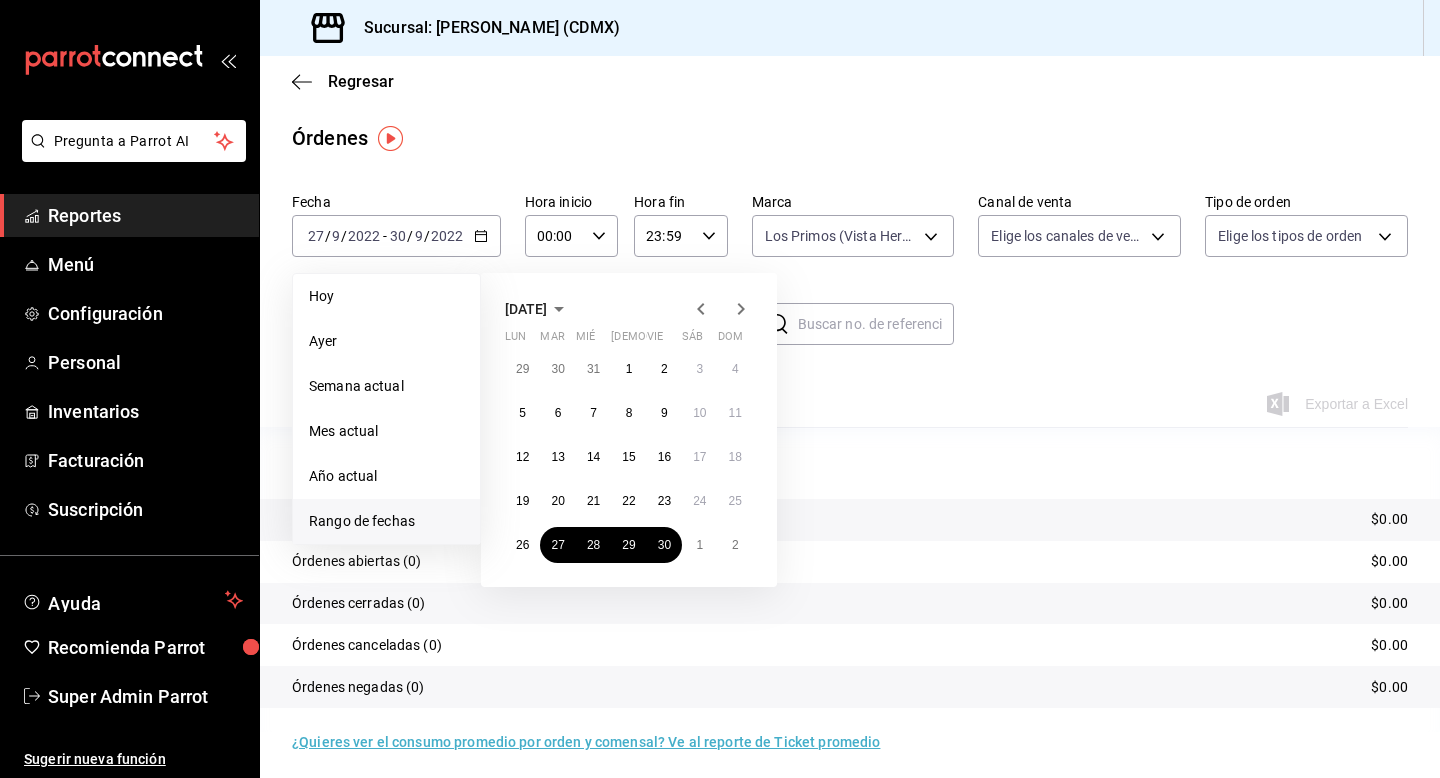 click on "[DATE]" at bounding box center (629, 309) 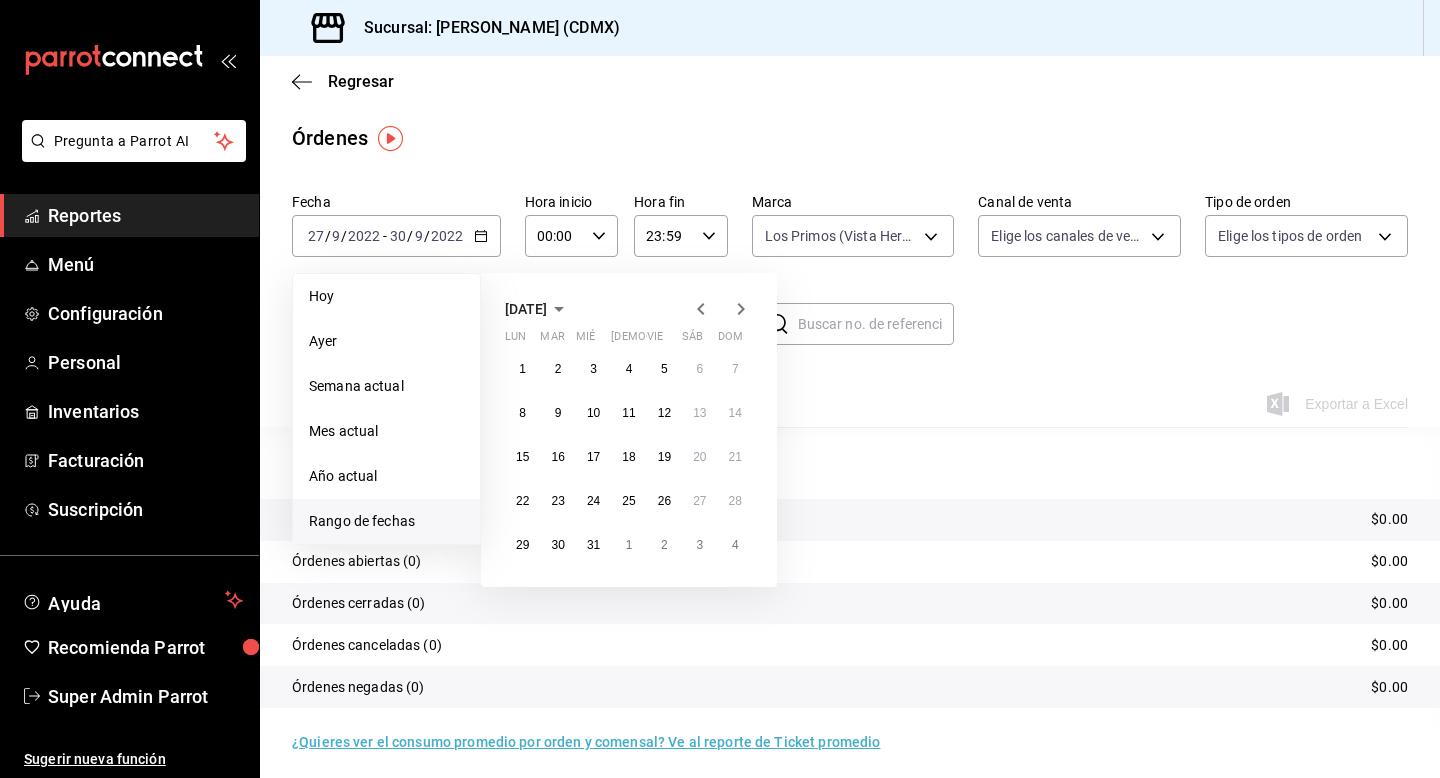 click 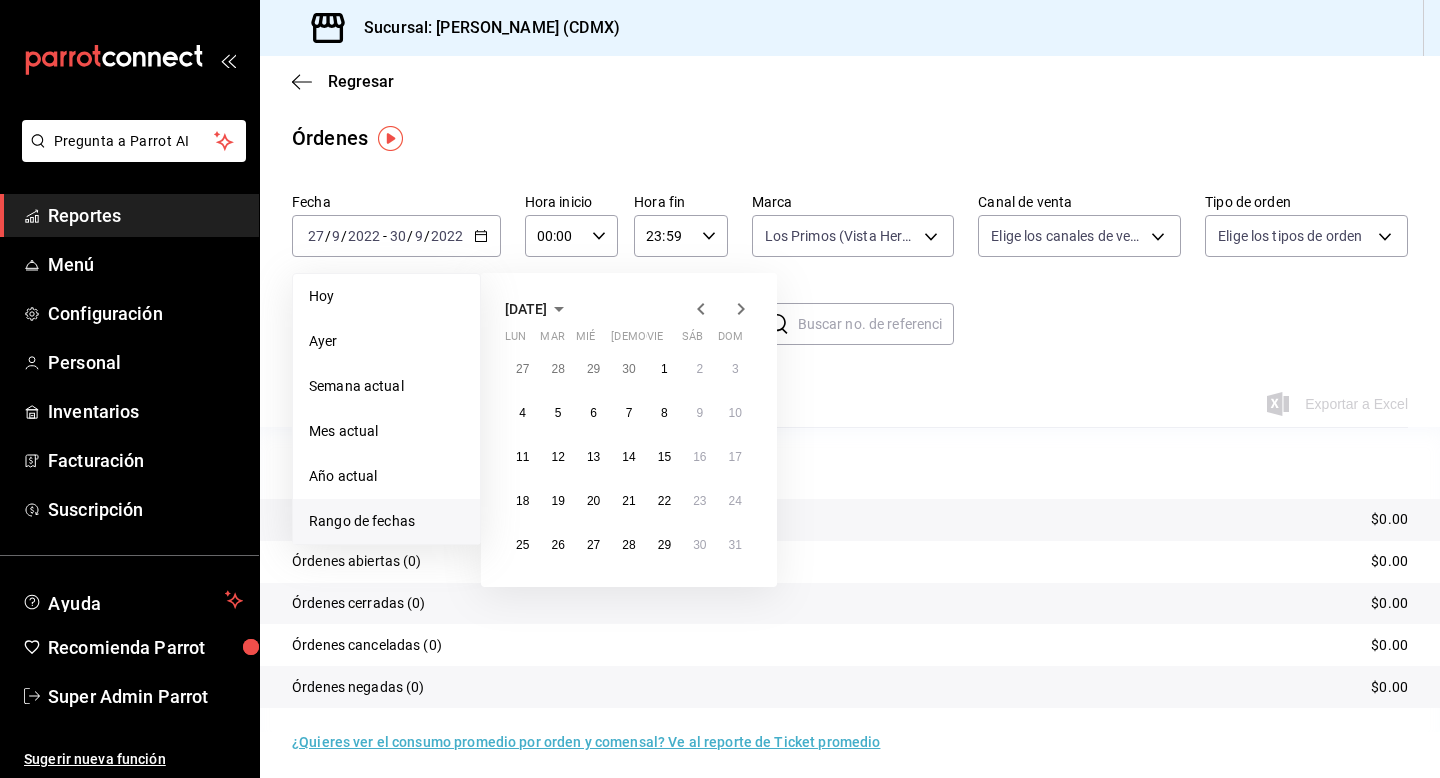 click 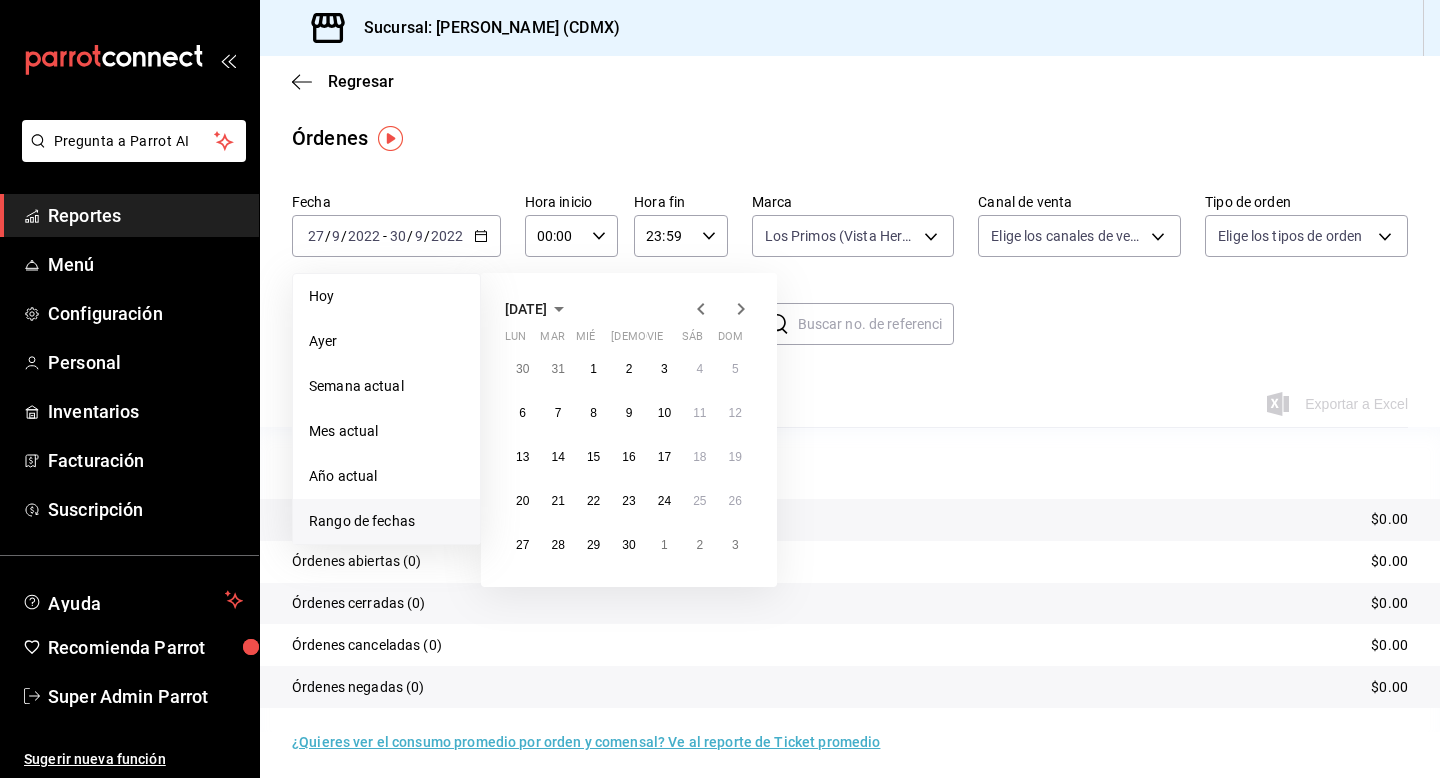 click 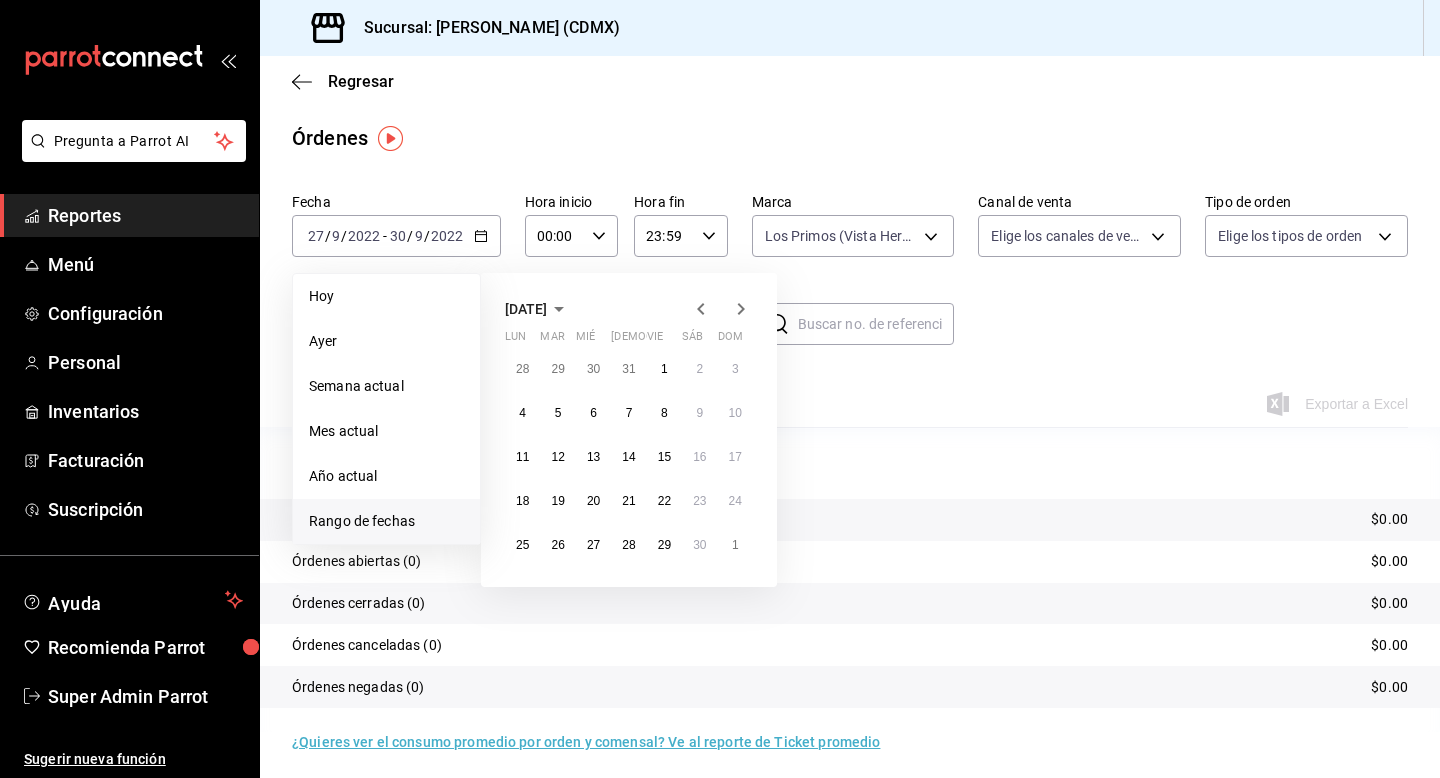 click 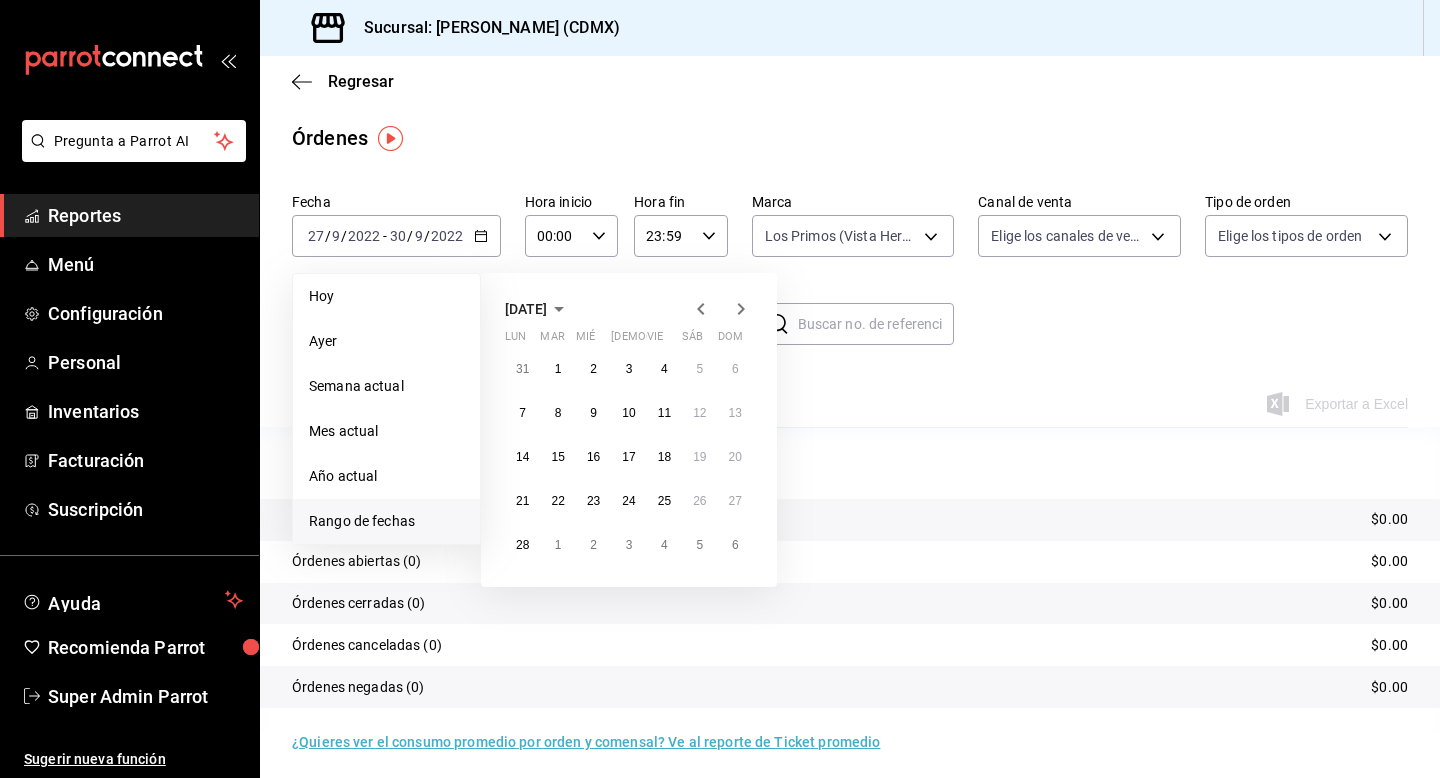 click 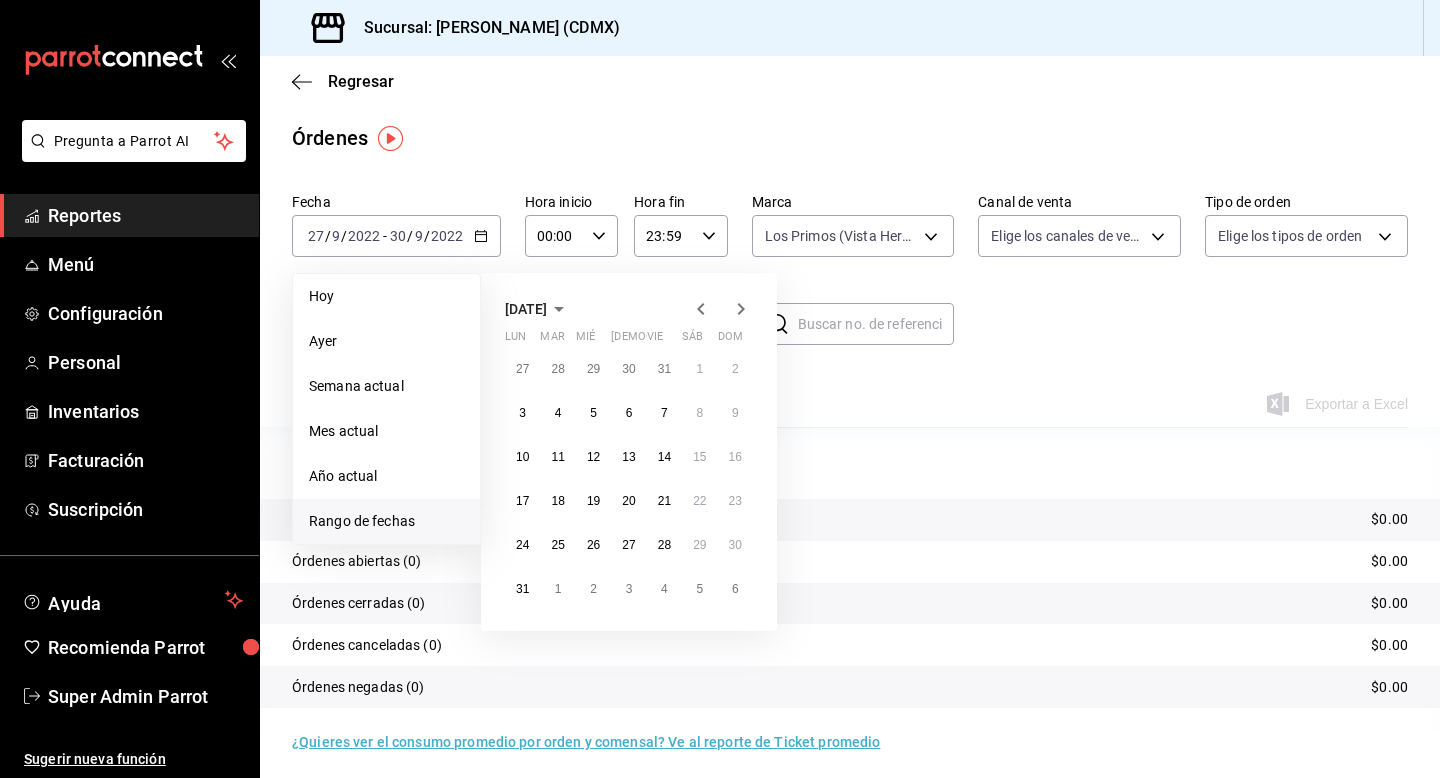 click 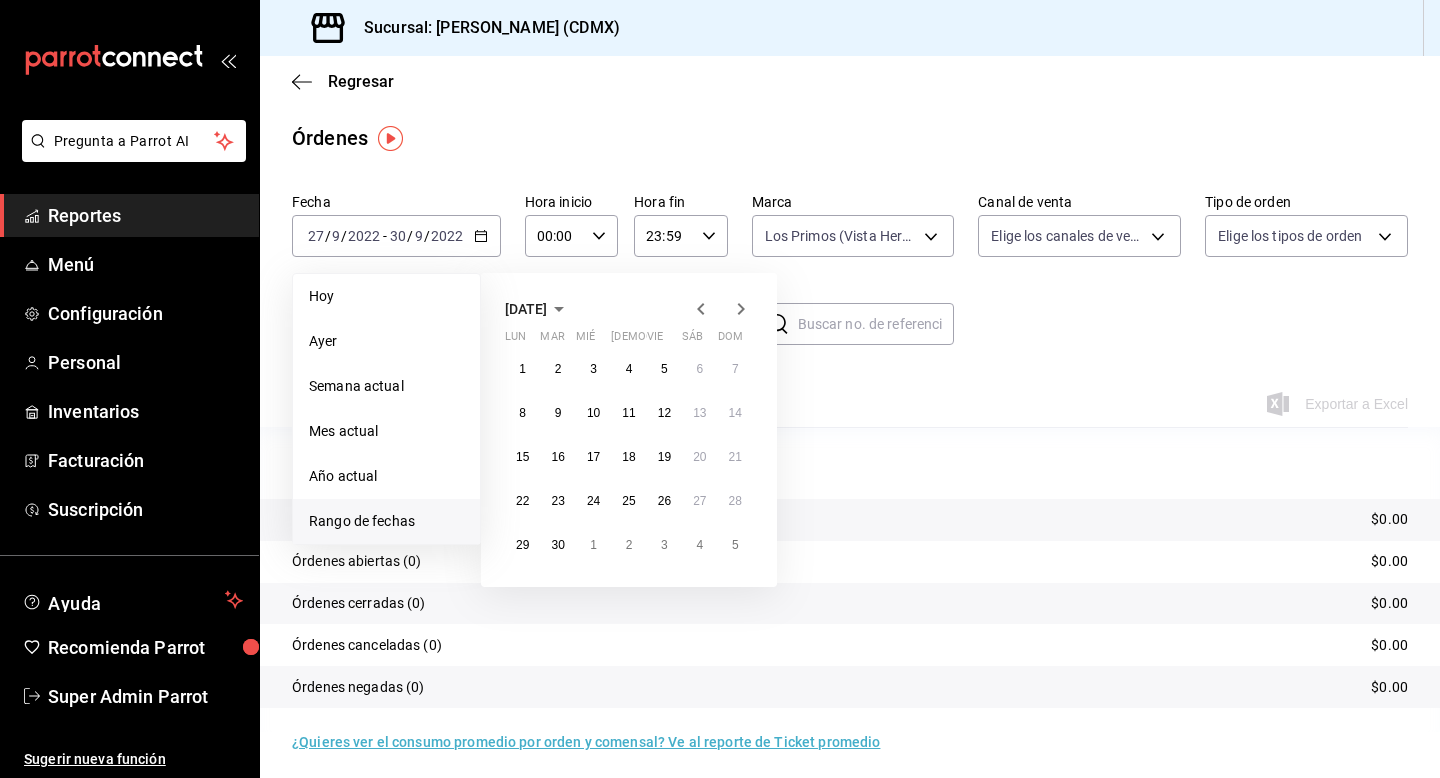 click 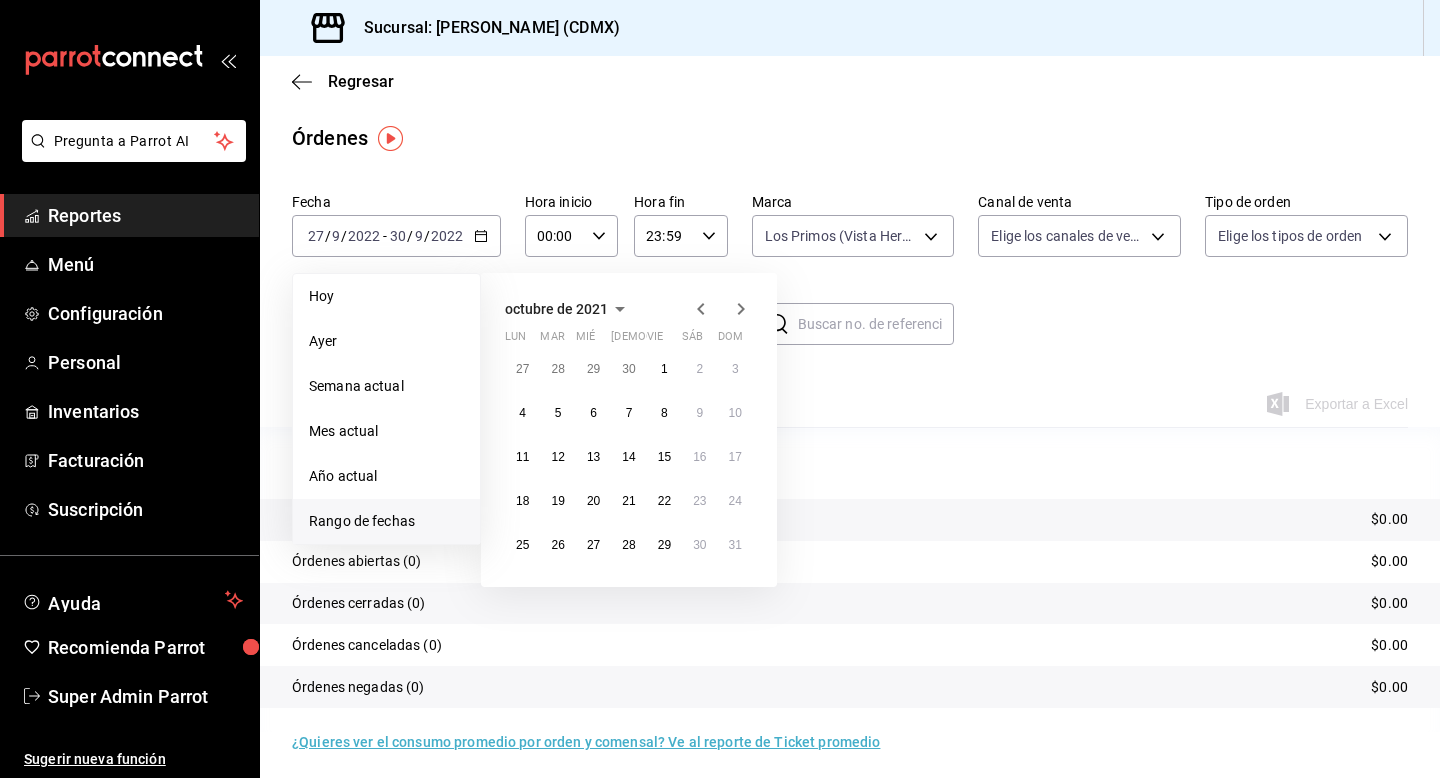 click 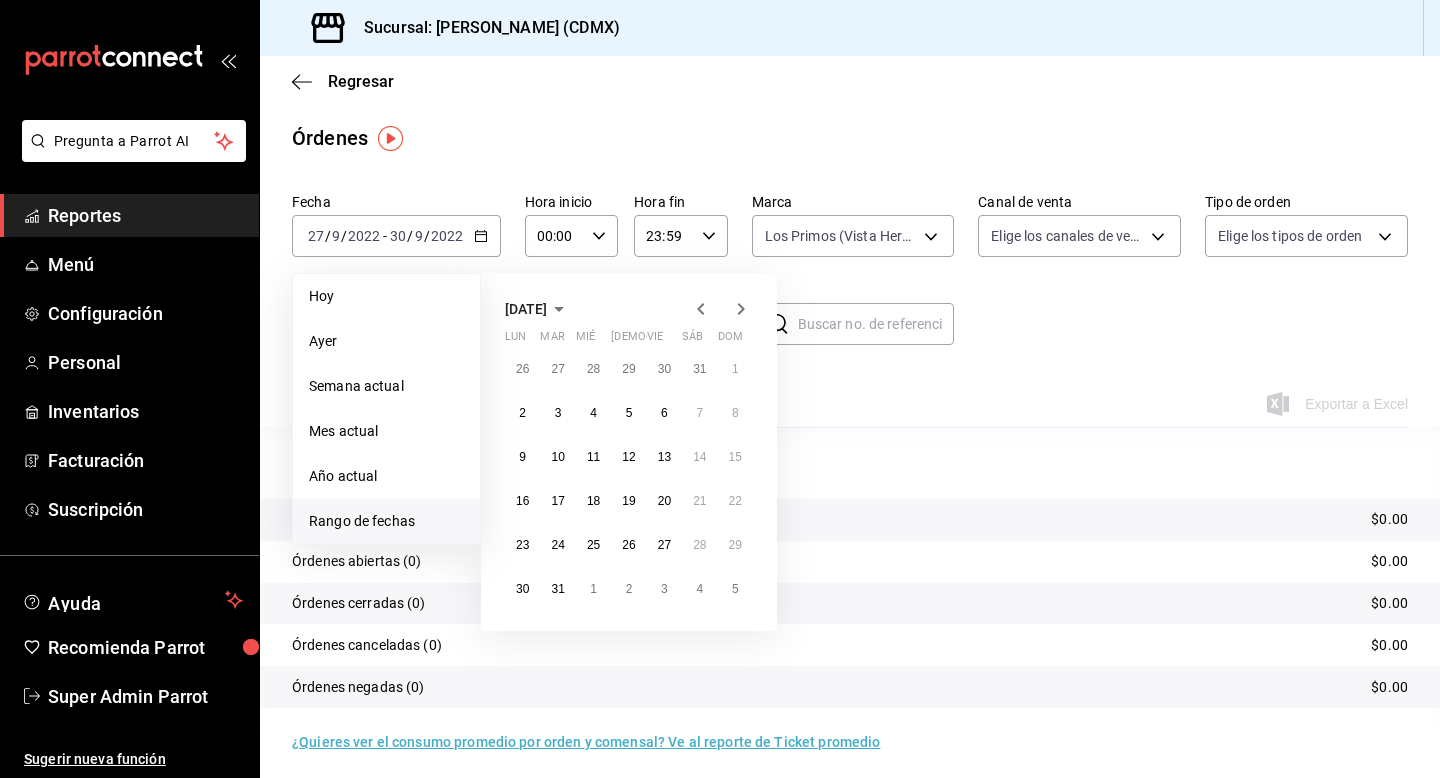 click 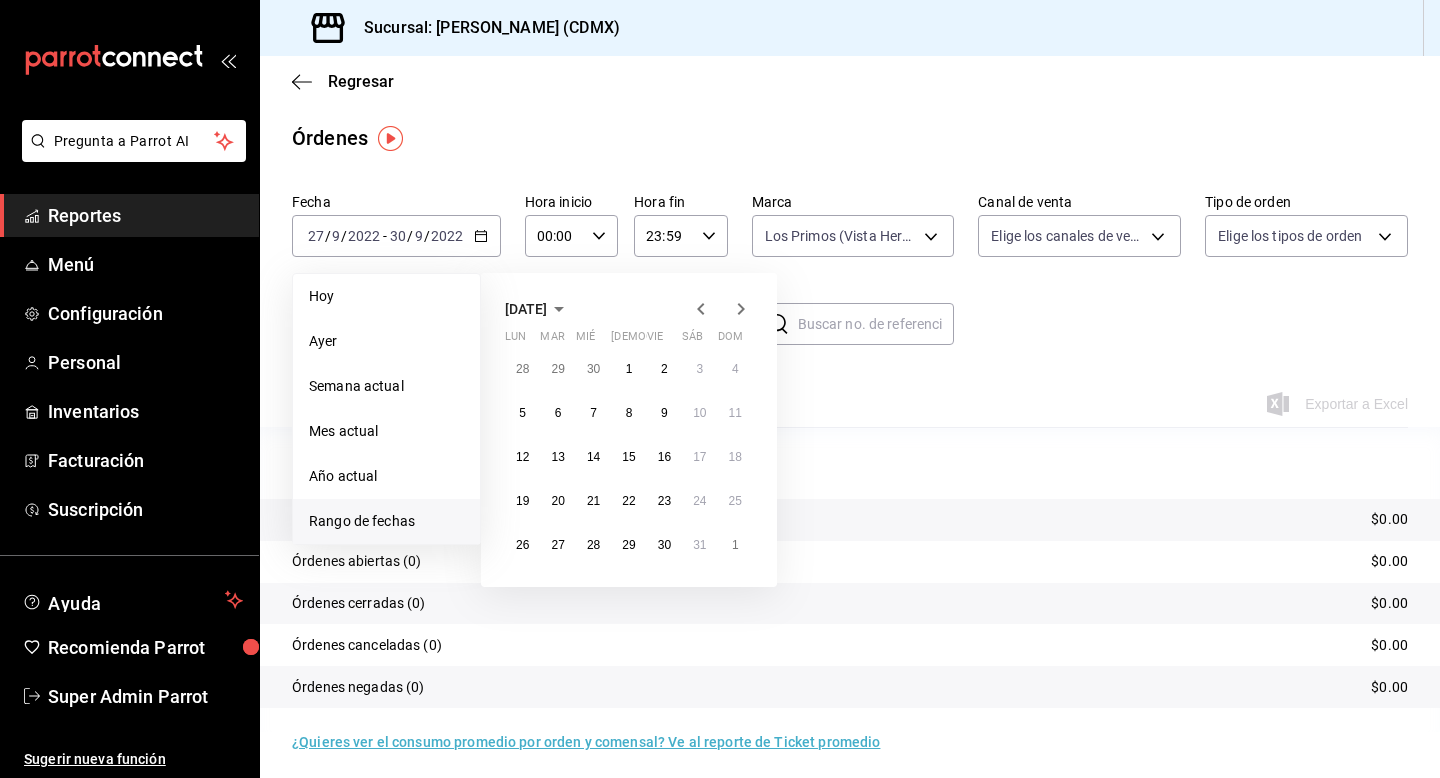 click 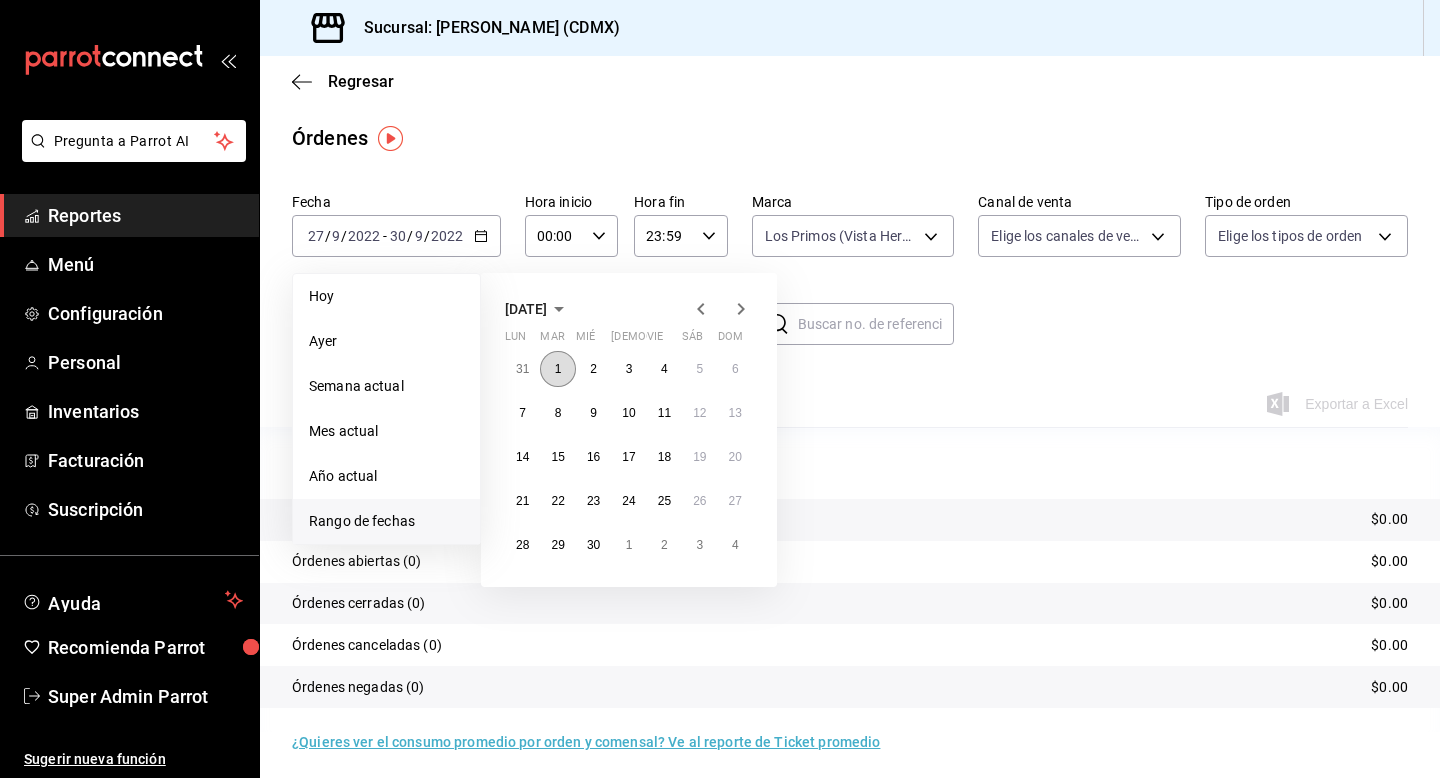 click on "1" at bounding box center (557, 369) 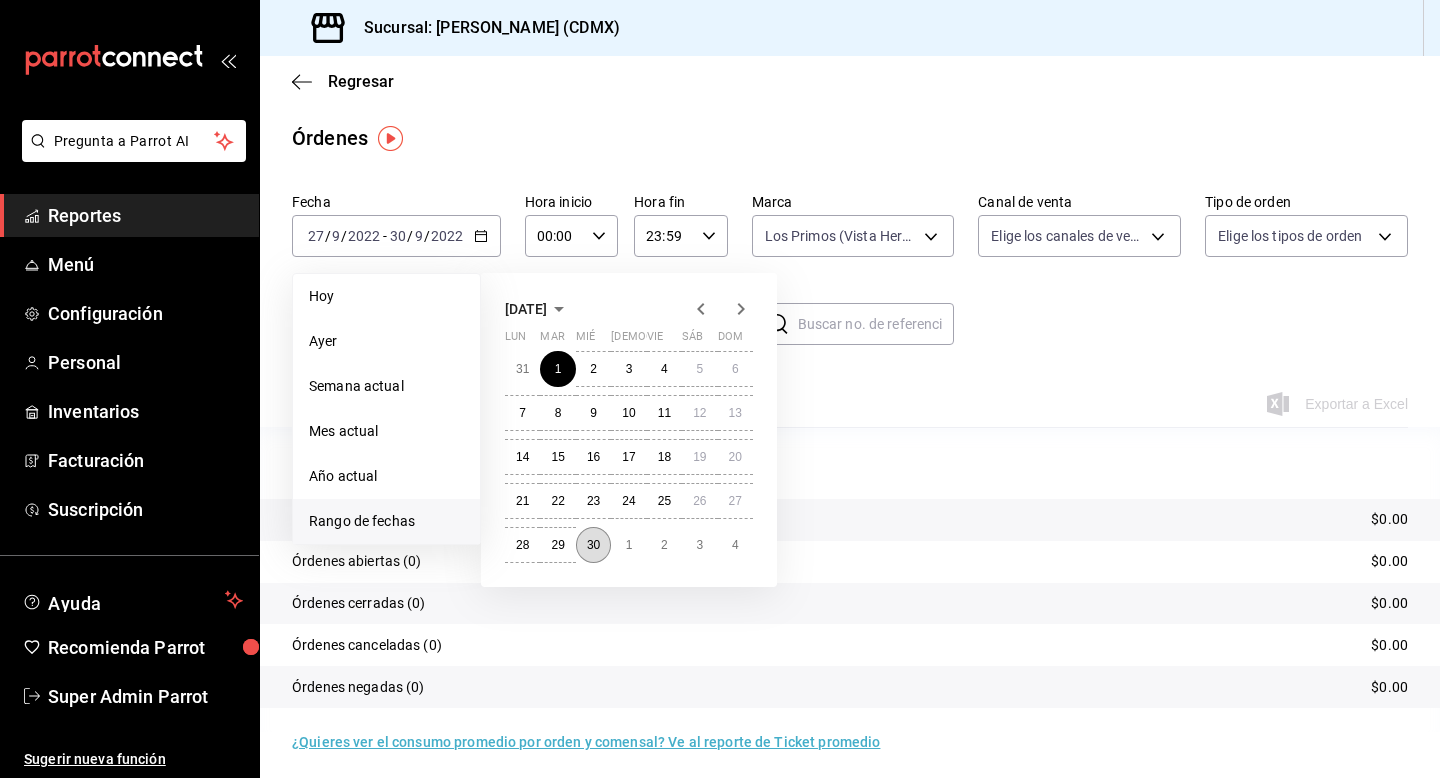 click on "30" at bounding box center [593, 545] 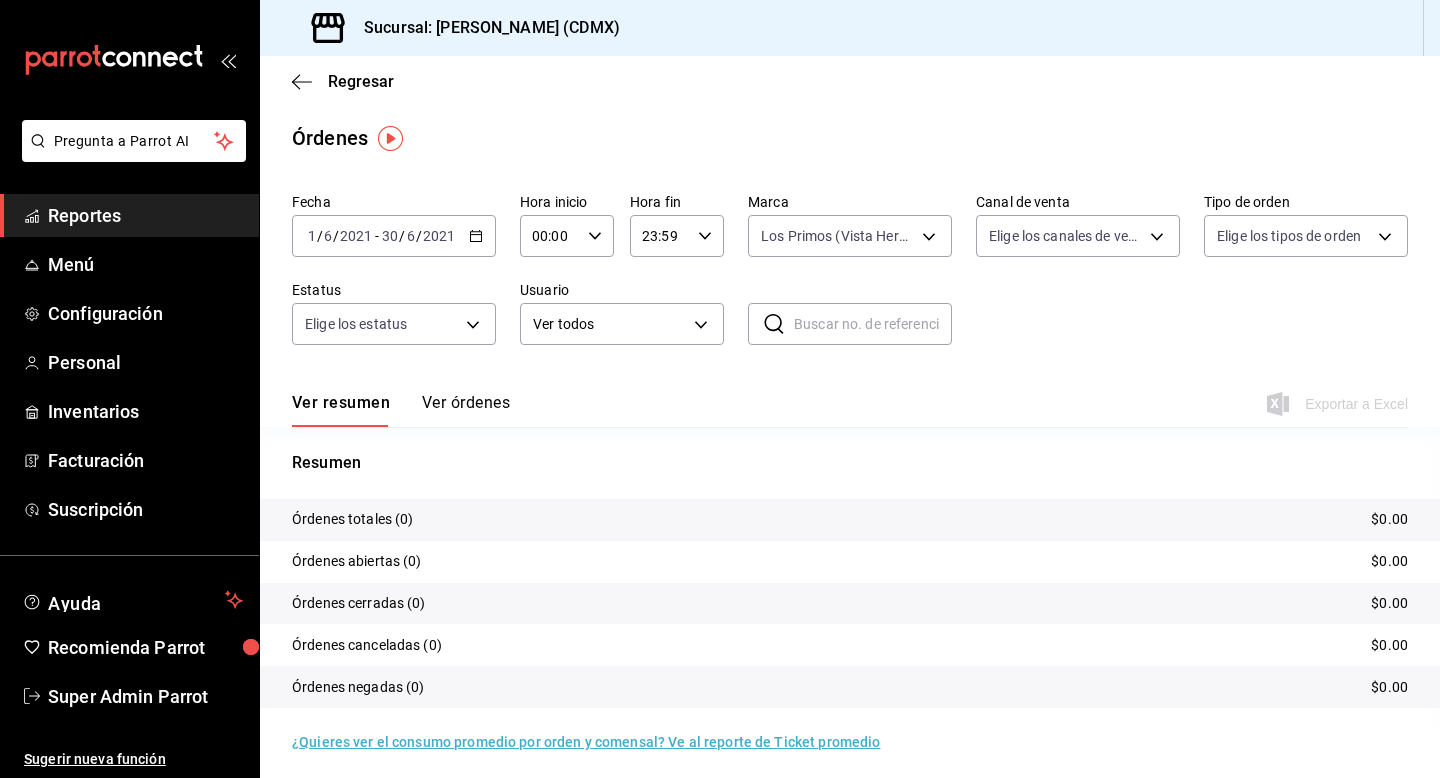 click on "[DATE] [DATE] - [DATE] [DATE]" at bounding box center [394, 236] 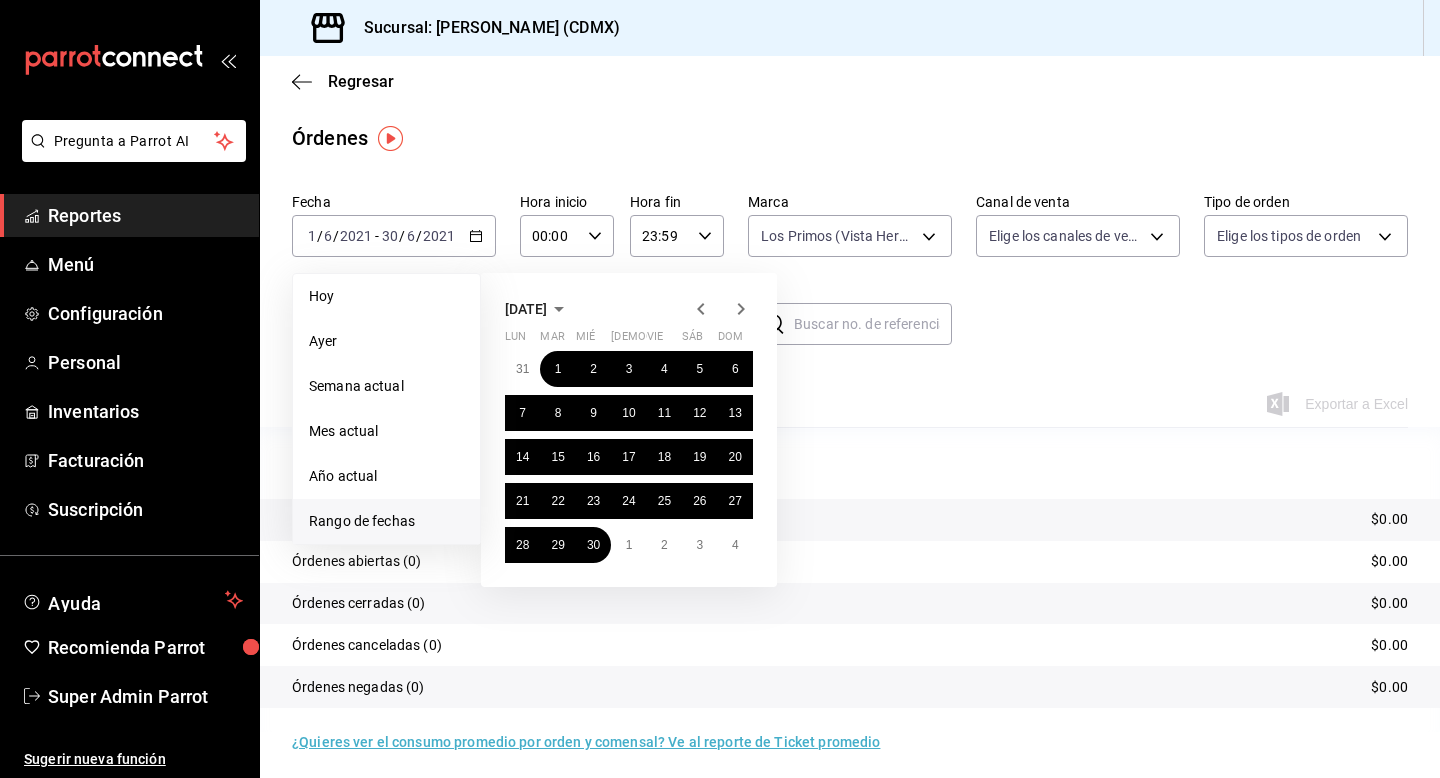 click 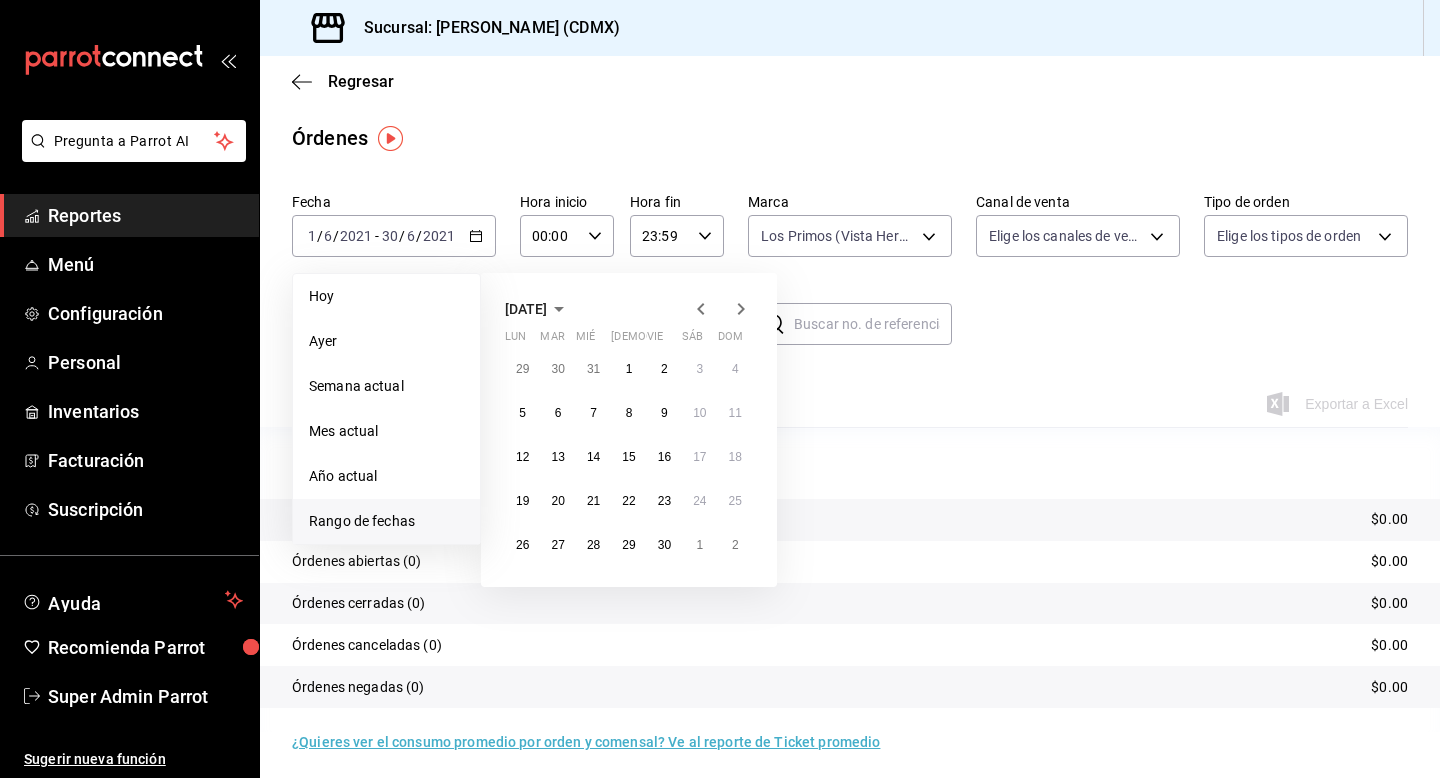 click 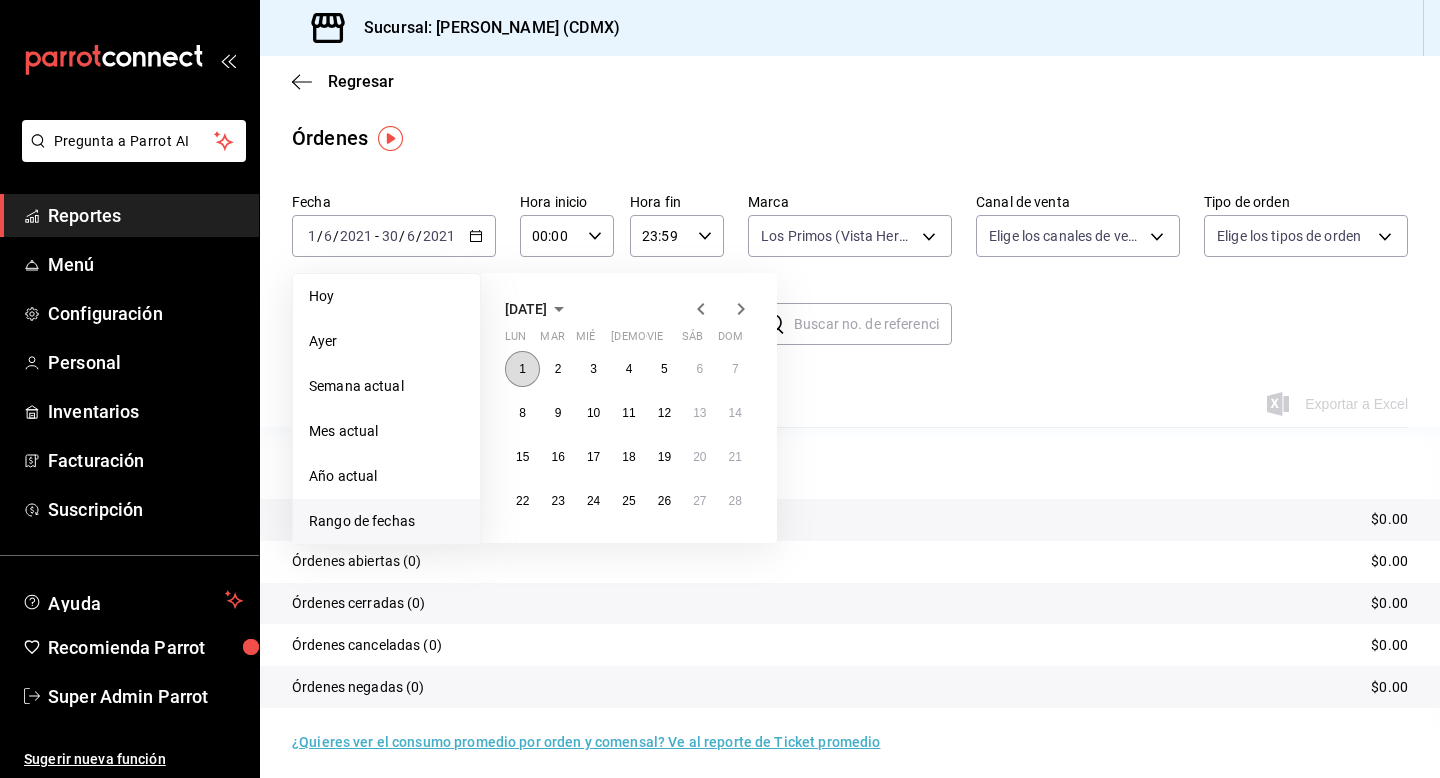 click on "1" at bounding box center (522, 369) 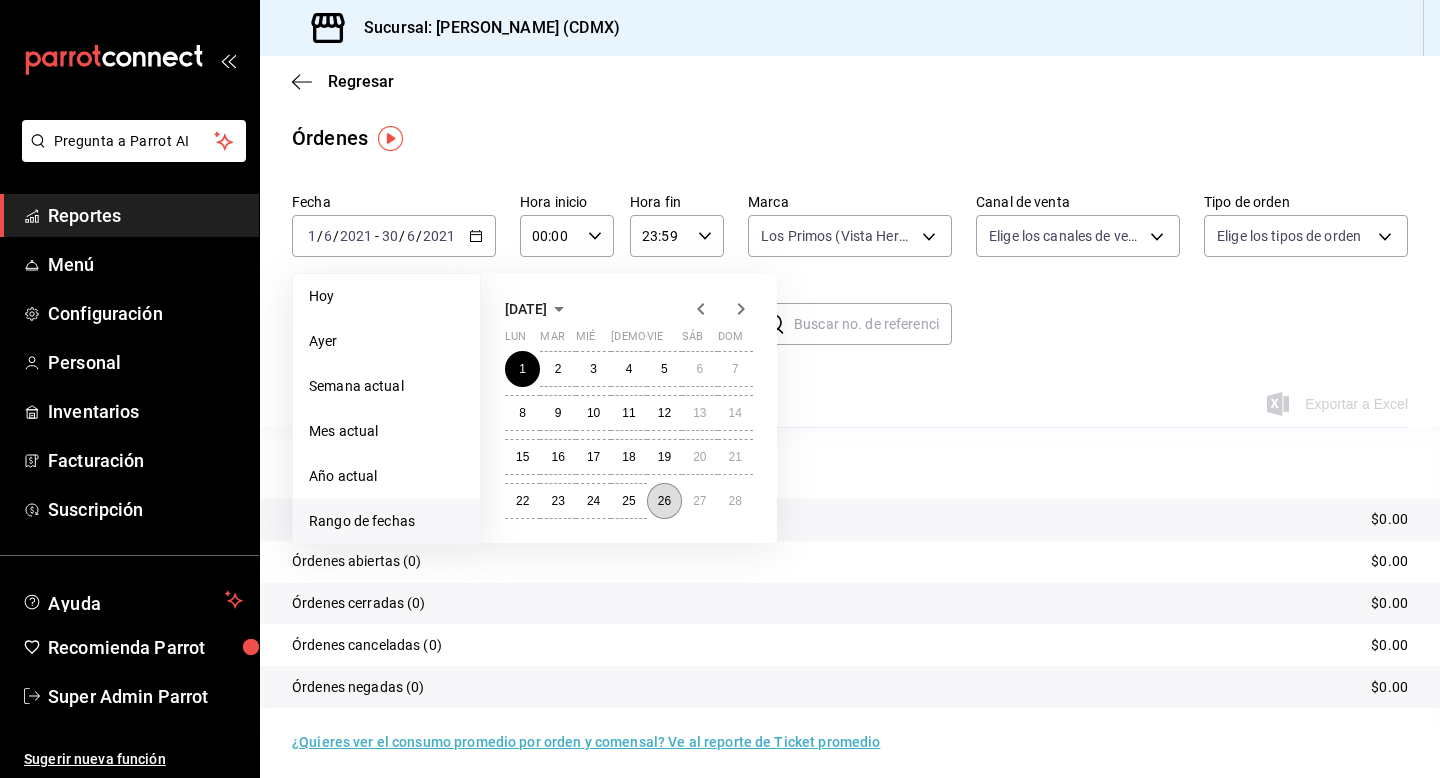 click on "26" at bounding box center [664, 501] 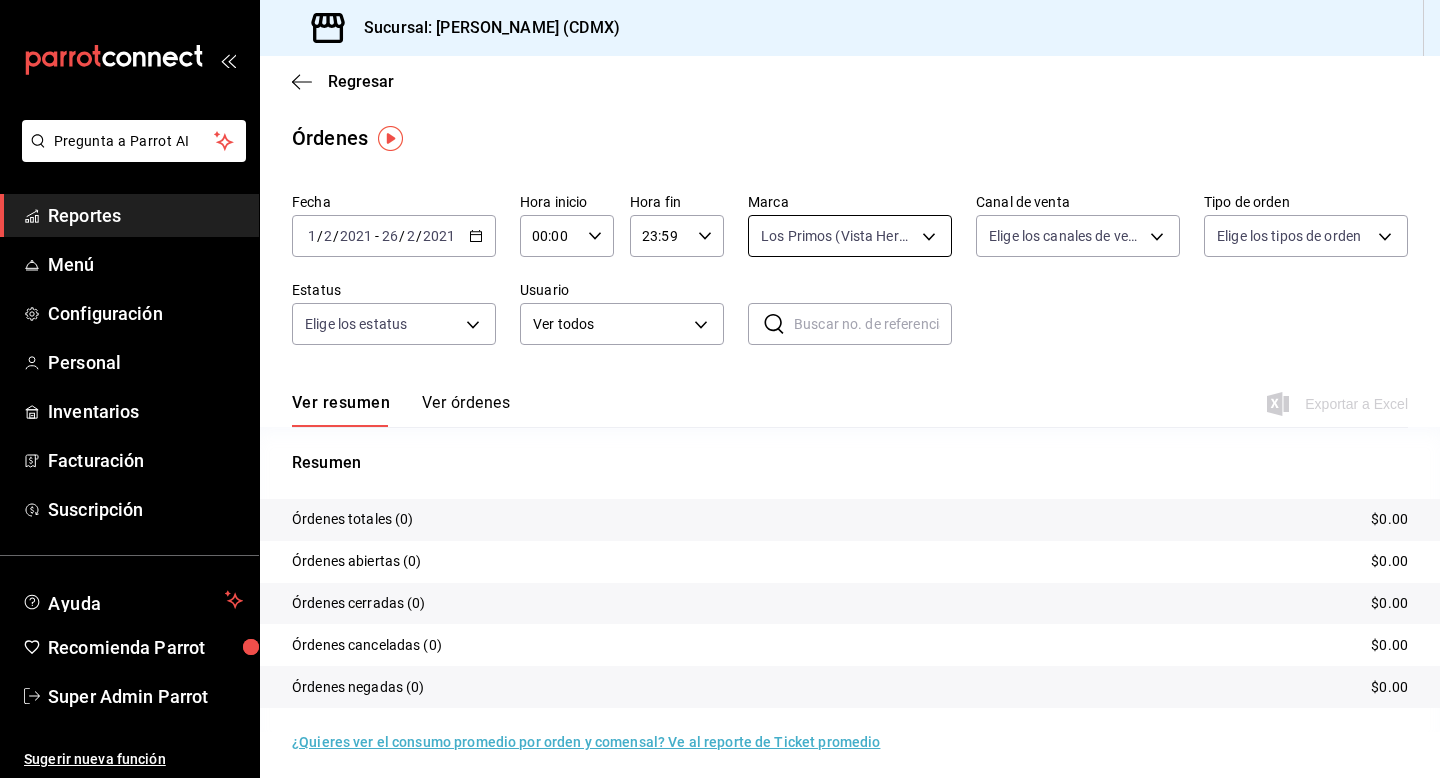 click on "Pregunta a Parrot AI Reportes   Menú   Configuración   Personal   Inventarios   Facturación   Suscripción   Ayuda Recomienda Parrot   Super Admin Parrot   Sugerir nueva función   Sucursal: [PERSON_NAME] (CDMX) Regresar Órdenes Fecha [DATE] [DATE] - [DATE] [DATE] Hora inicio 00:00 Hora inicio Hora fin 23:59 Hora fin Marca Los Primos (Vista Hermosa) 9b6a1cd0-cb37-410b-9c6c-fe95b335044a Canal de venta Elige los canales de venta Tipo de orden Elige los tipos de orden Estatus Elige los estatus Usuario Ver todos ALL ​ ​ Ver resumen Ver órdenes Exportar a Excel Resumen Órdenes totales (0) $0.00 Órdenes abiertas (0) $0.00 Órdenes cerradas (0) $0.00 Órdenes canceladas (0) $0.00 Órdenes negadas (0) $0.00 ¿Quieres ver el consumo promedio por orden y comensal? Ve al reporte de Ticket promedio GANA 1 MES GRATIS EN TU SUSCRIPCIÓN AQUÍ Ver video tutorial Ir a video Pregunta a Parrot AI Reportes   Menú   Configuración   Personal   Inventarios   Facturación   Suscripción   [GEOGRAPHIC_DATA]" at bounding box center [720, 389] 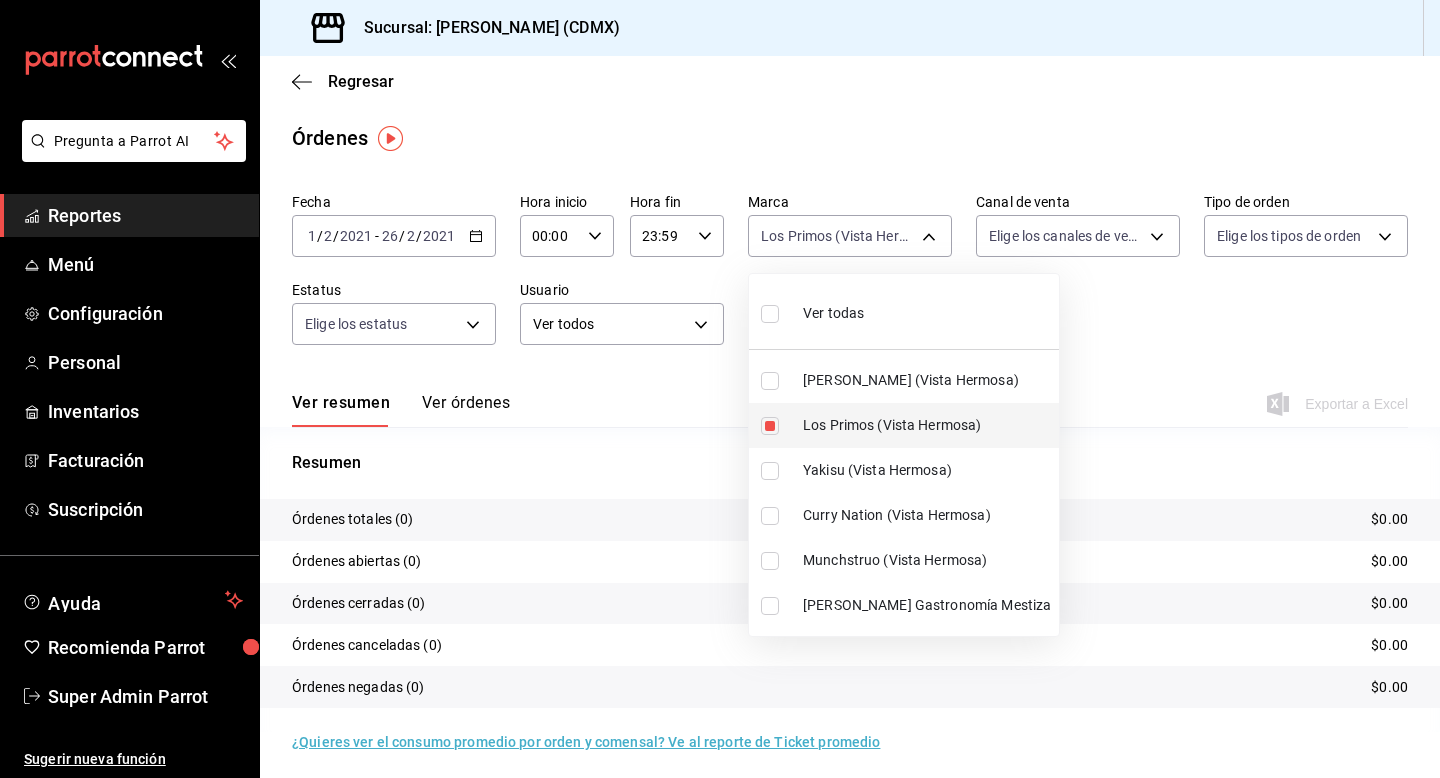 click at bounding box center (774, 426) 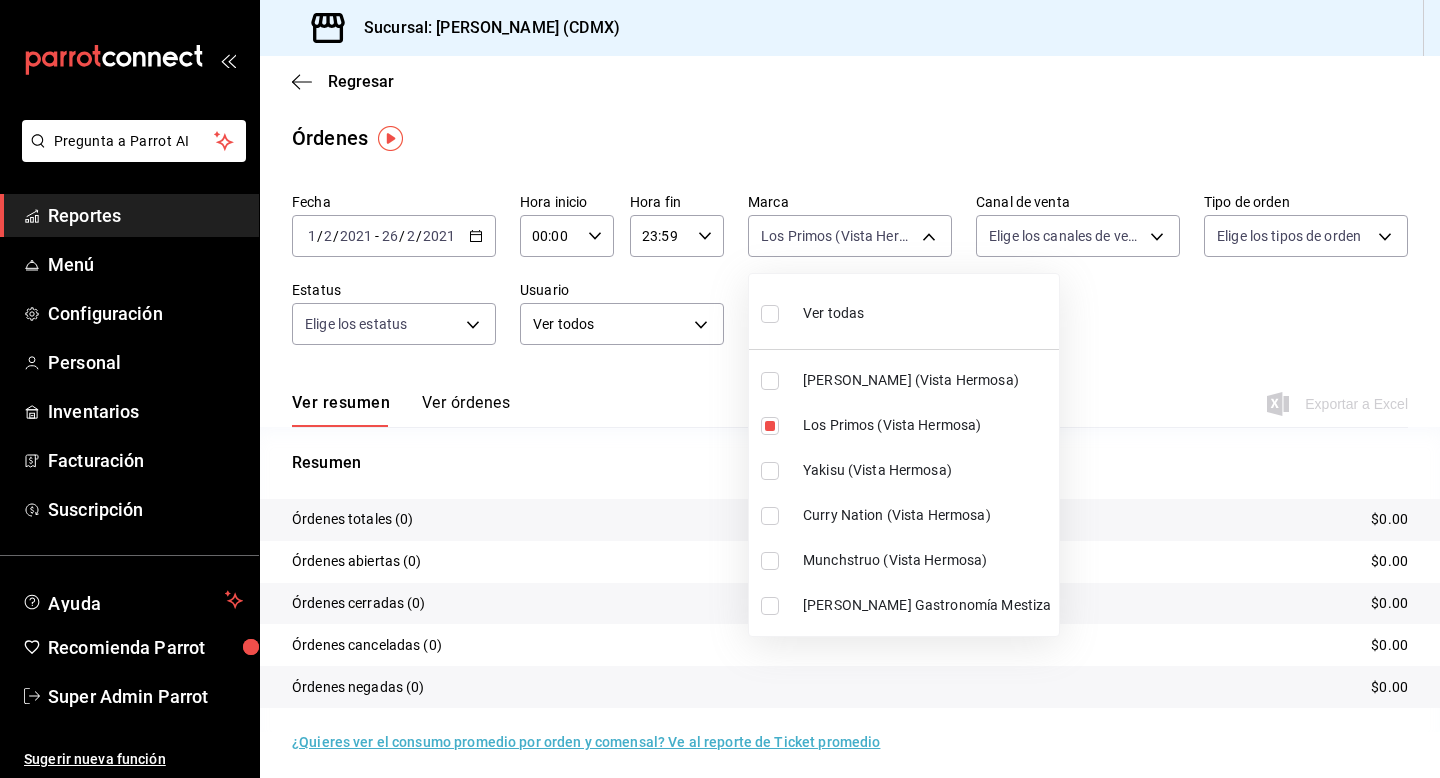 click at bounding box center (770, 561) 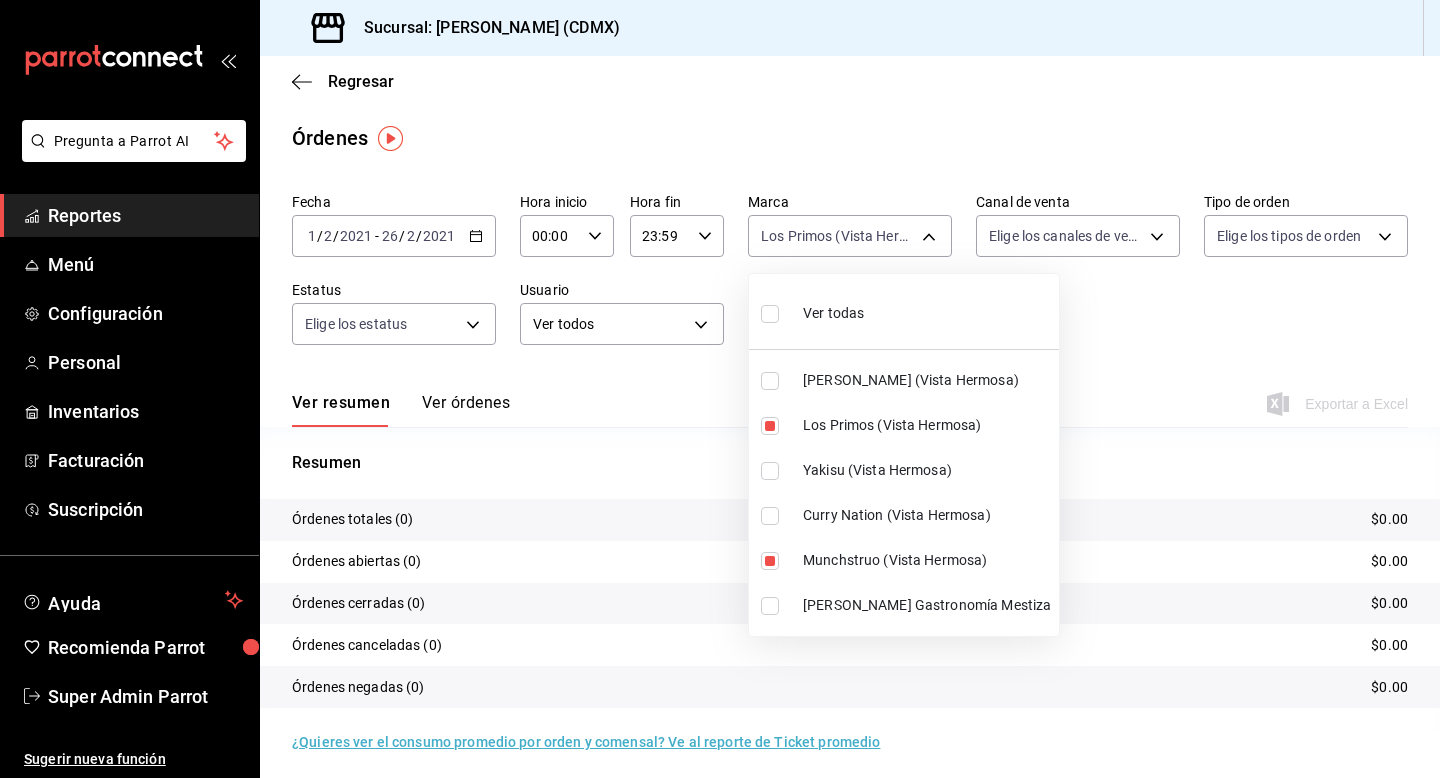 click at bounding box center (720, 389) 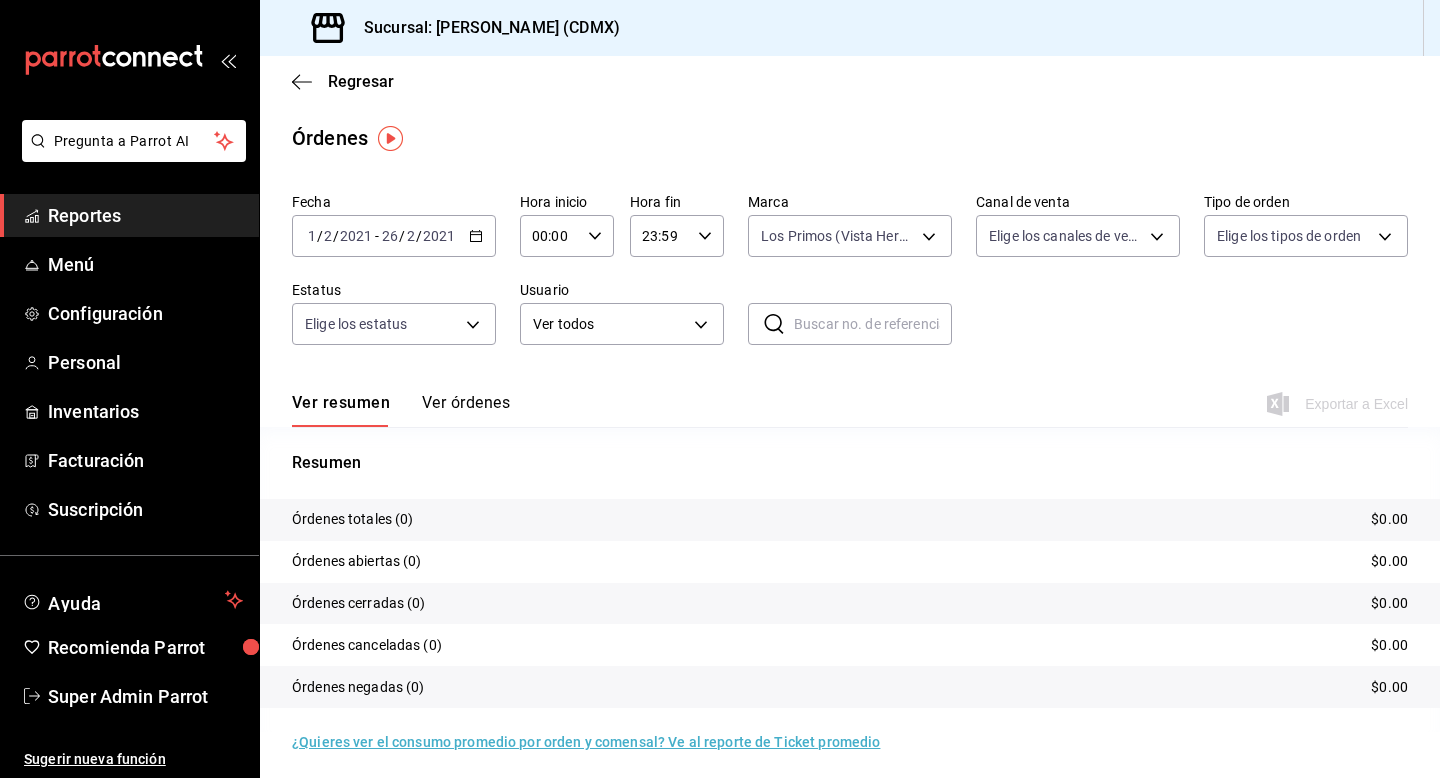 click 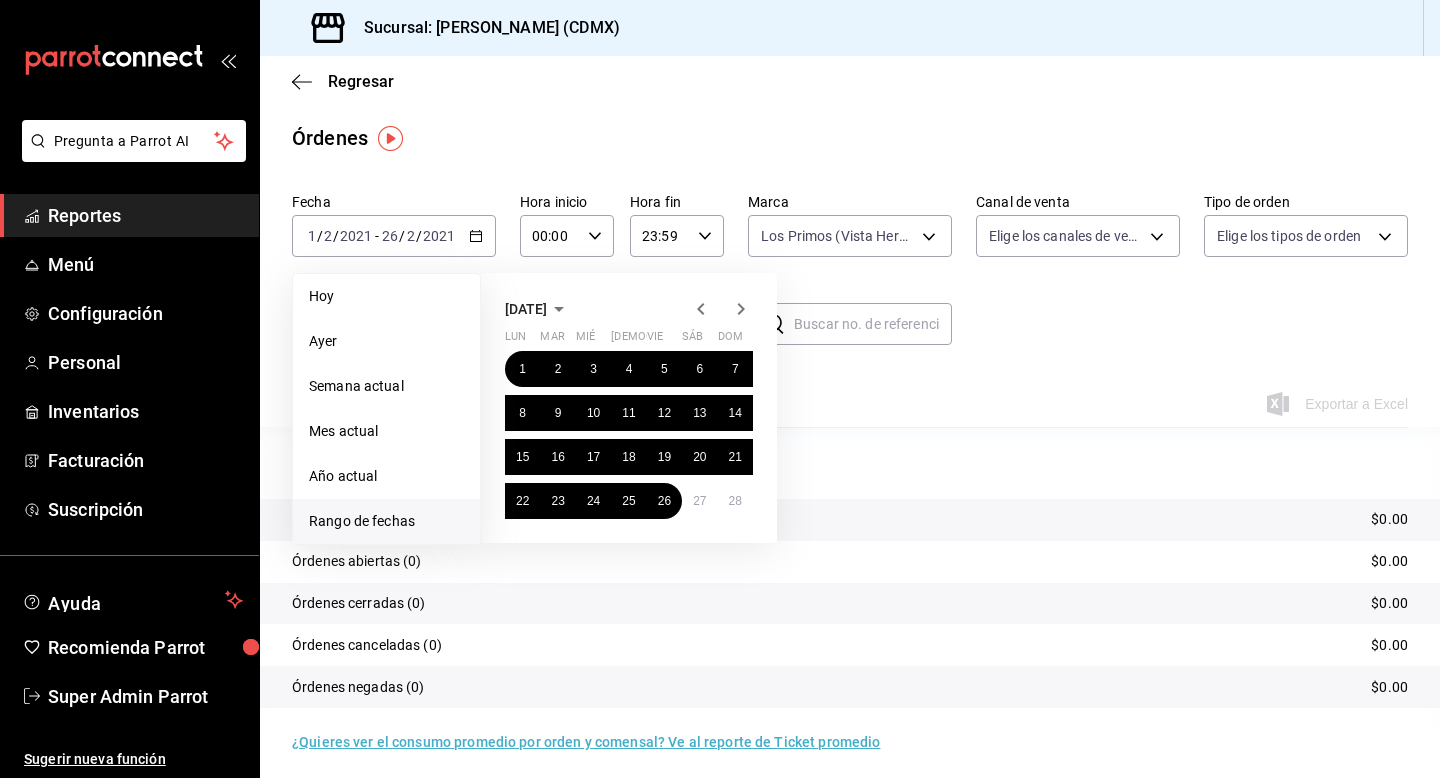 click 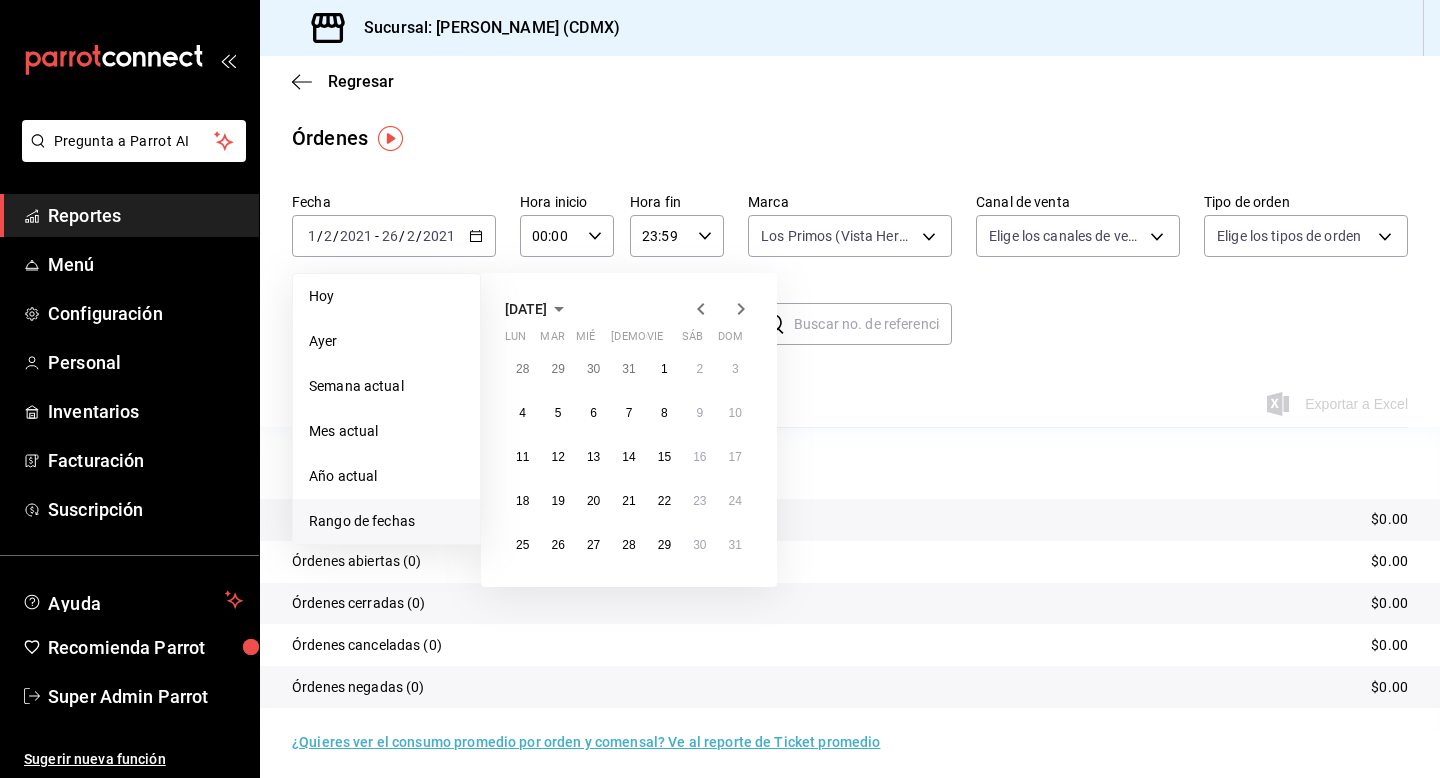 click 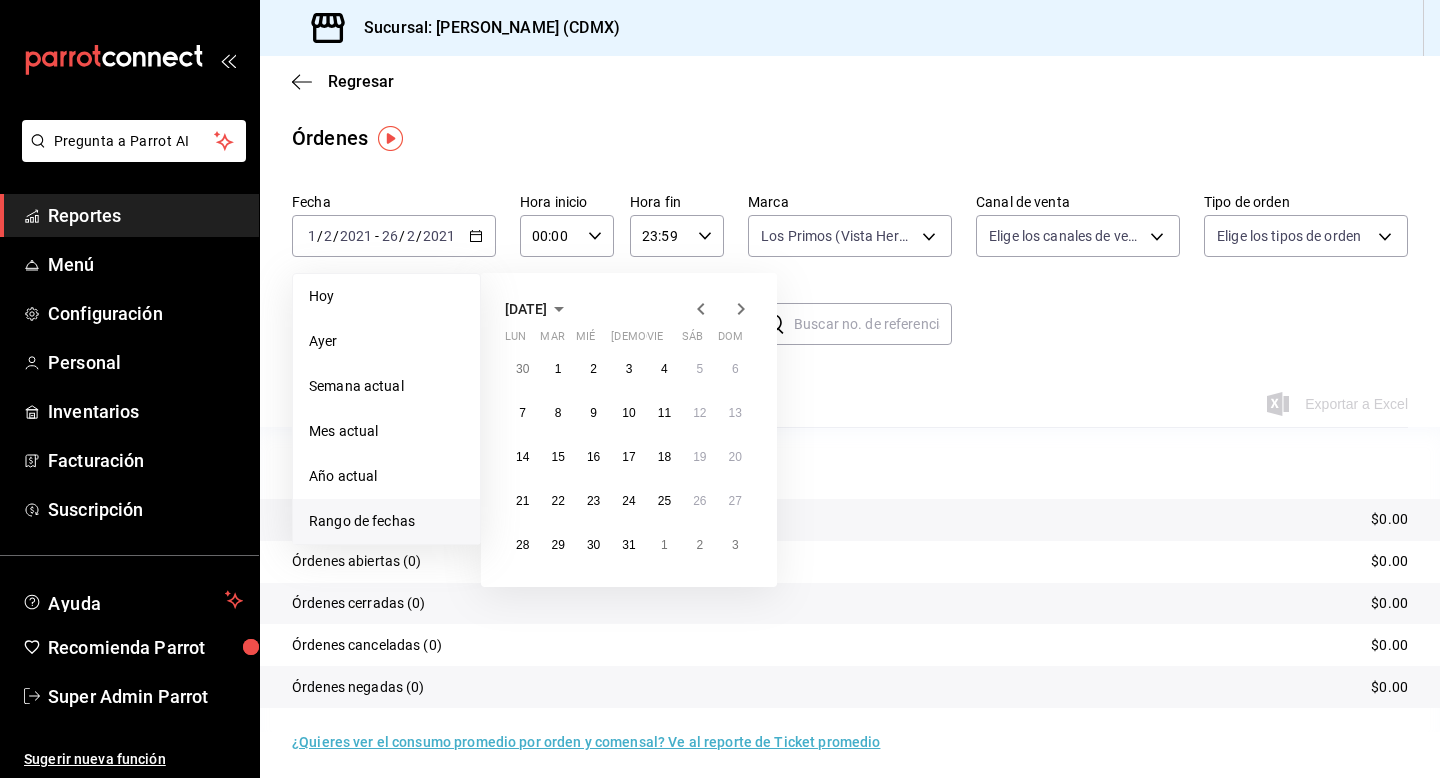 click 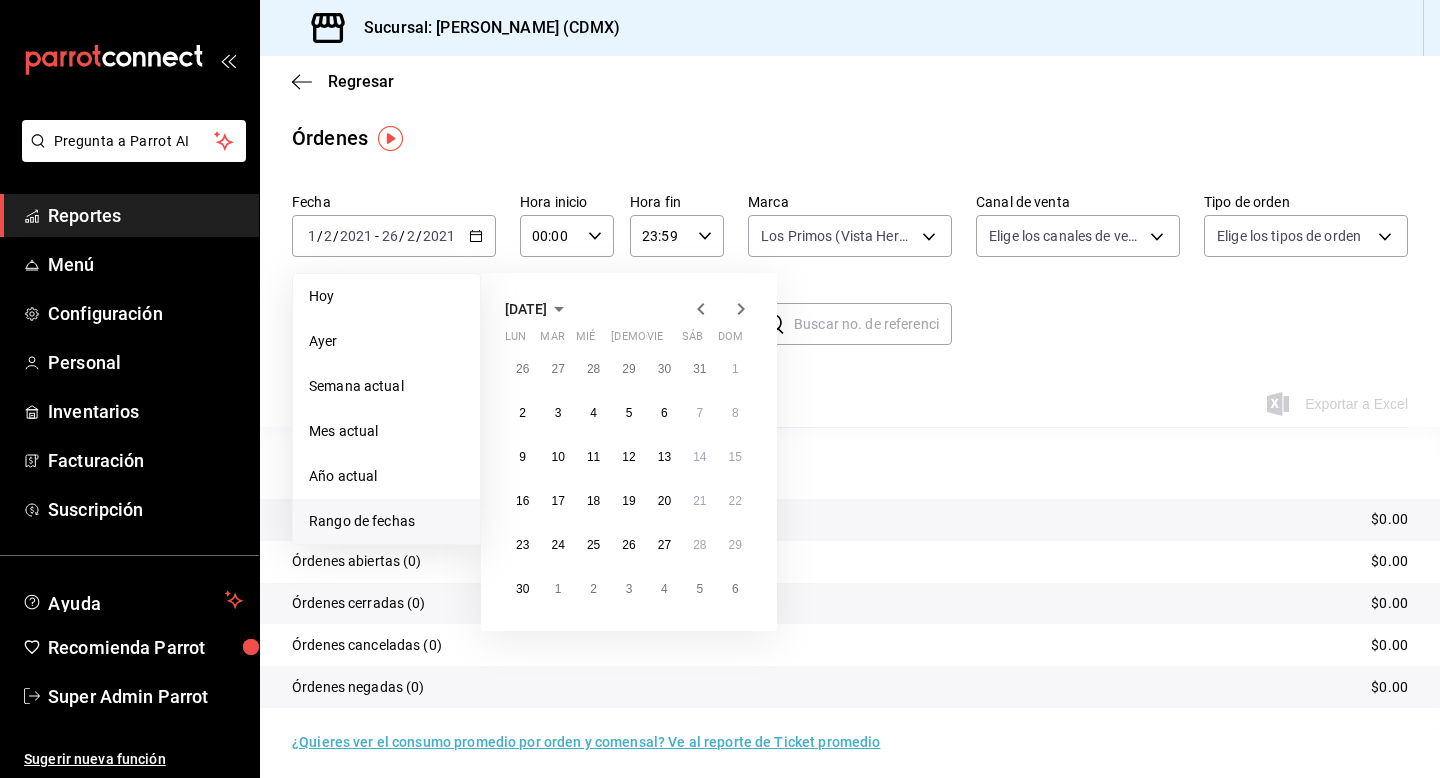 click 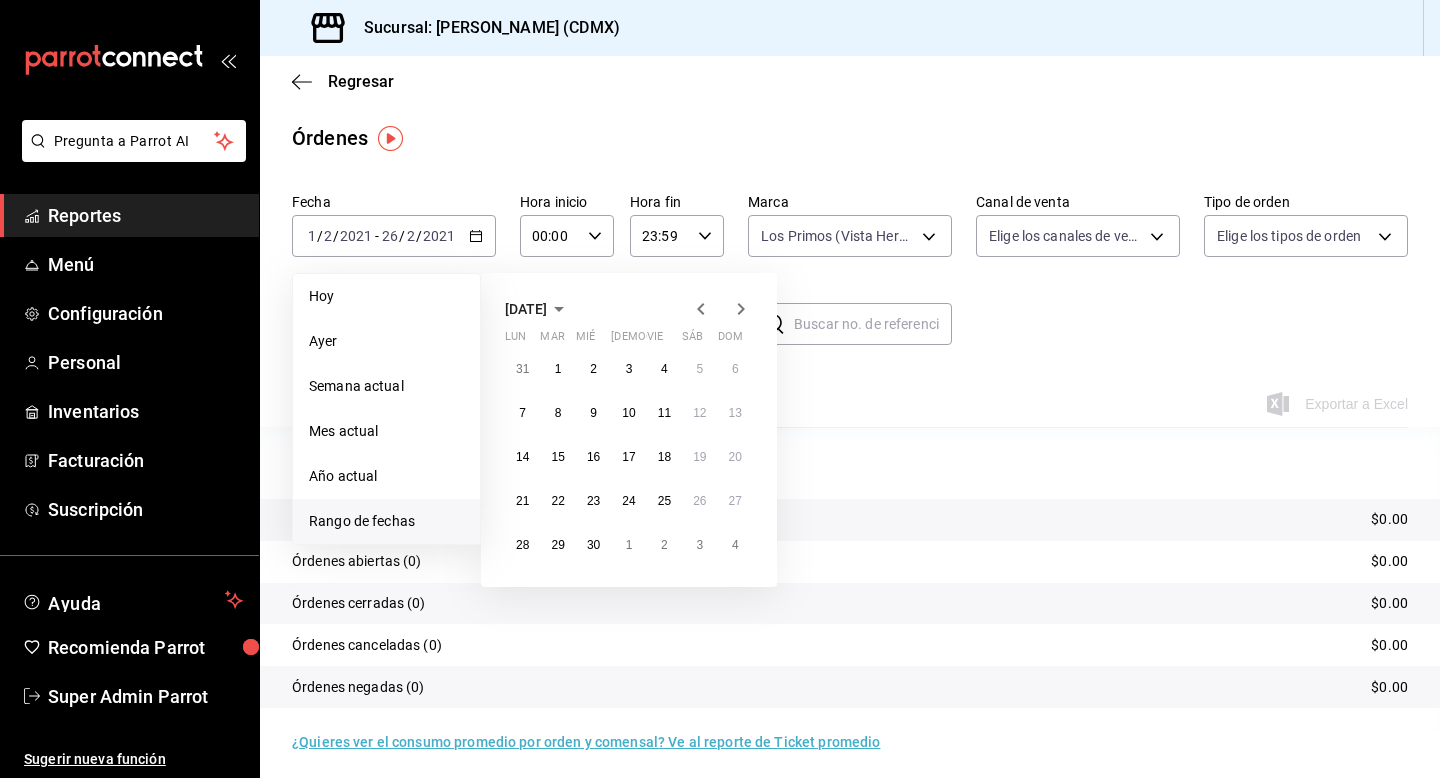 click 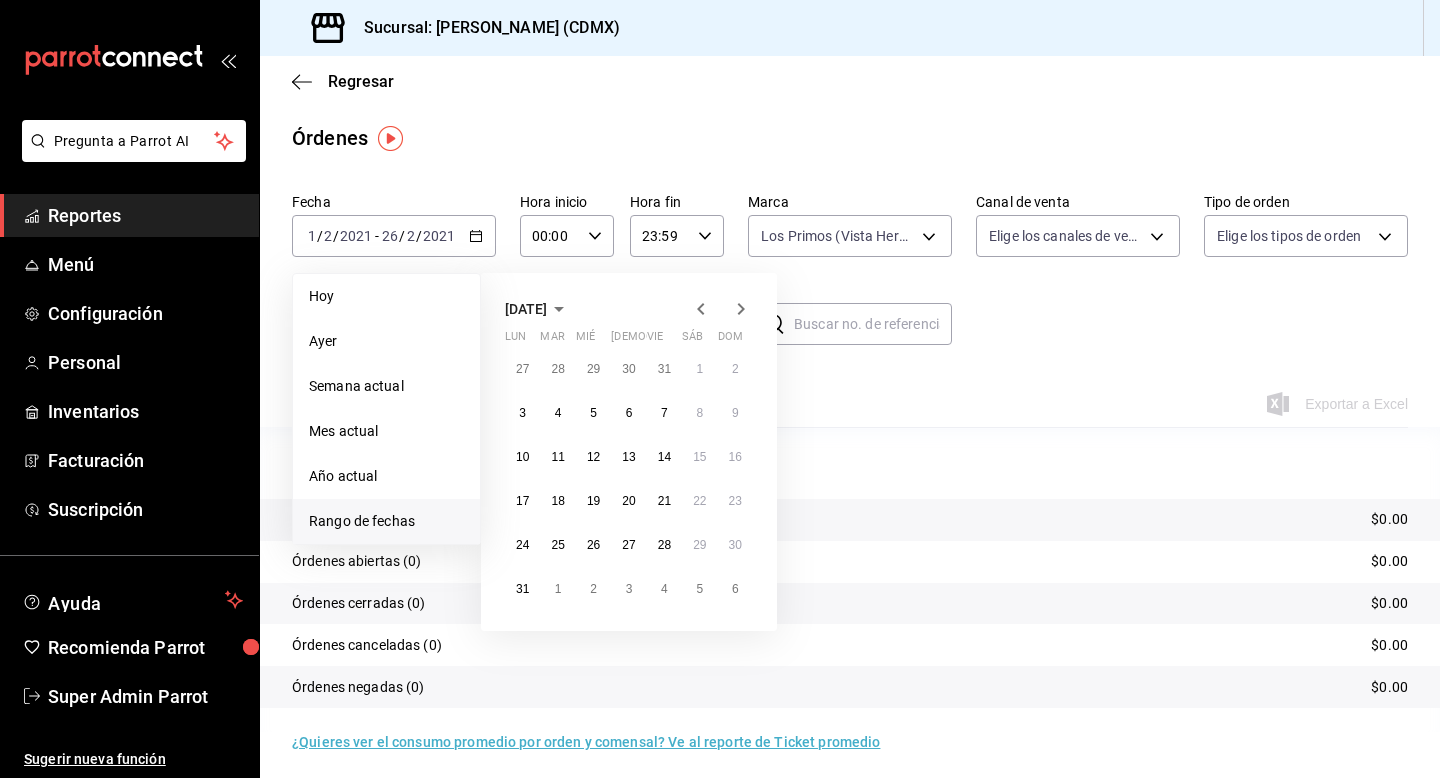 click 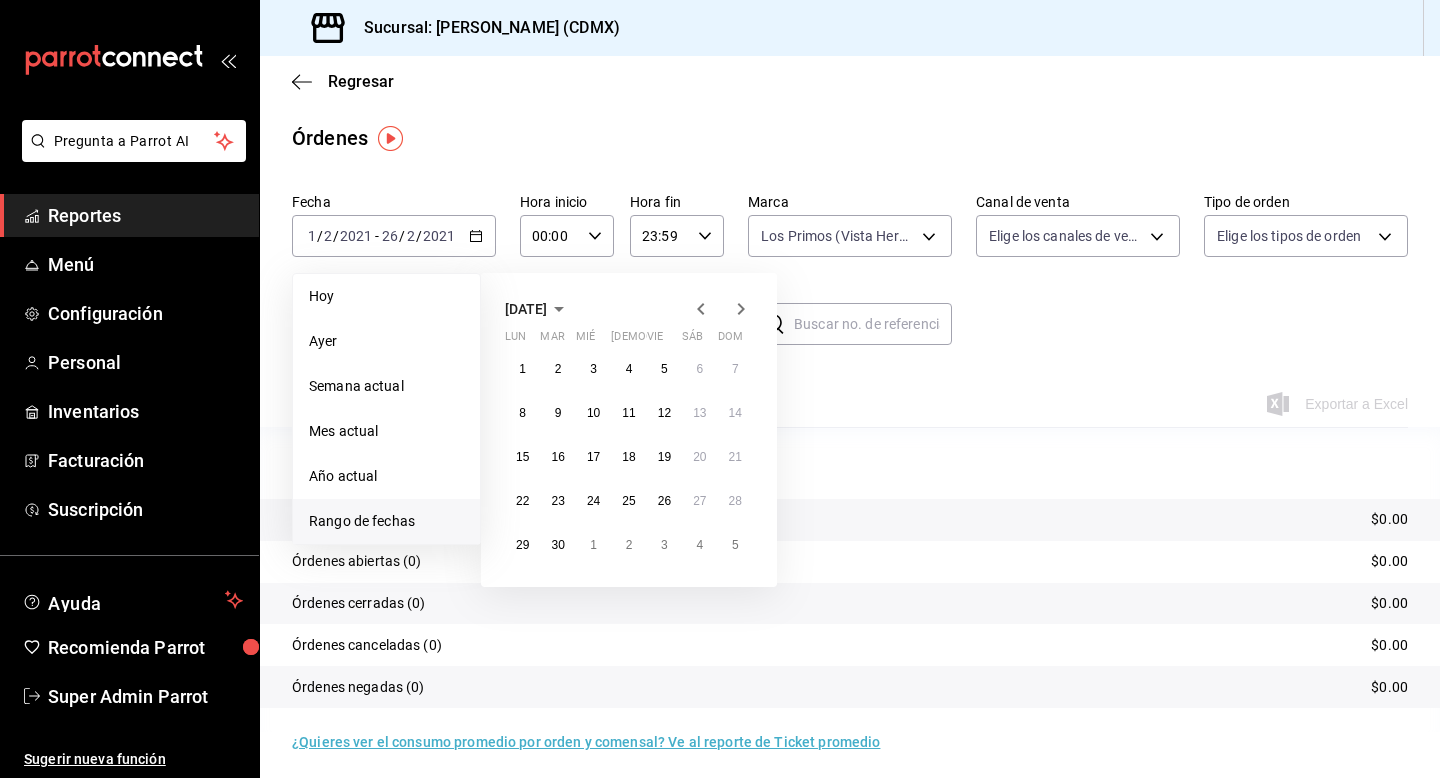 click 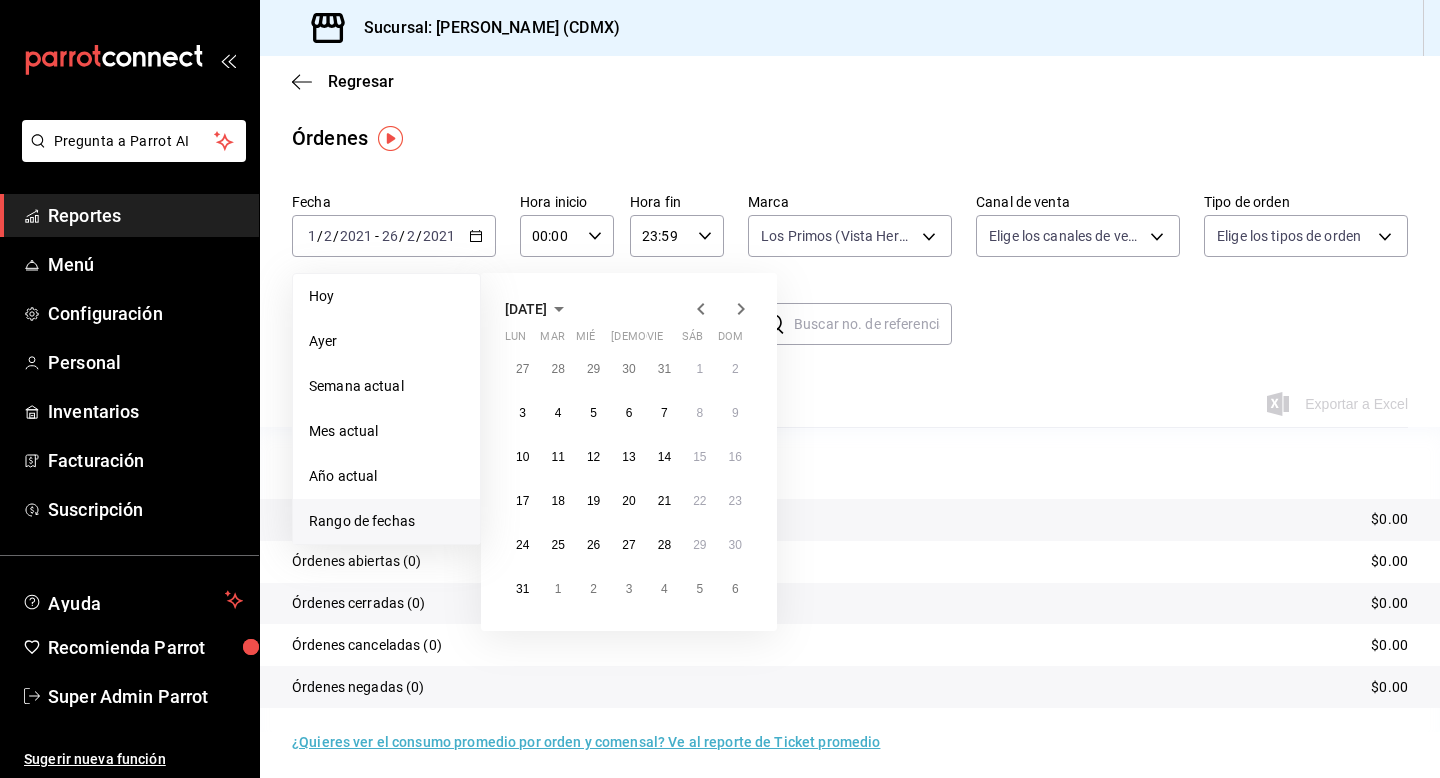 click 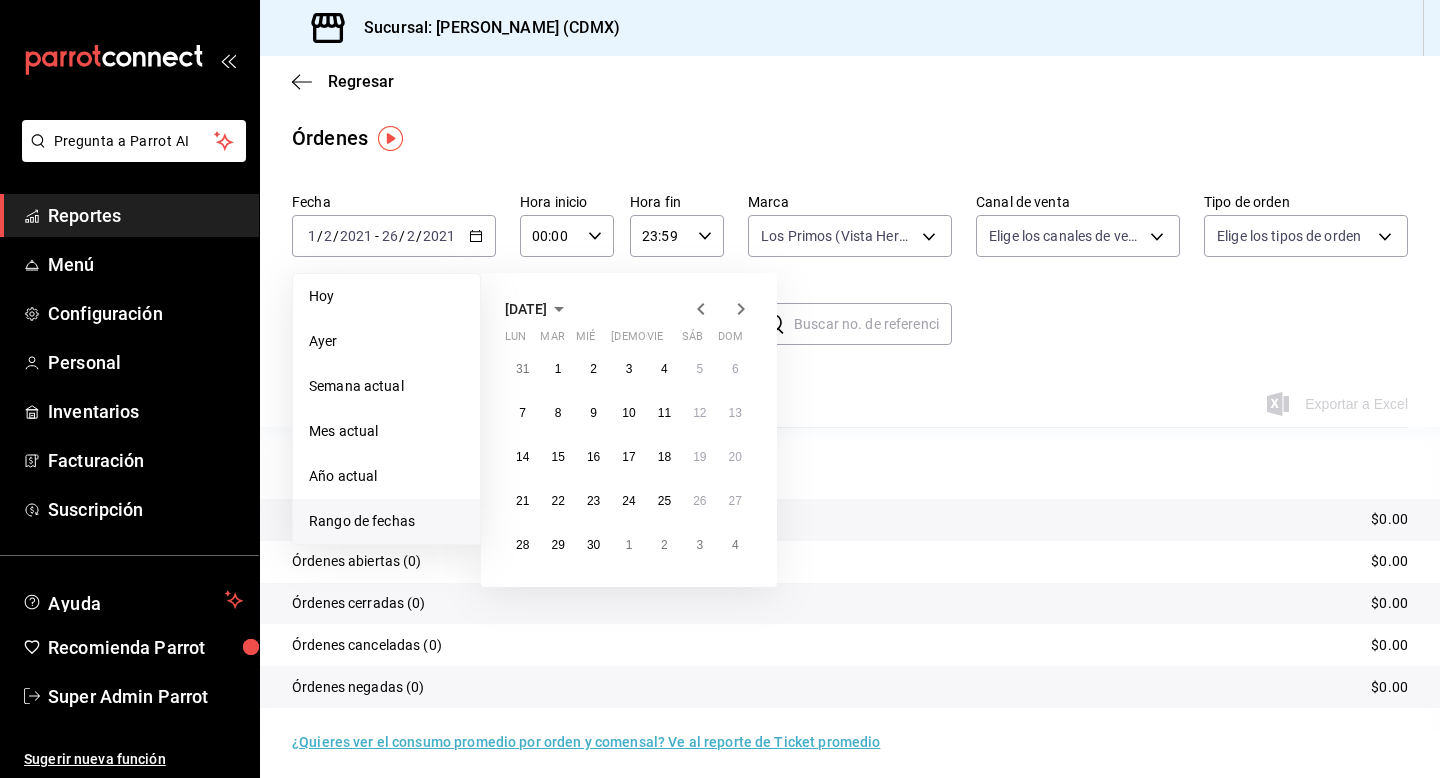 click 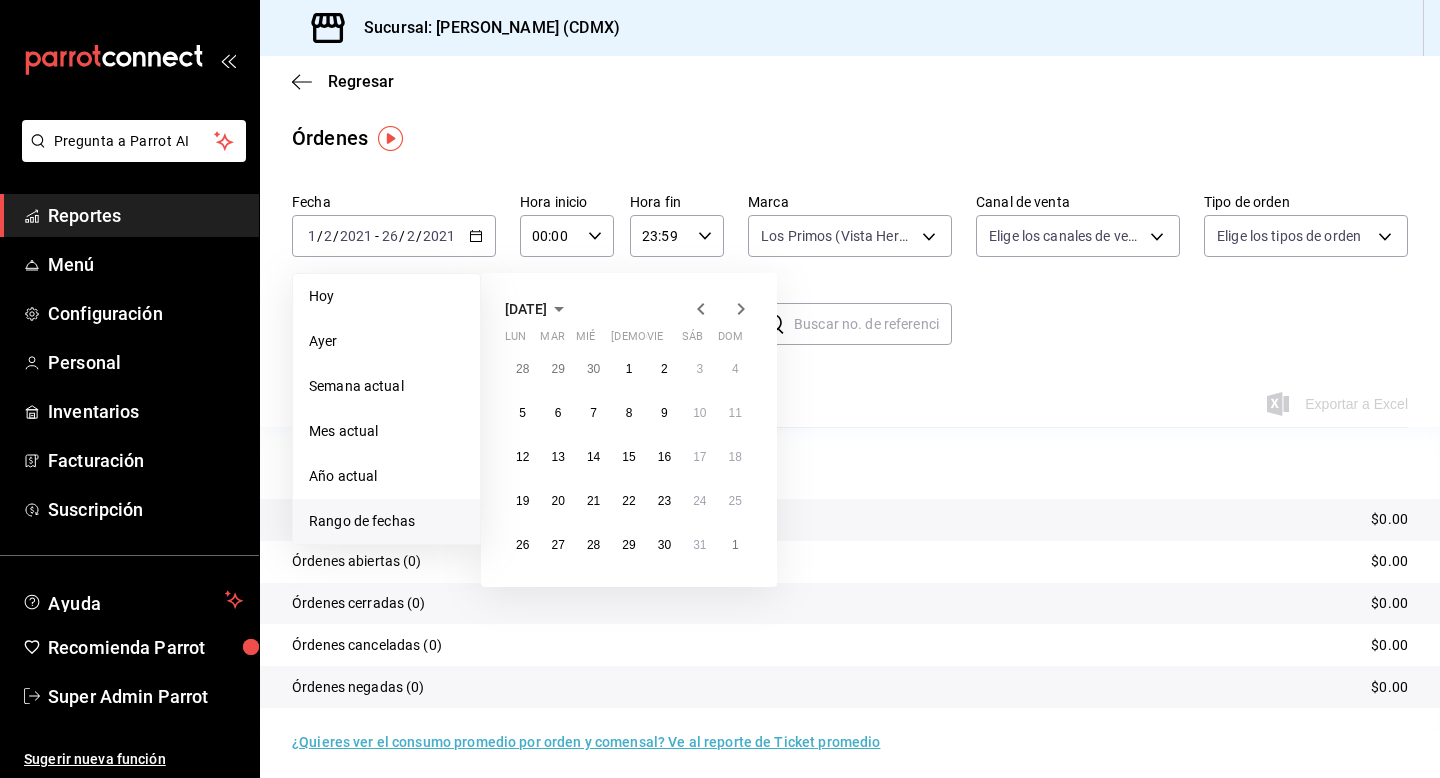 click 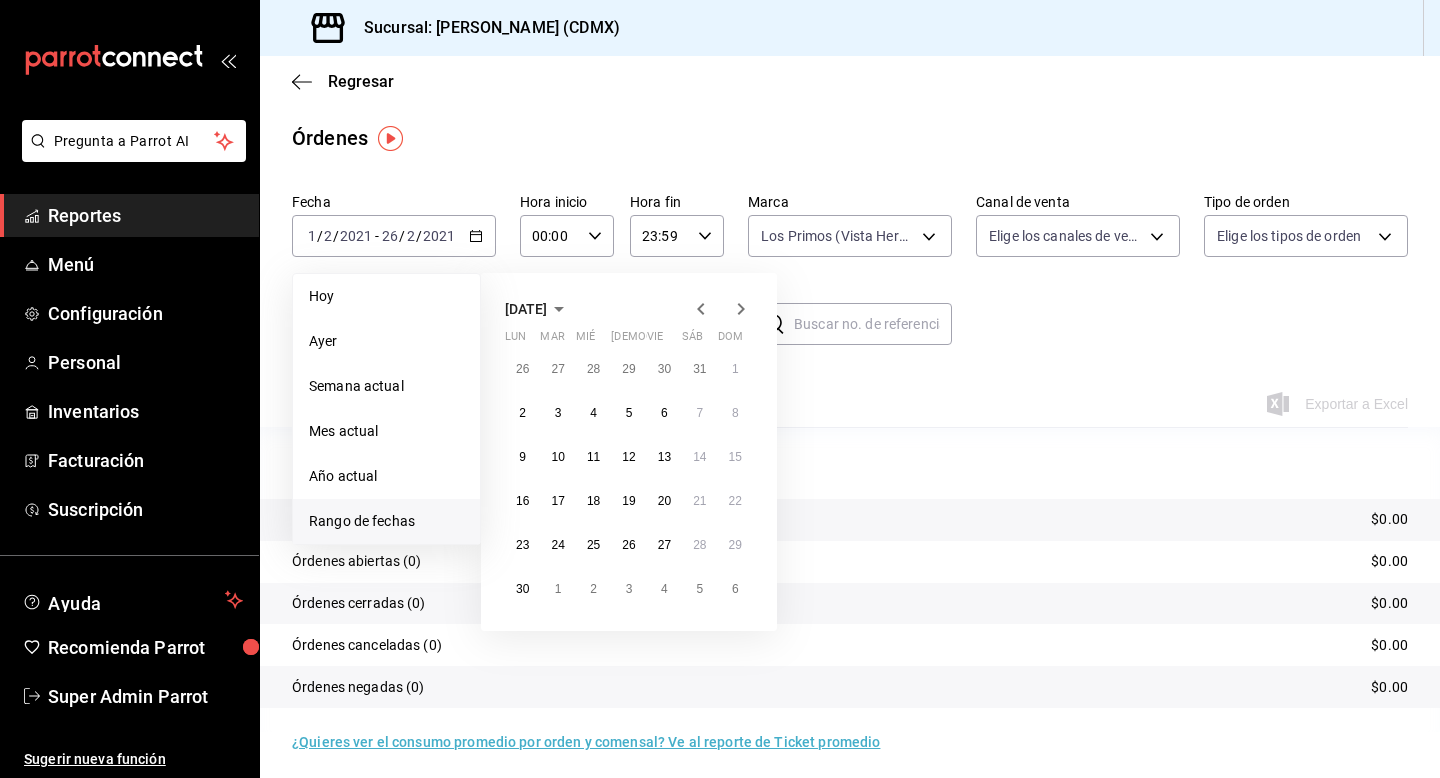 click 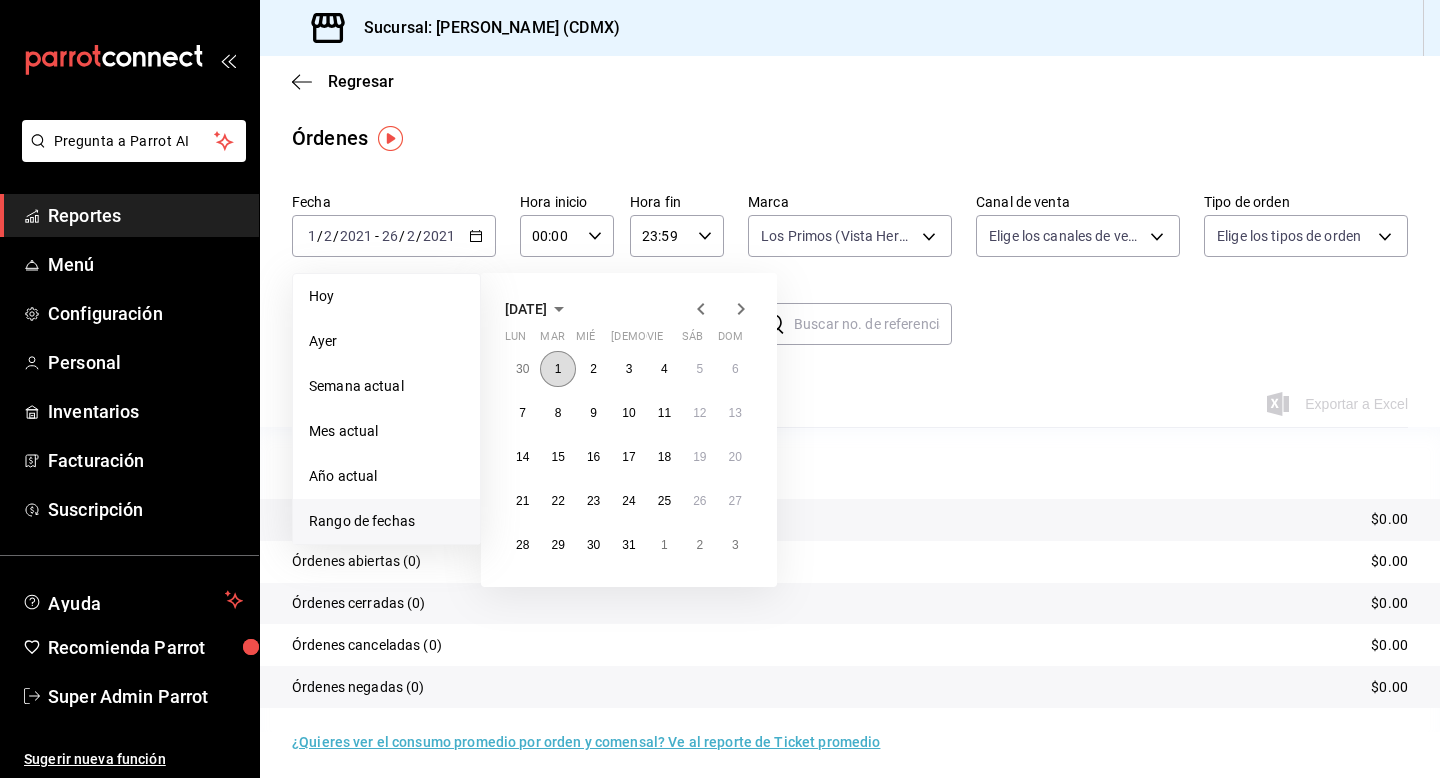 click on "1" at bounding box center (558, 369) 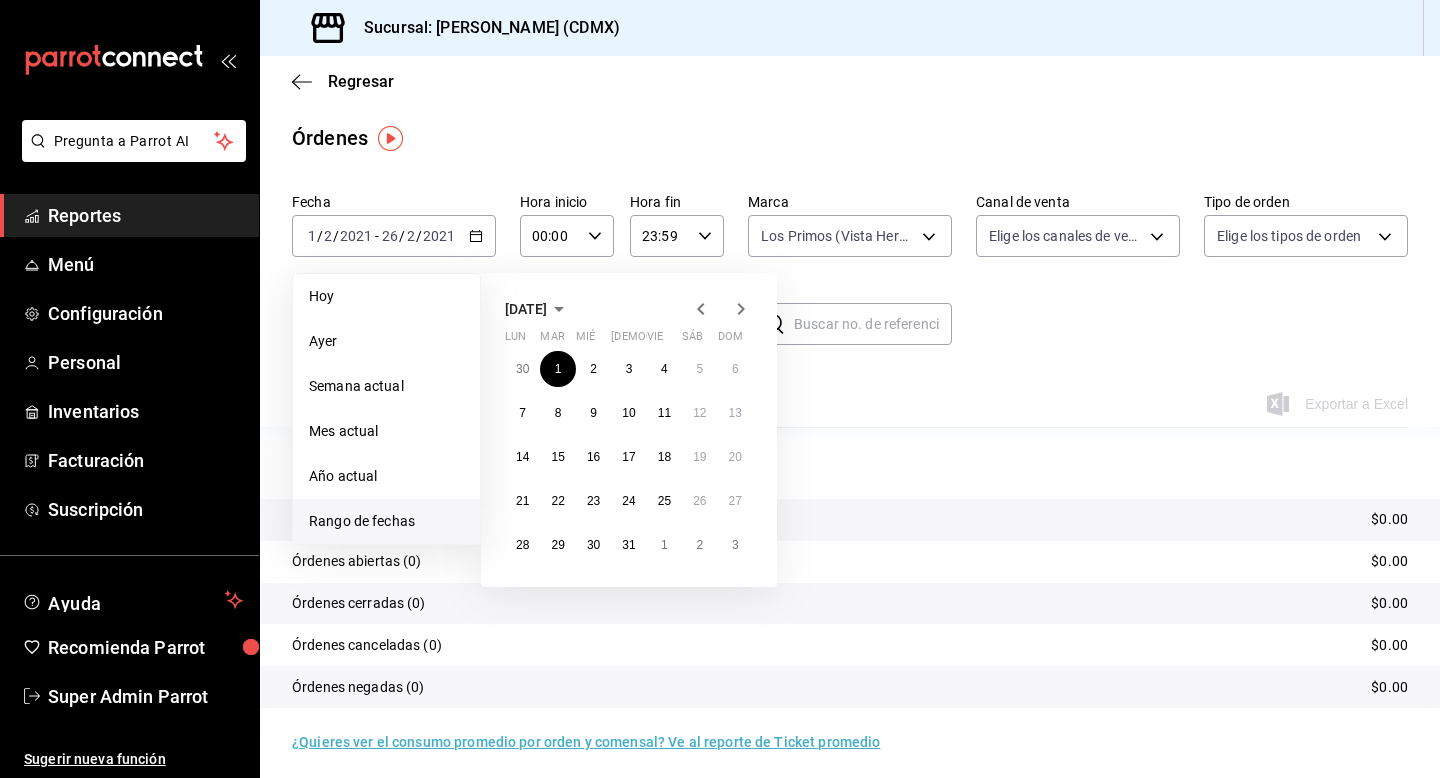 click 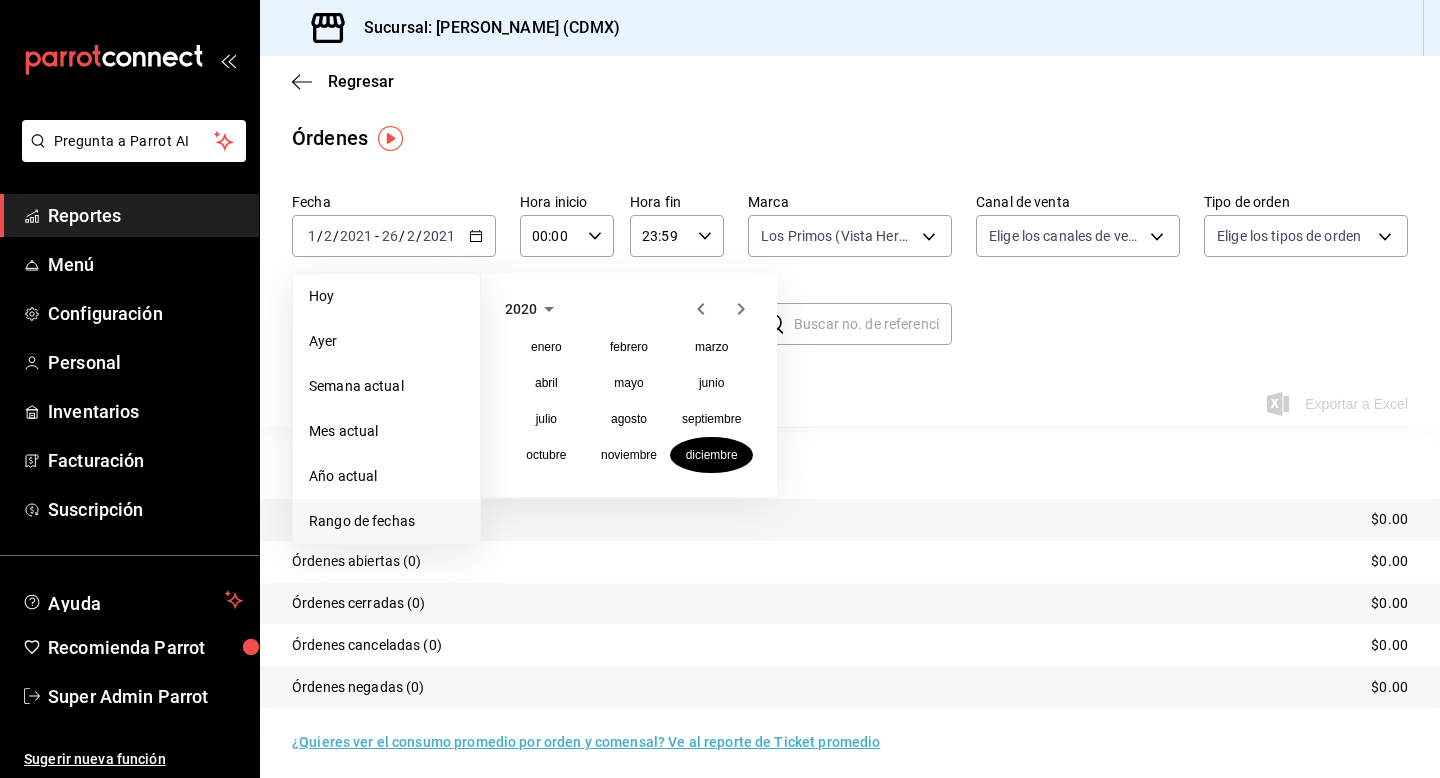 click 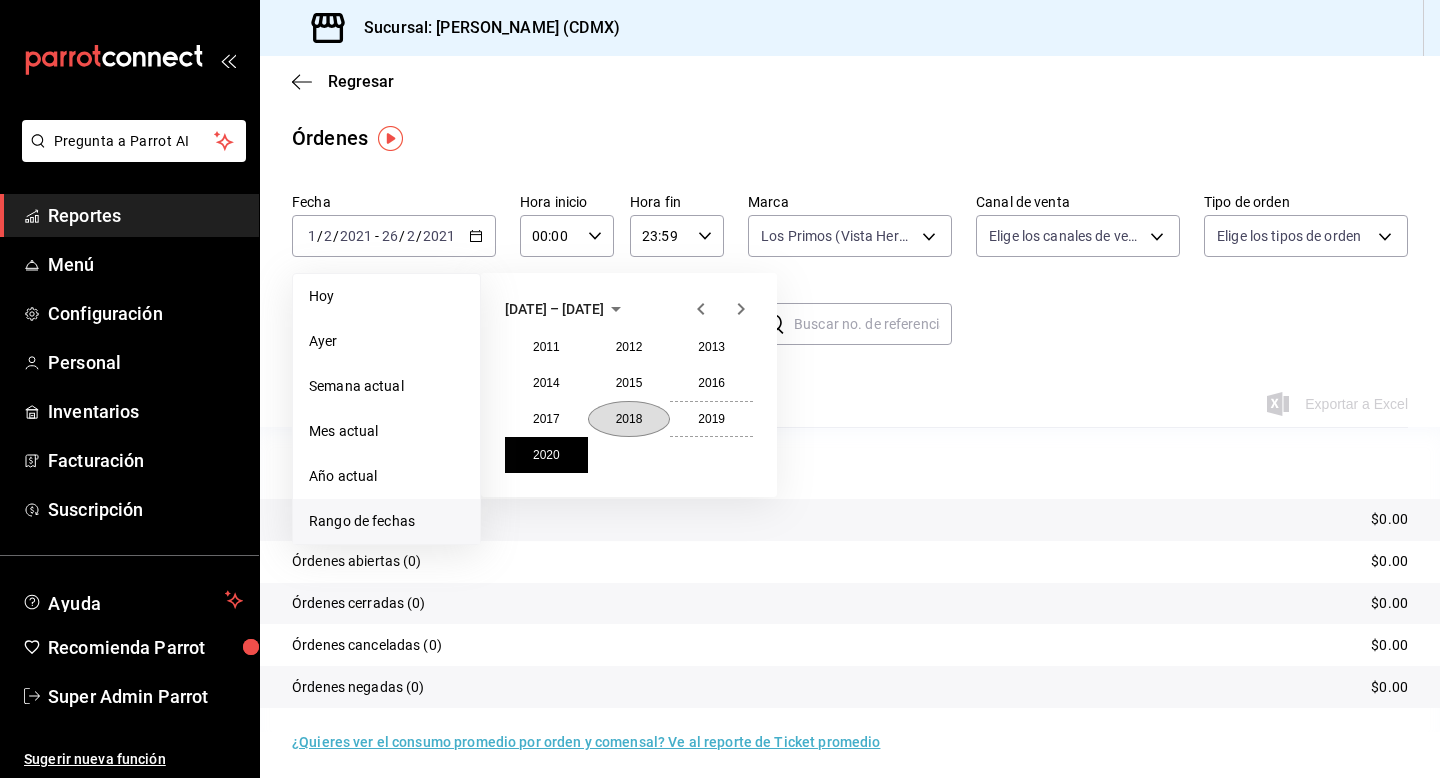 scroll, scrollTop: 2, scrollLeft: 0, axis: vertical 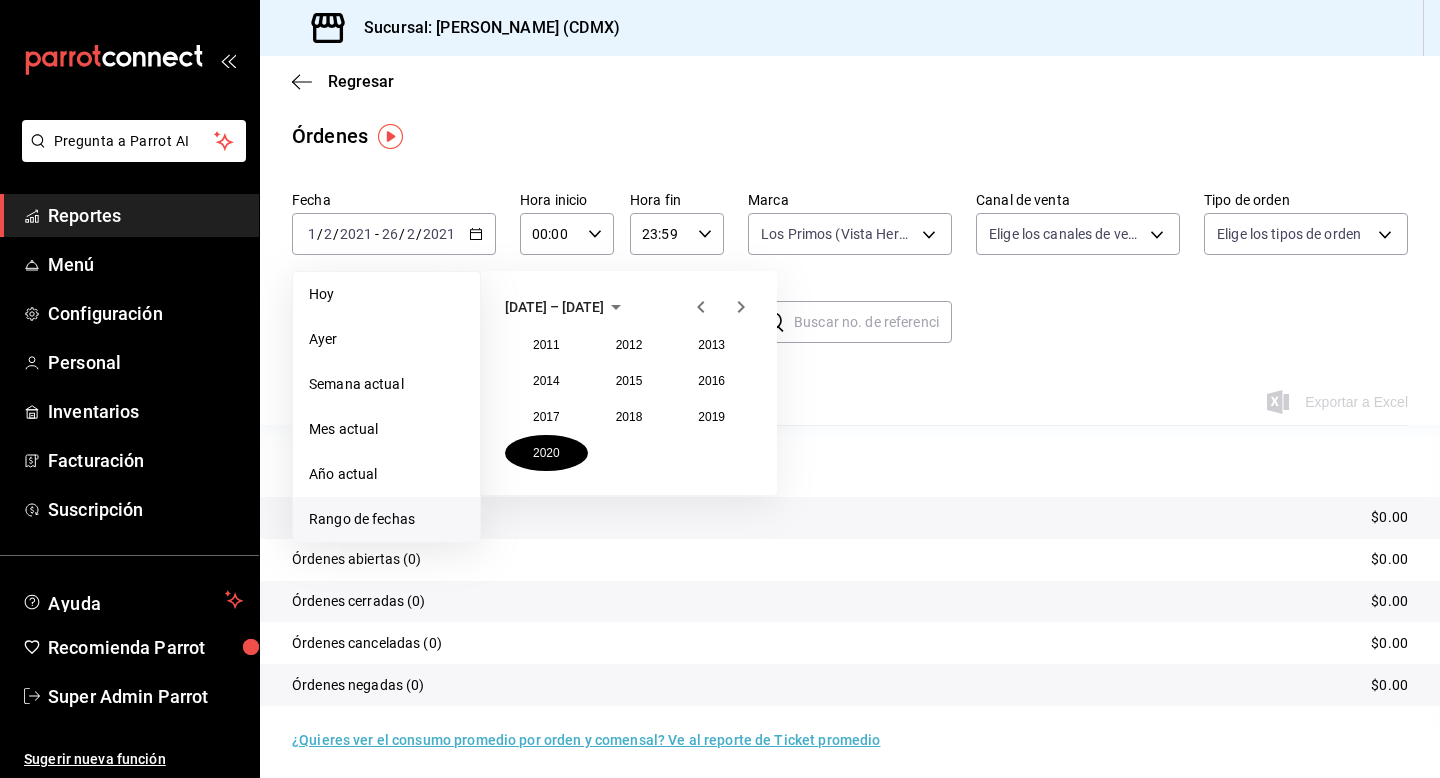 click 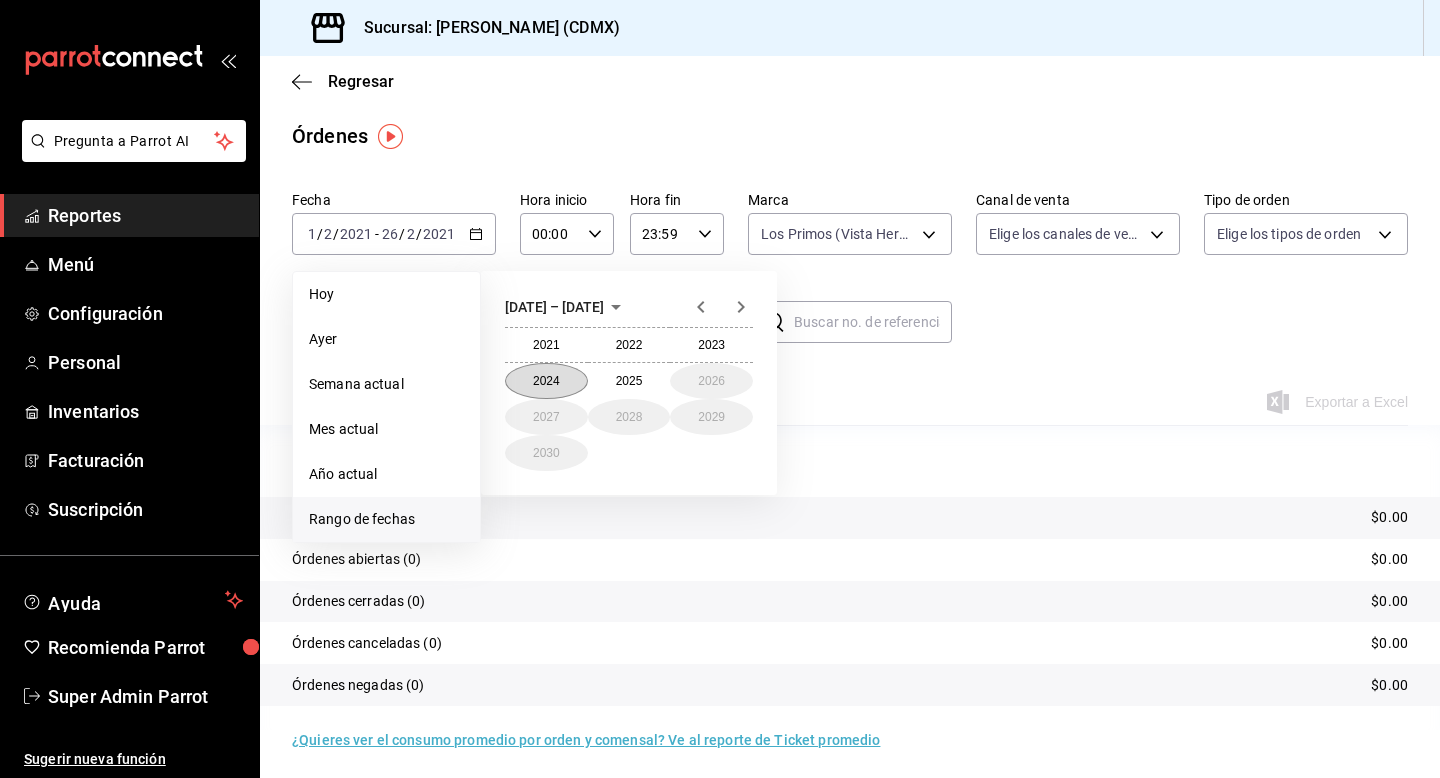 click on "2024" at bounding box center (546, 381) 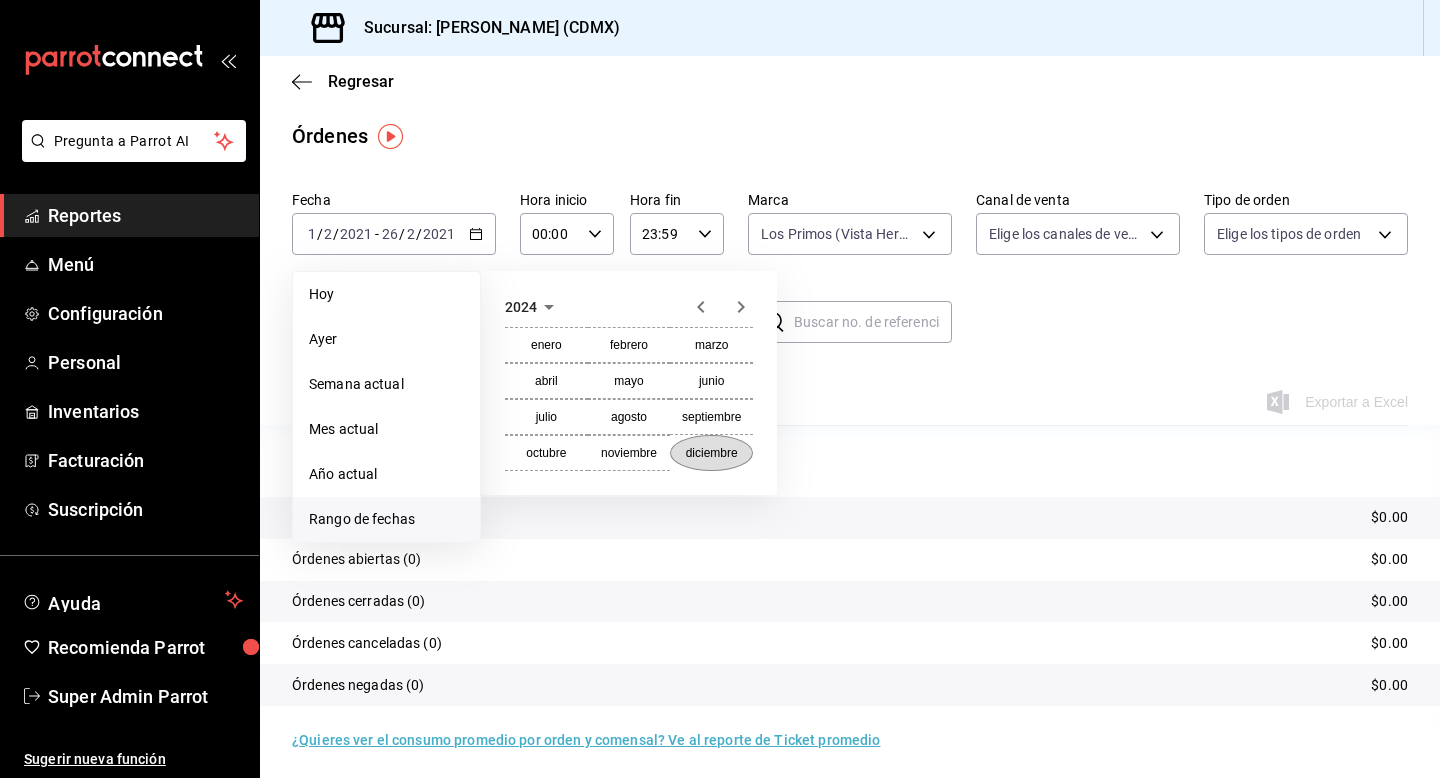 click on "diciembre" at bounding box center (712, 453) 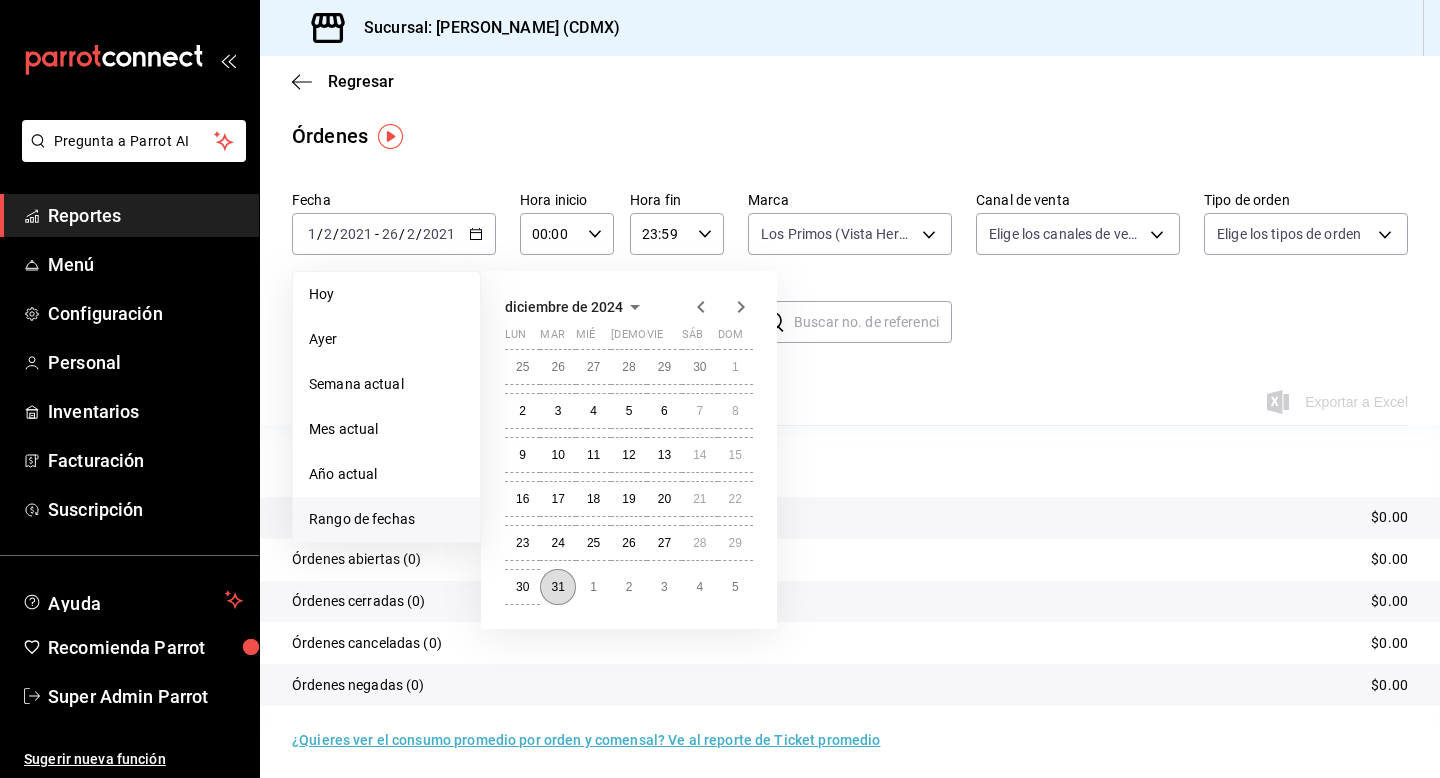 click on "31" at bounding box center [557, 587] 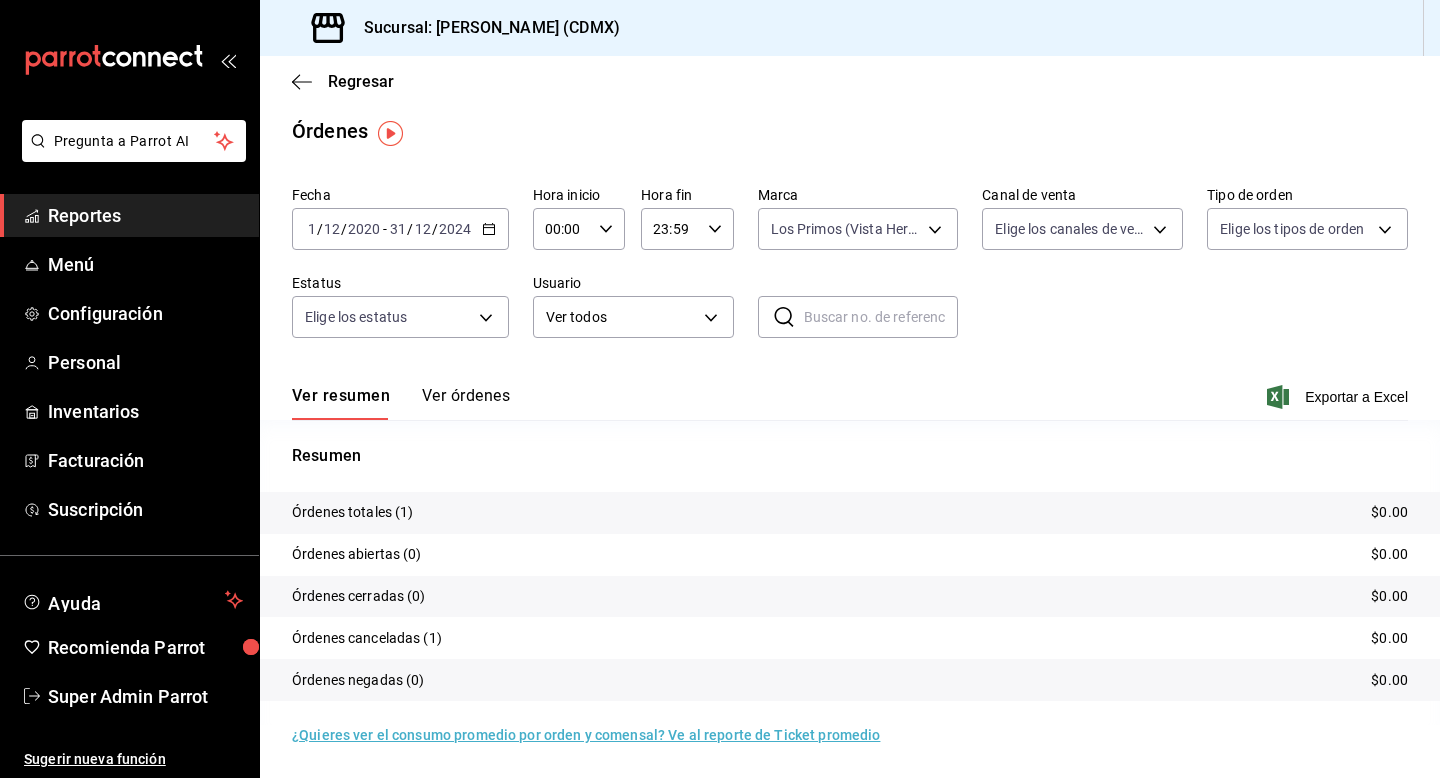 scroll, scrollTop: 0, scrollLeft: 0, axis: both 